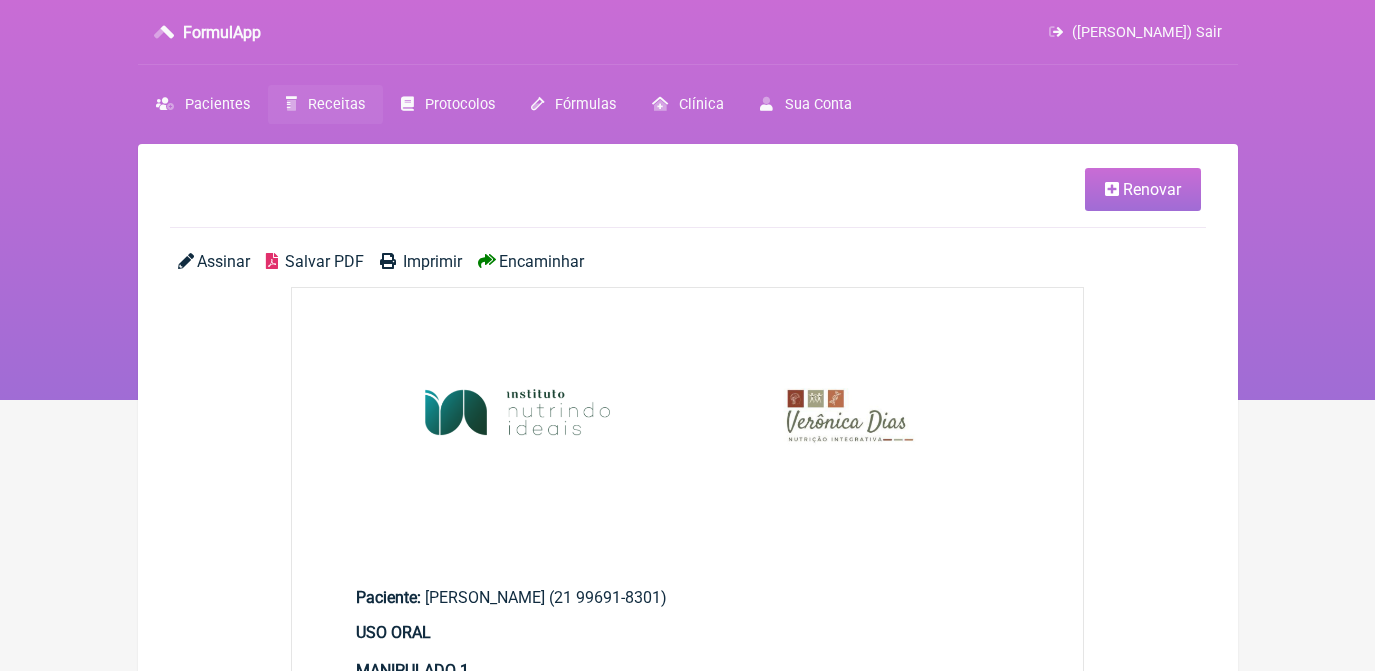 scroll, scrollTop: 0, scrollLeft: 0, axis: both 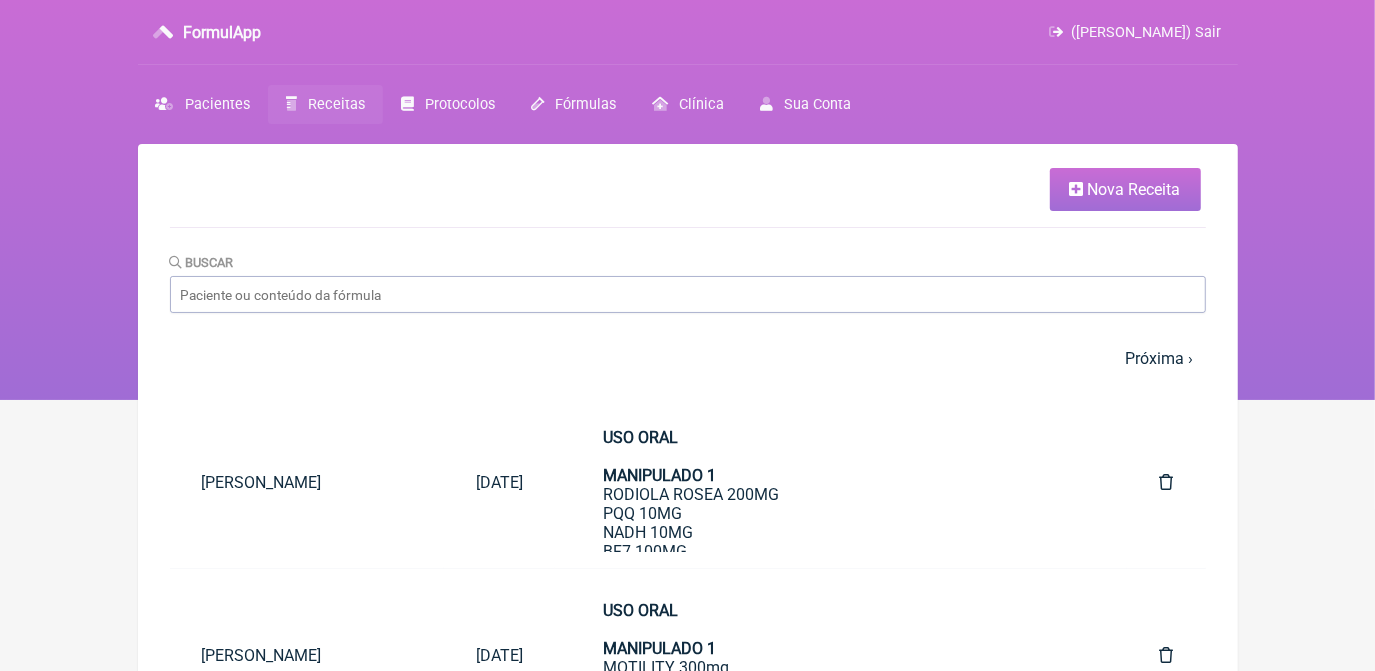 click on "Nova Receita" at bounding box center (1134, 189) 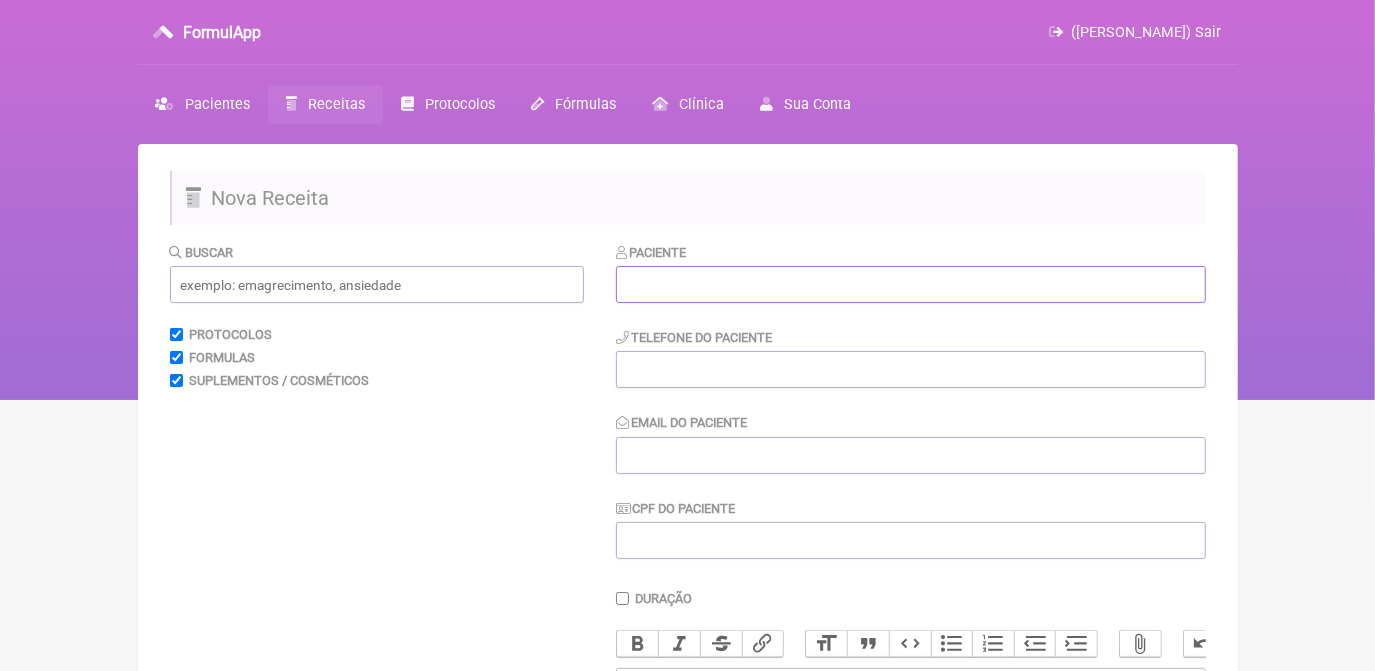 click at bounding box center (911, 284) 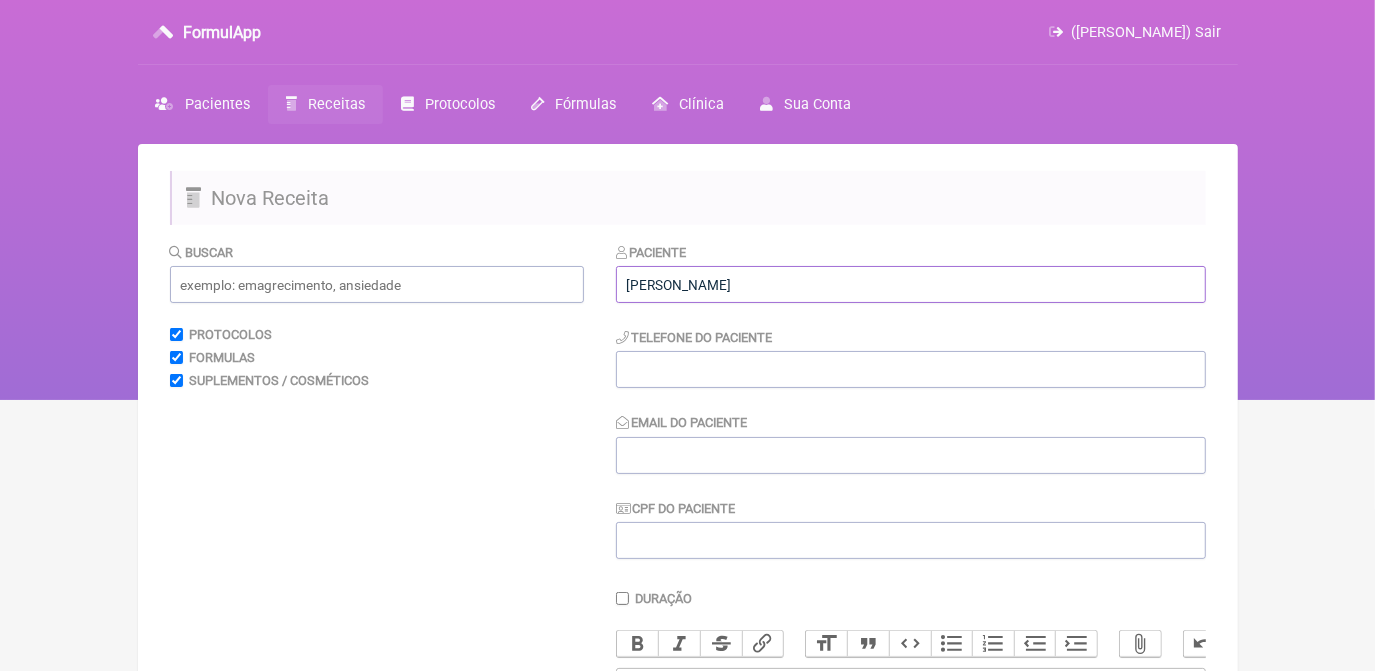 type on "[PERSON_NAME]" 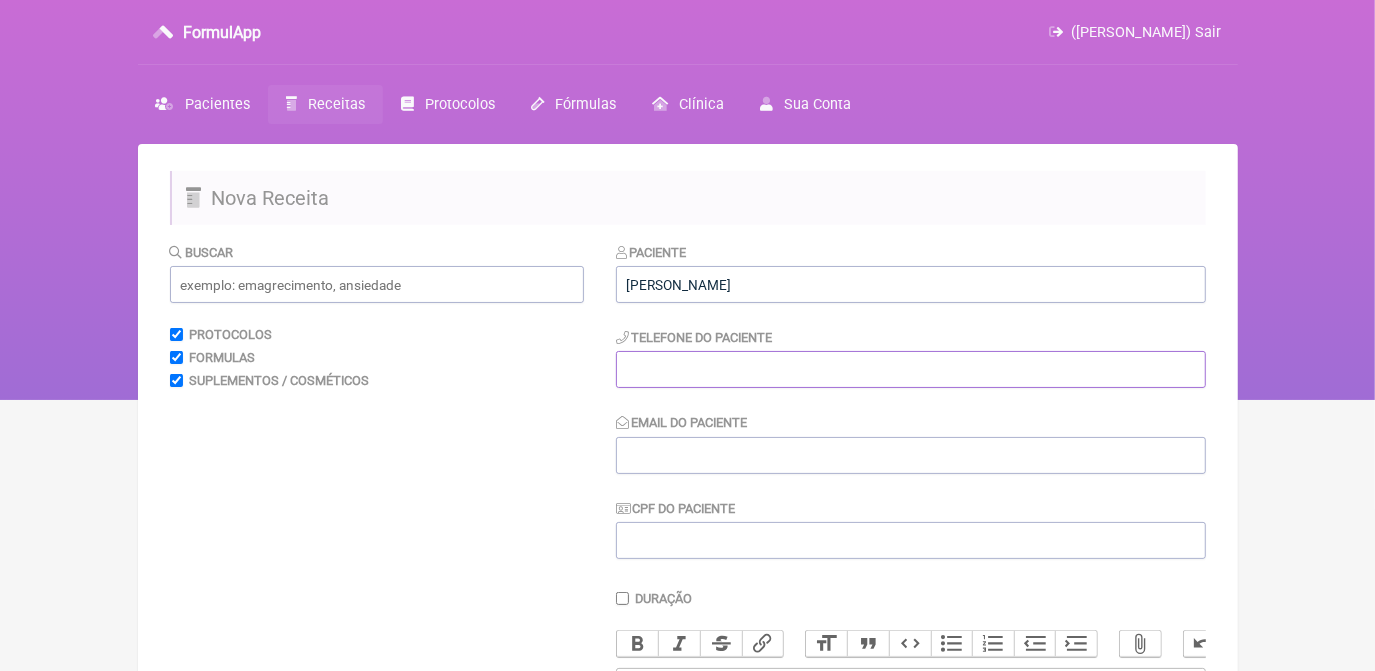 click at bounding box center (911, 369) 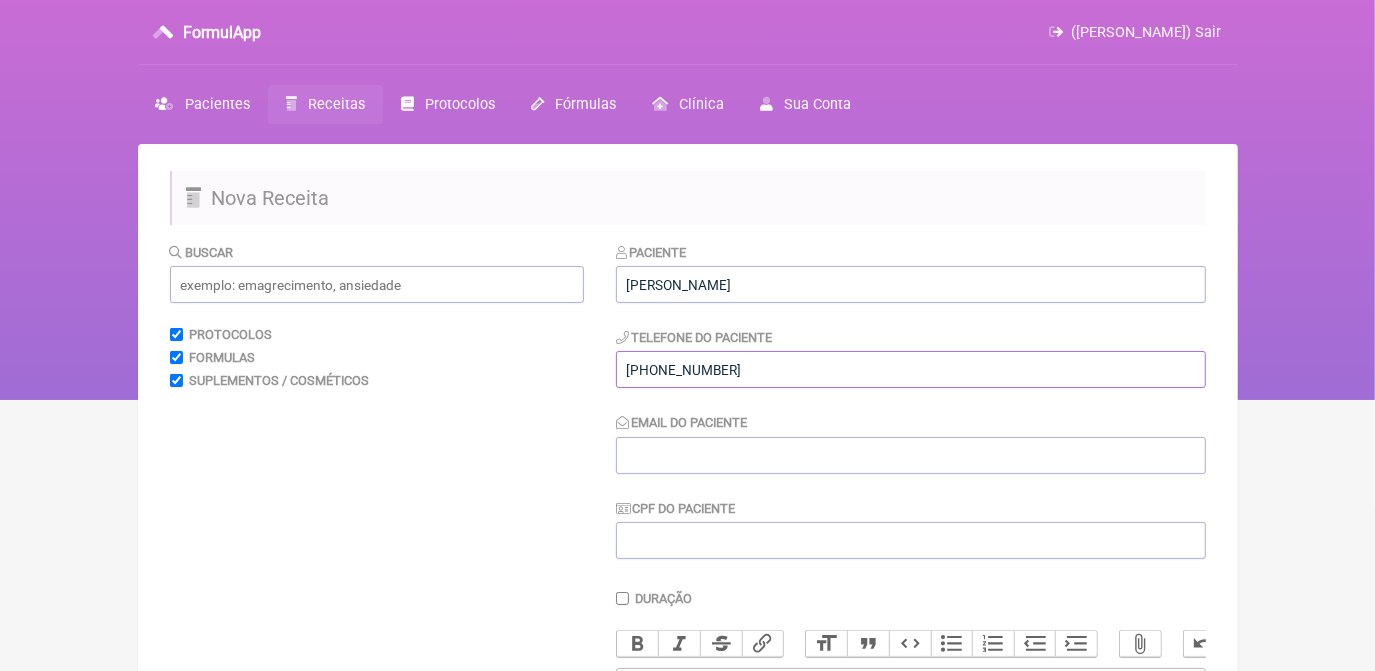 type on "[PHONE_NUMBER]" 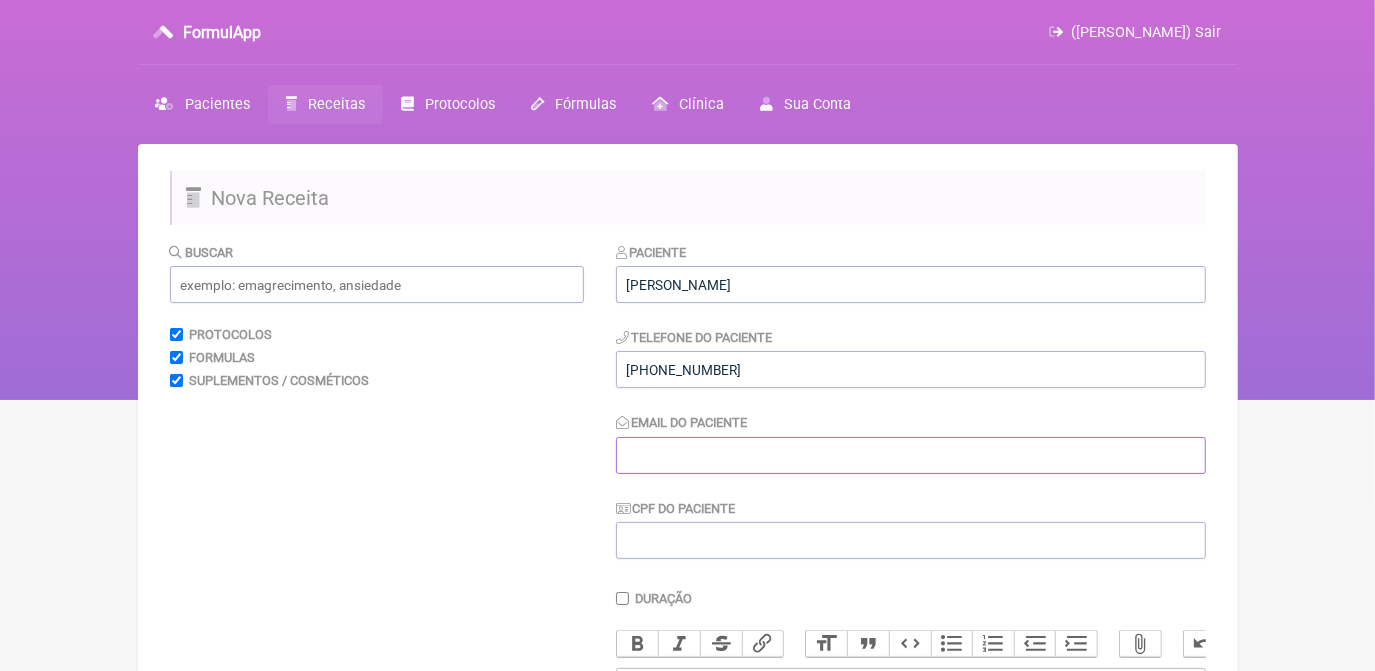 click on "Email do Paciente" at bounding box center (911, 455) 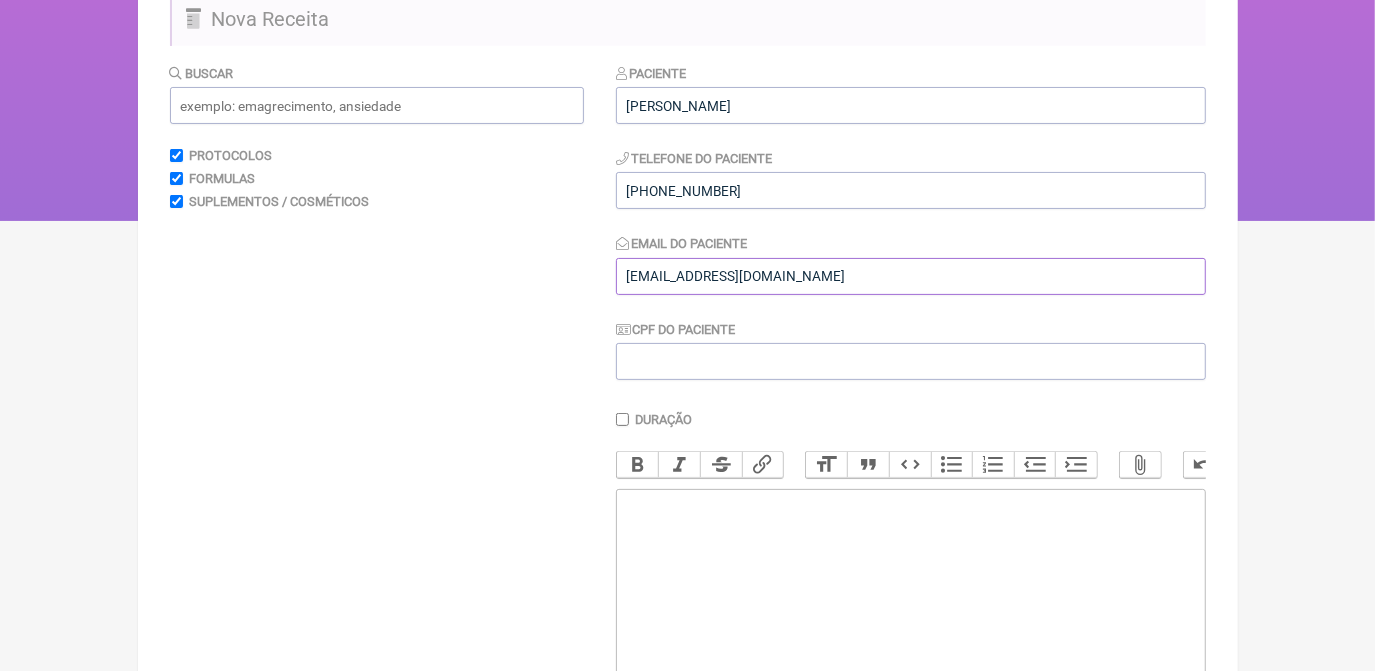 scroll, scrollTop: 181, scrollLeft: 0, axis: vertical 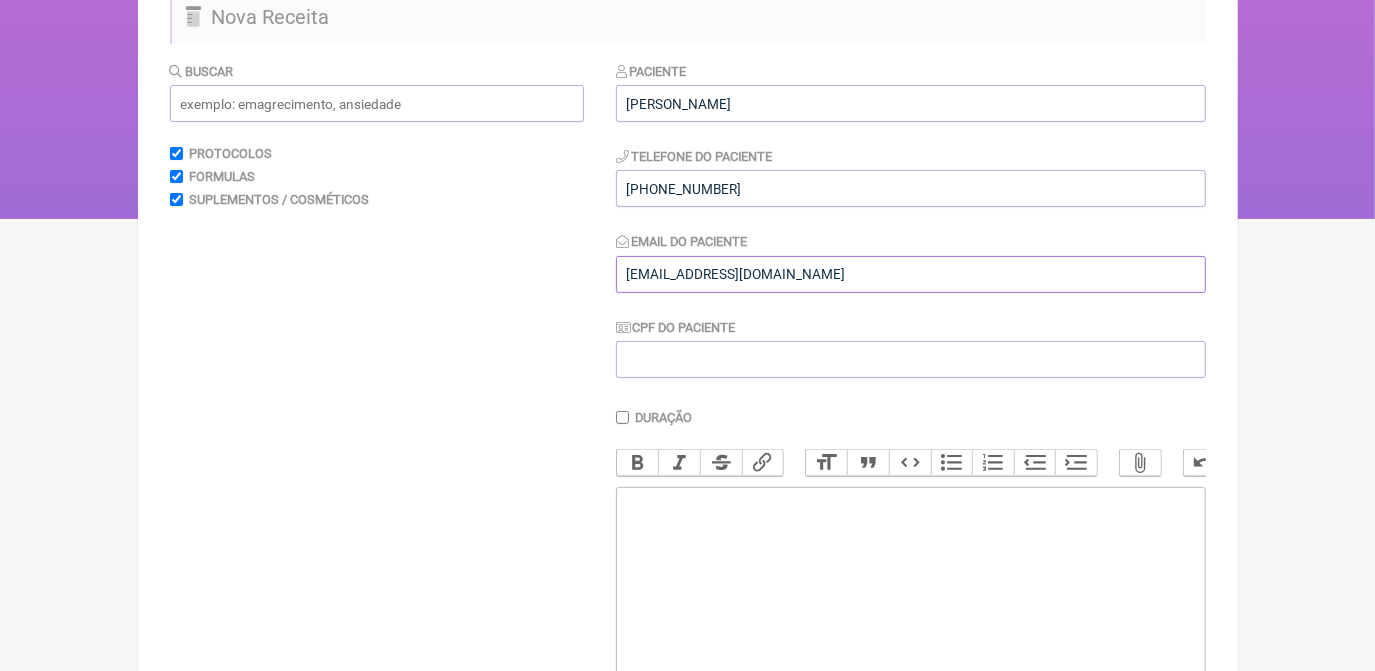 type on "[EMAIL_ADDRESS][DOMAIN_NAME]" 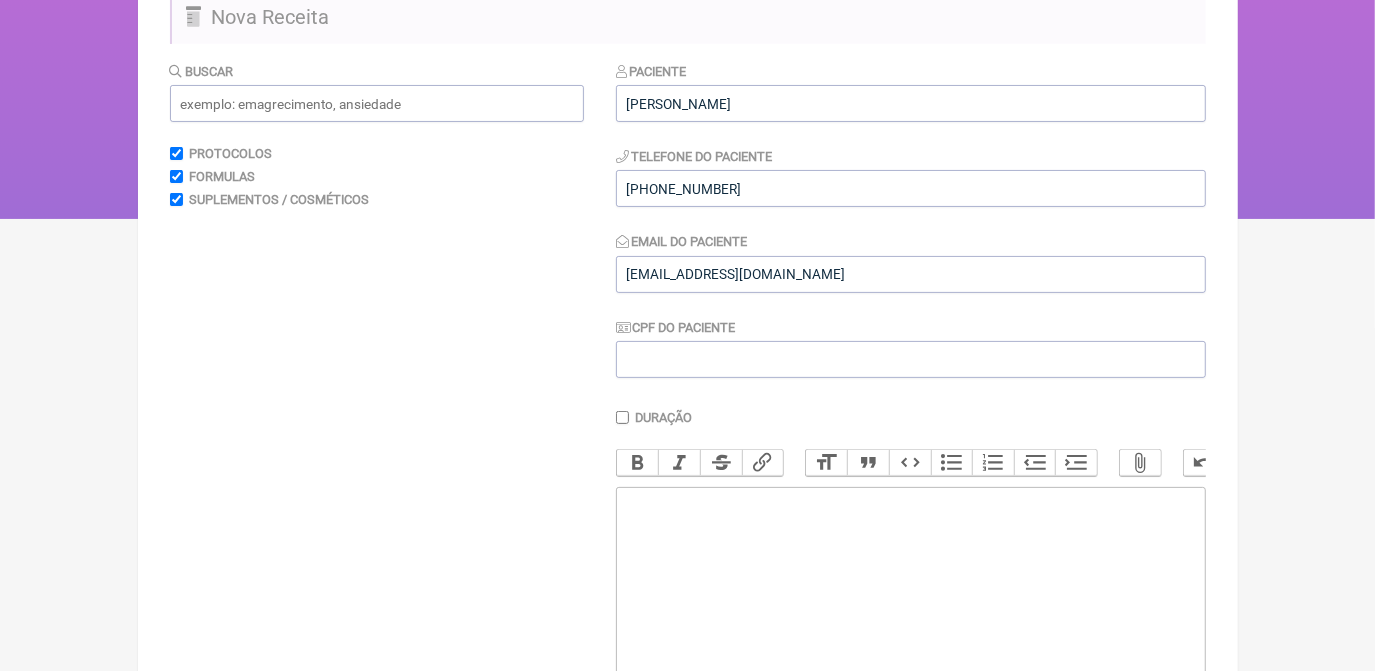 click 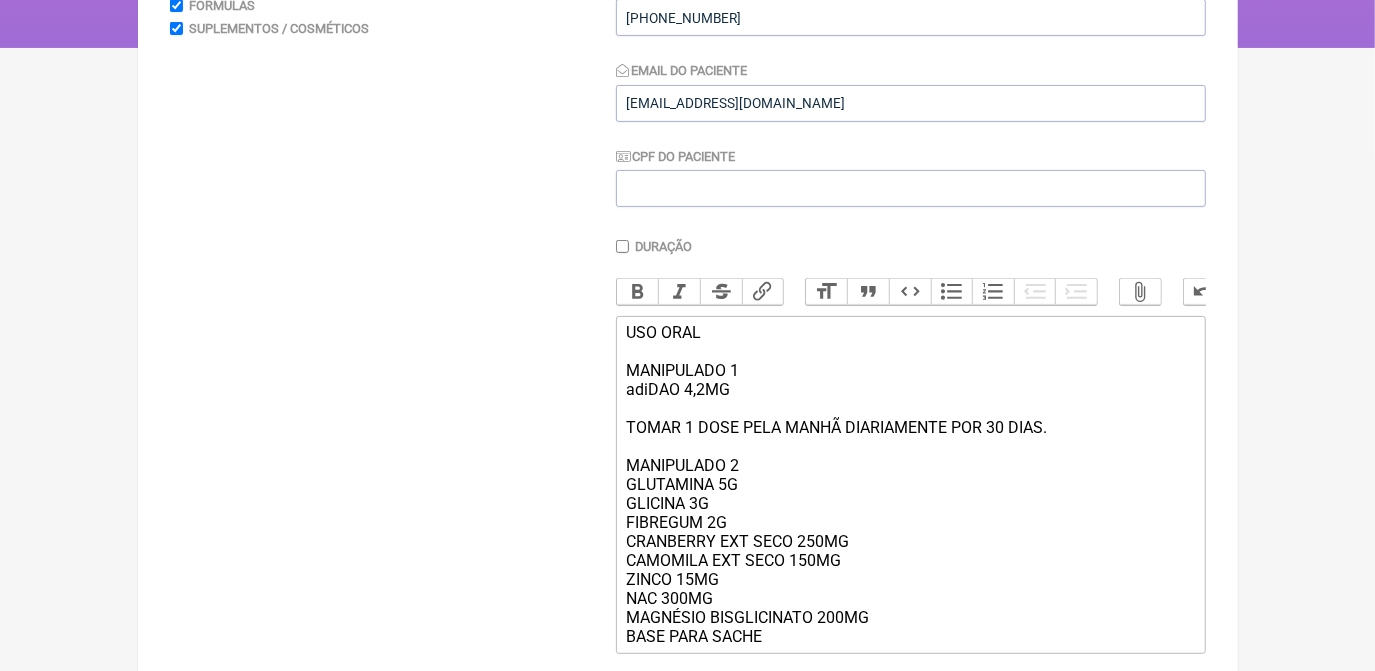 scroll, scrollTop: 499, scrollLeft: 0, axis: vertical 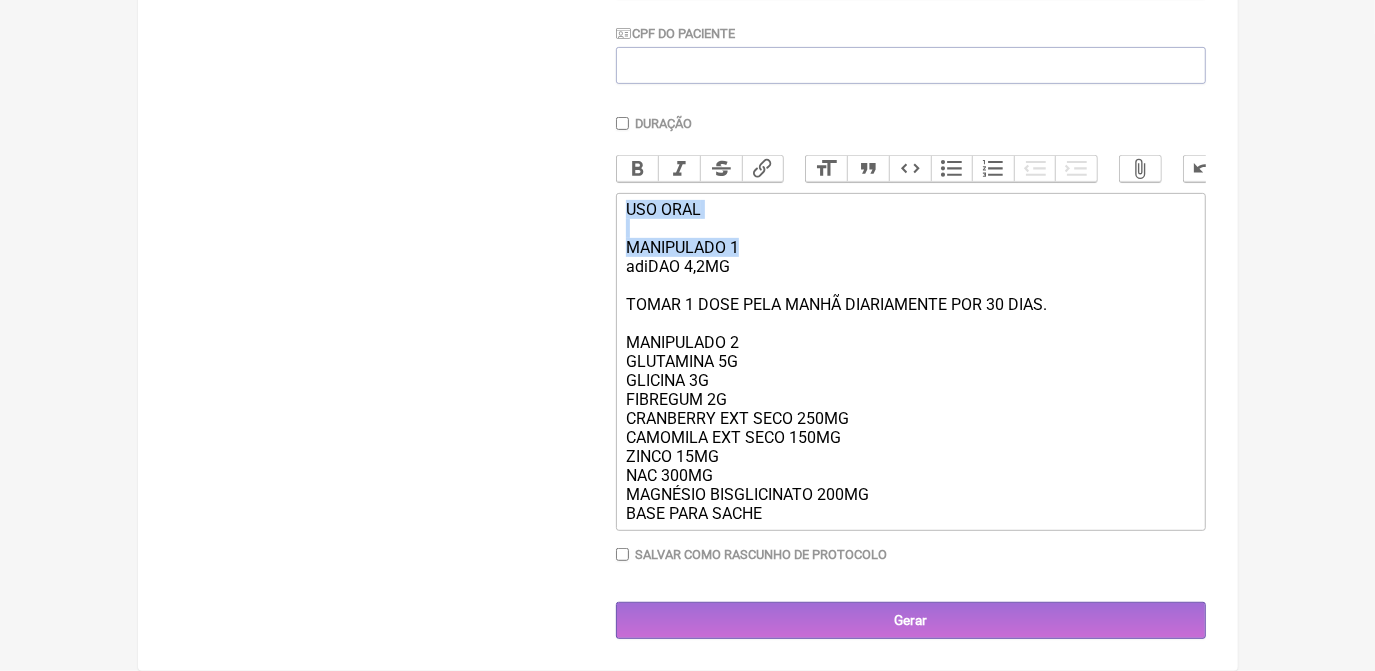 drag, startPoint x: 626, startPoint y: 199, endPoint x: 767, endPoint y: 235, distance: 145.5232 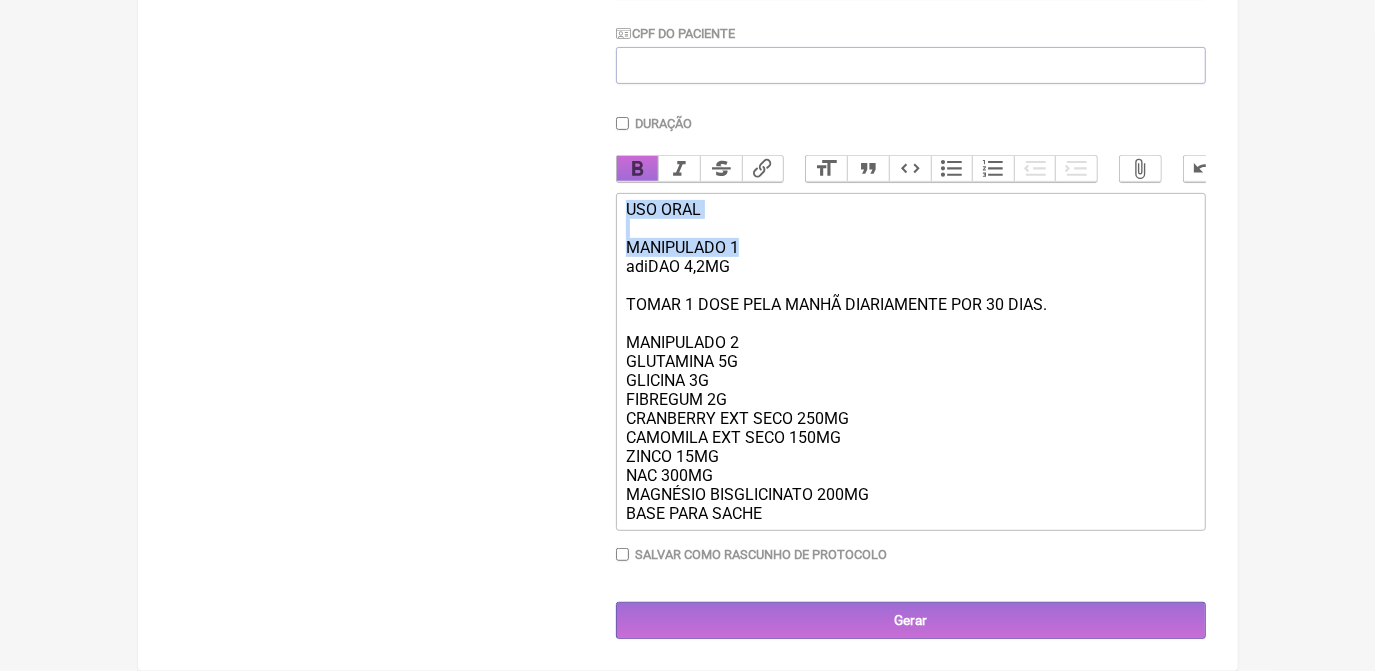 click on "Bold" at bounding box center (638, 169) 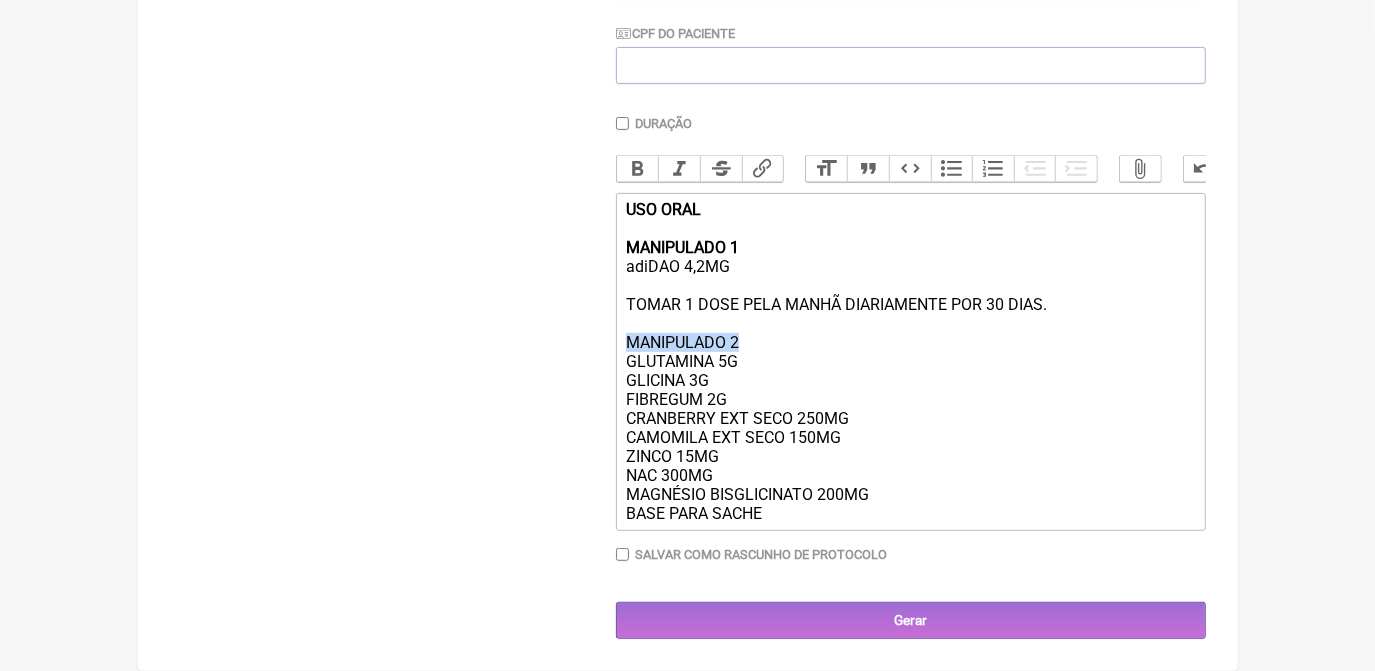 drag, startPoint x: 626, startPoint y: 336, endPoint x: 739, endPoint y: 337, distance: 113.004425 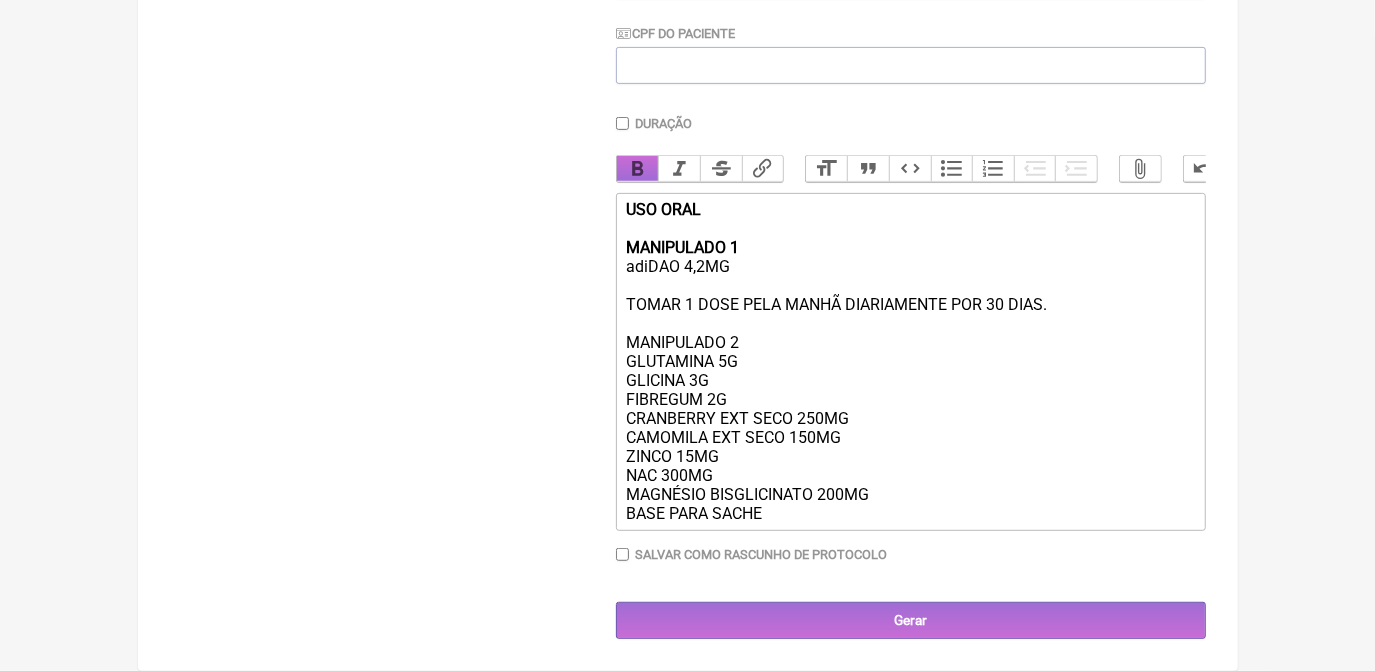 click on "Bold" at bounding box center (638, 169) 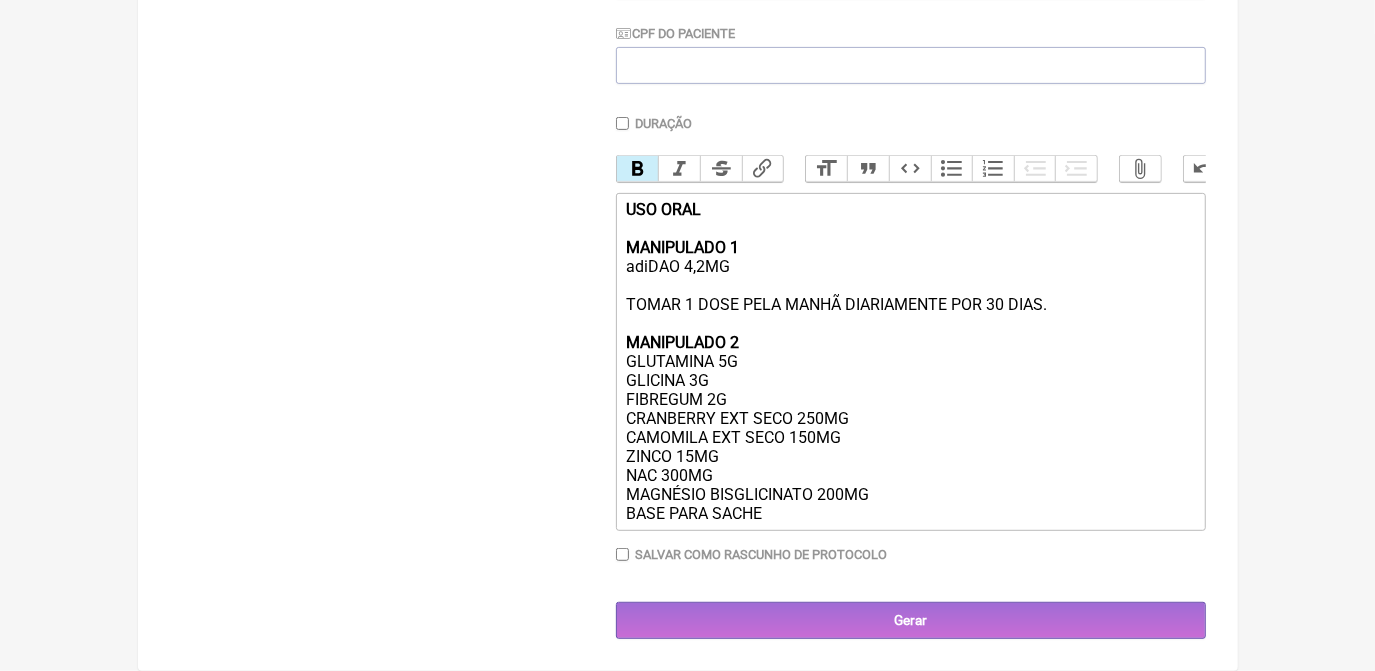 click on "USO ORAL MANIPULADO 1 adiDAO 4,2MG TOMAR 1 DOSE PELA MANHÃ DIARIAMENTE POR 30 DIAS.  MANIPULADO 2 GLUTAMINA 5G GLICINA 3G FIBREGUM 2G CRANBERRY EXT SECO 250MG CAMOMILA EXT SECO 150MG ZINCO 15MG NAC 300MG MAGNÉSIO BISGLICINATO 200MG BASE PARA SACHE" 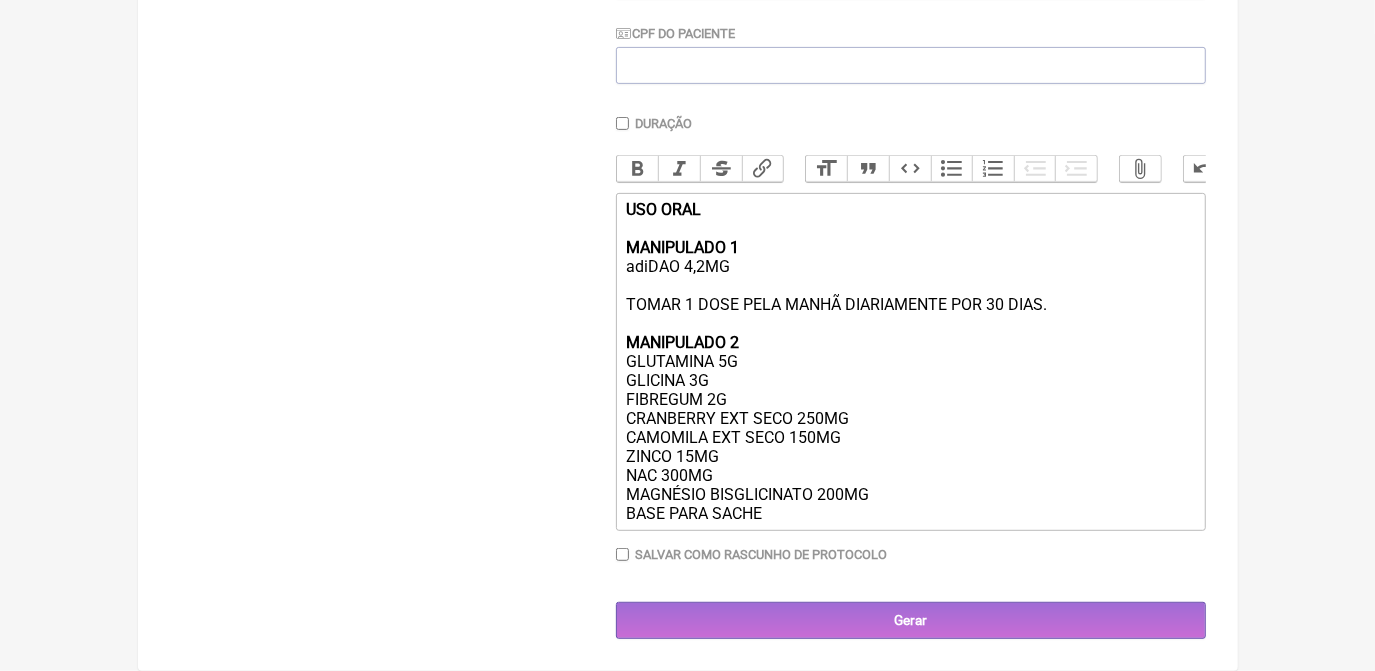 click on "USO ORAL MANIPULADO 1 adiDAO 4,2MG TOMAR 1 DOSE PELA MANHÃ DIARIAMENTE POR 30 DIAS.  MANIPULADO 2 GLUTAMINA 5G GLICINA 3G FIBREGUM 2G CRANBERRY EXT SECO 250MG CAMOMILA EXT SECO 150MG ZINCO 15MG NAC 300MG MAGNÉSIO BISGLICINATO 200MG BASE PARA SACHE" 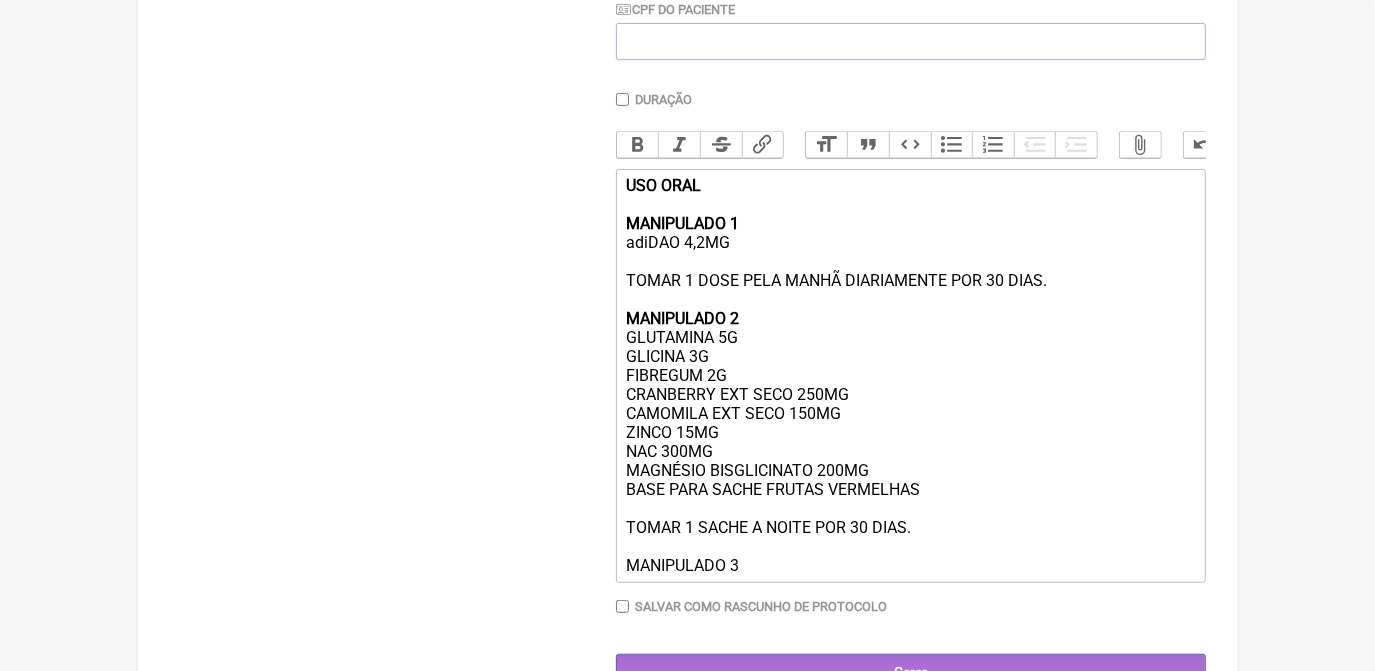 type on "<div><strong>USO ORAL<br><br>MANIPULADO 1</strong><br>adiDAO 4,2MG<br><br>TOMAR 1 DOSE PELA MANHÃ DIARIAMENTE POR 30 DIAS. <br><br><strong>MANIPULADO 2</strong><br>GLUTAMINA 5G<br>GLICINA 3G<br>FIBREGUM 2G<br>CRANBERRY EXT SECO 250MG<br>CAMOMILA EXT SECO 150MG<br>ZINCO 15MG<br>NAC 300MG<br>MAGNÉSIO BISGLICINATO 200MG<br>BASE PARA SACHE FRUTAS VERMELHAS&nbsp;<br><br>TOMAR 1 SACHE A NOITE POR 30 DIAS.&nbsp;<br><br>MANIPULADO 3<br><br></div>" 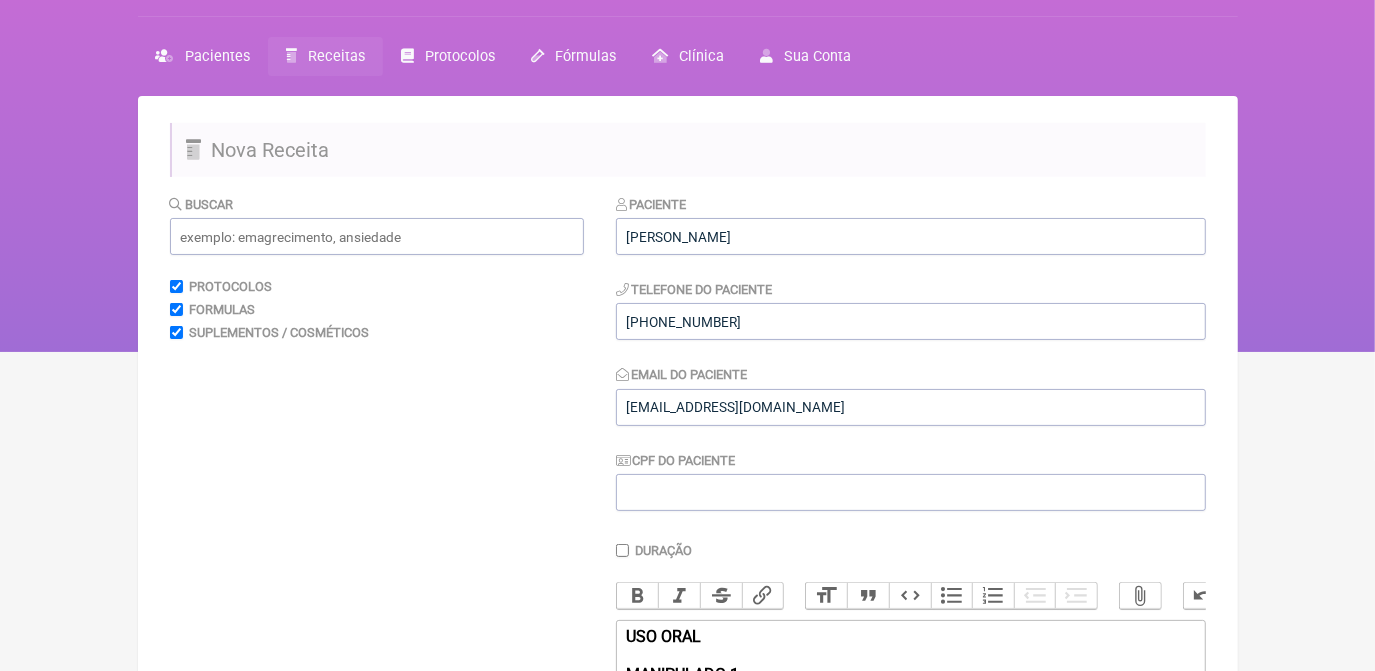 scroll, scrollTop: 45, scrollLeft: 0, axis: vertical 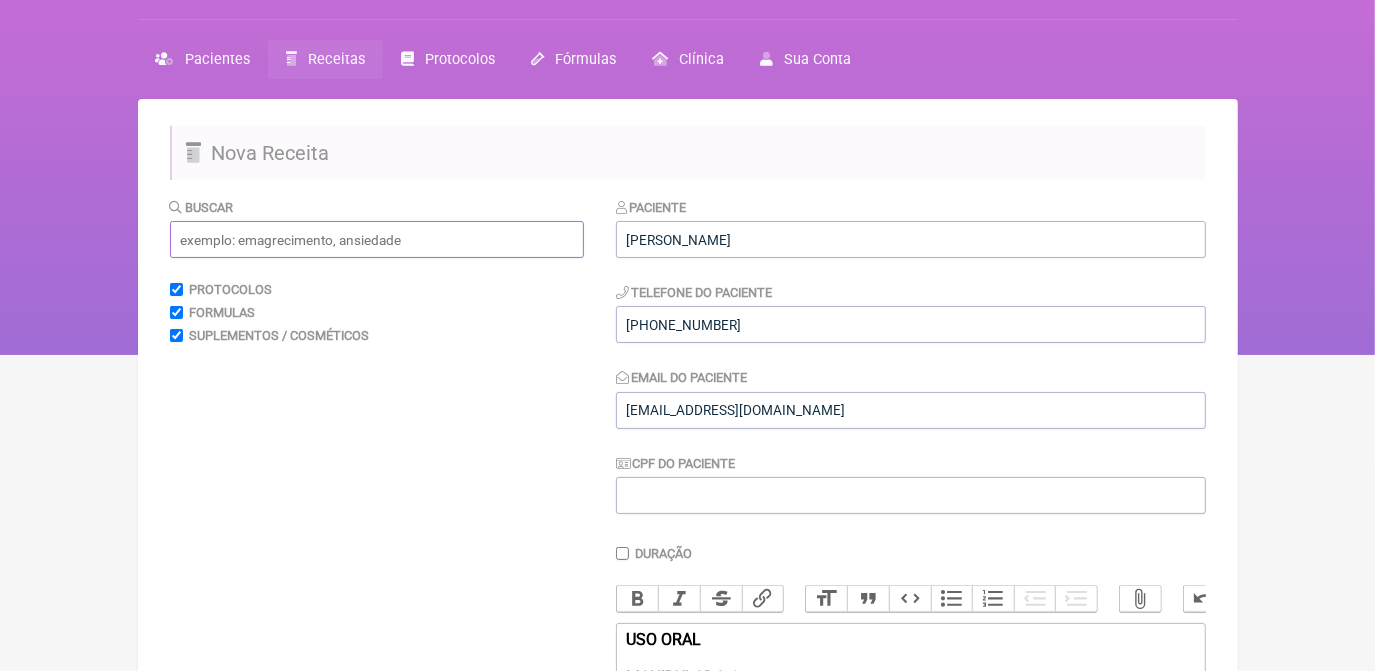 click at bounding box center [377, 239] 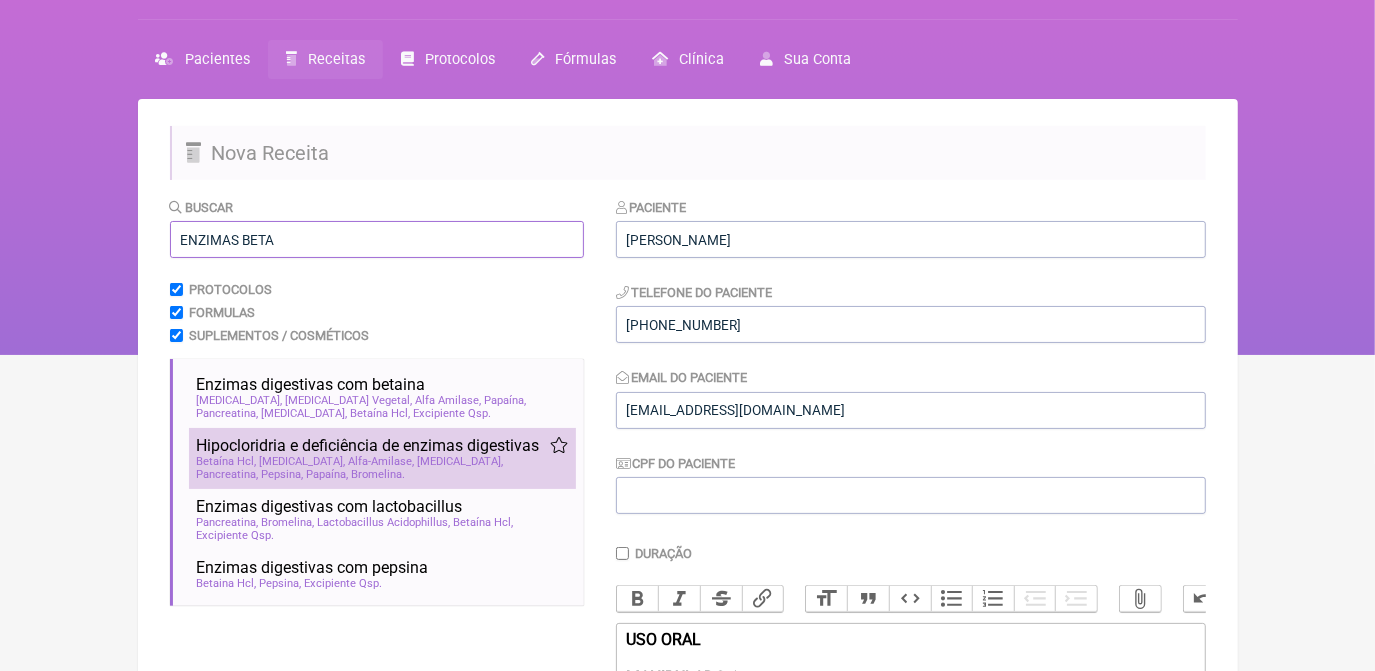 type on "ENZIMAS BETA" 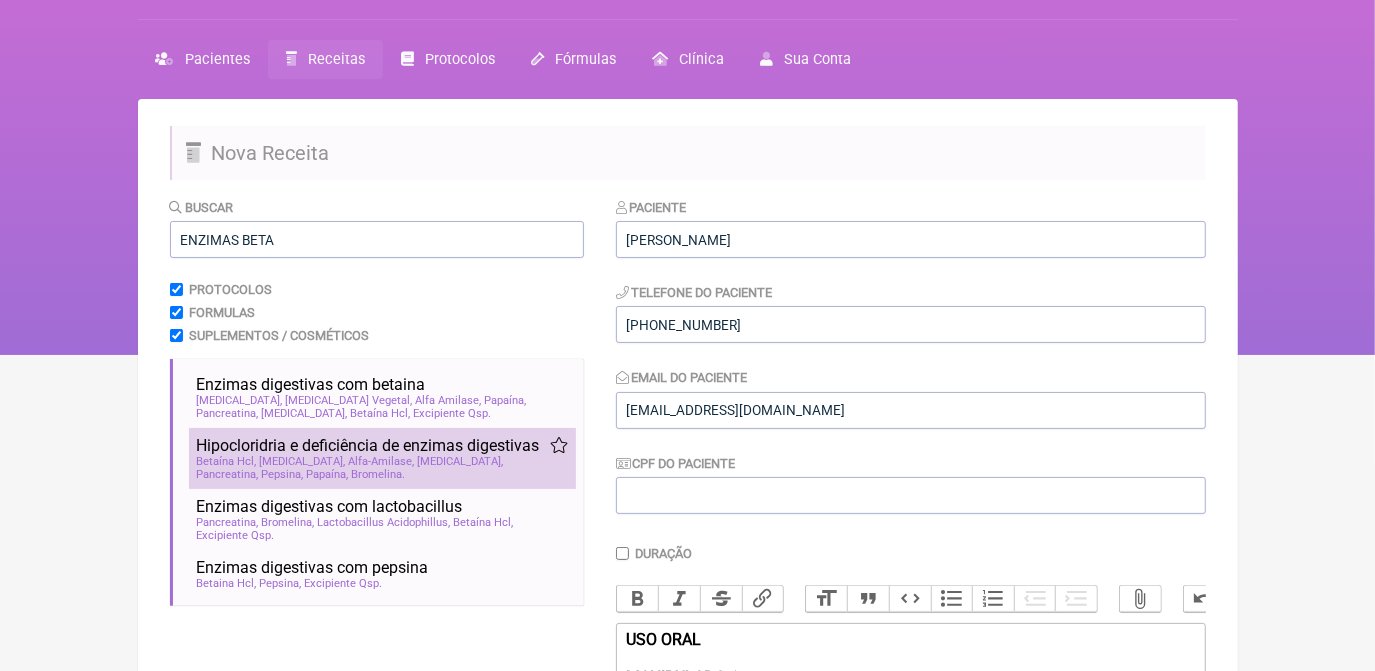 click on "Pancreatina" at bounding box center (228, 474) 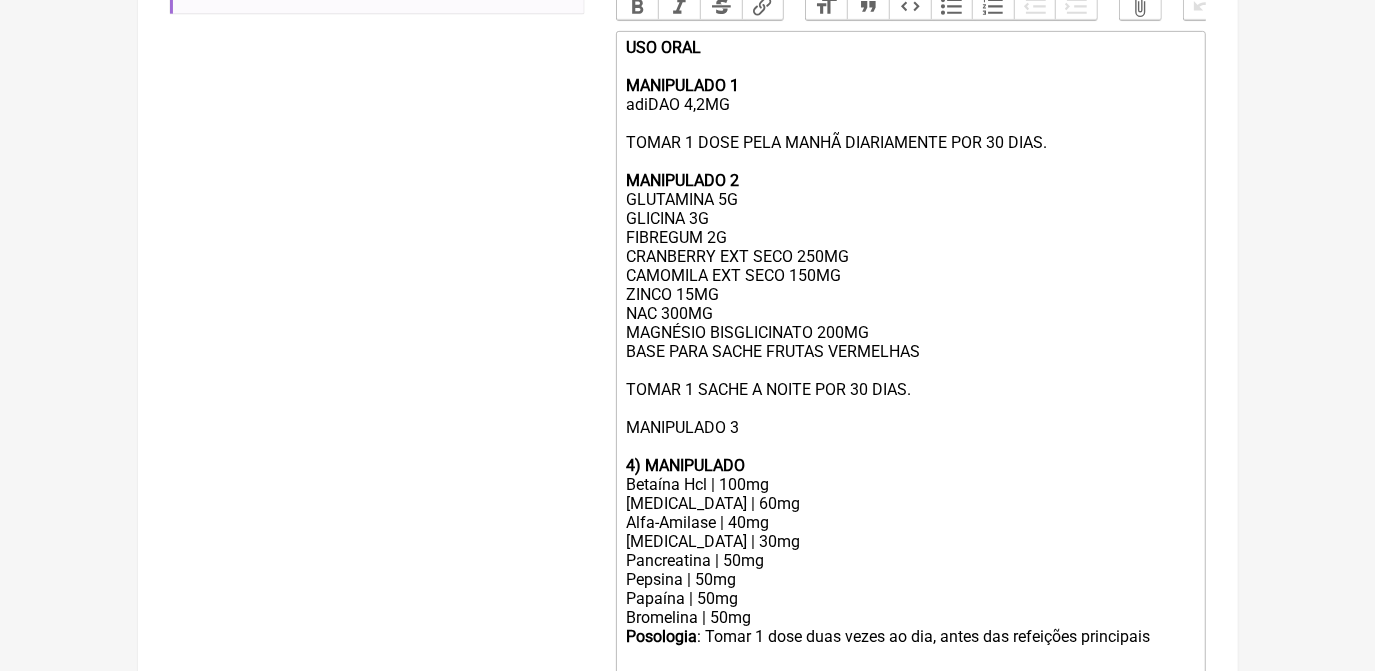 scroll, scrollTop: 681, scrollLeft: 0, axis: vertical 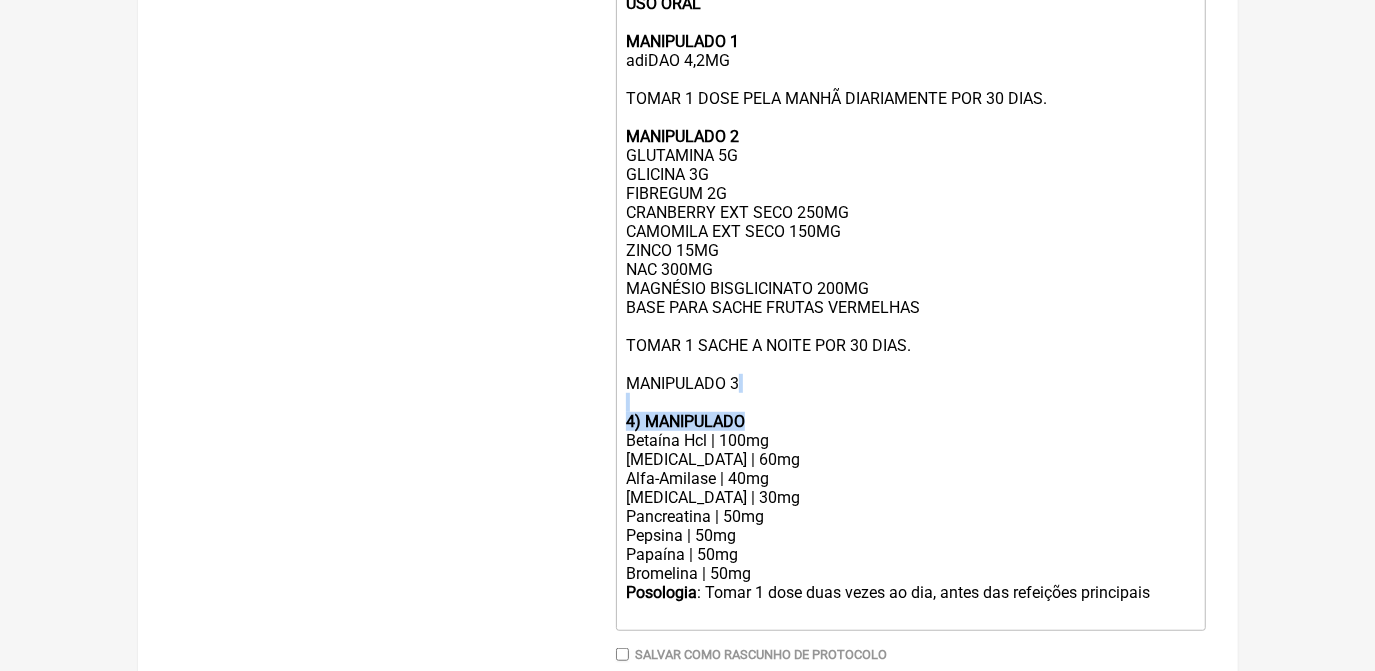drag, startPoint x: 746, startPoint y: 453, endPoint x: 648, endPoint y: 434, distance: 99.824844 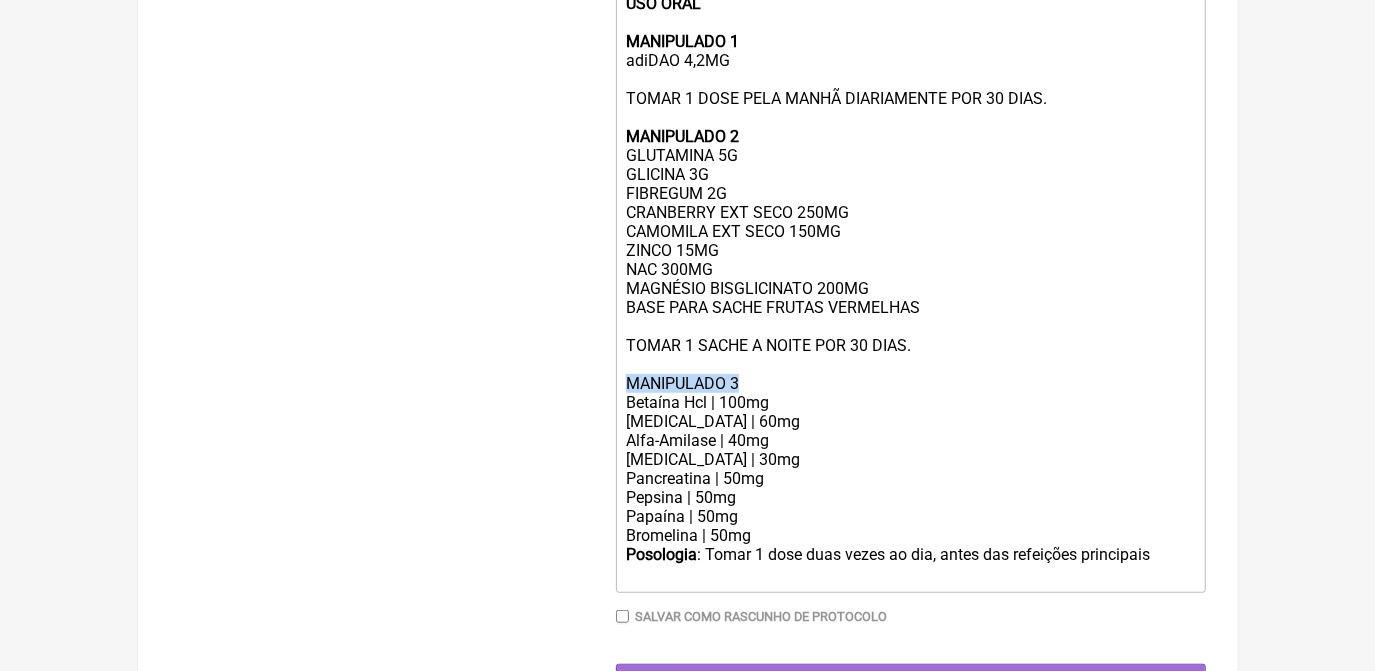 drag, startPoint x: 629, startPoint y: 409, endPoint x: 760, endPoint y: 414, distance: 131.09538 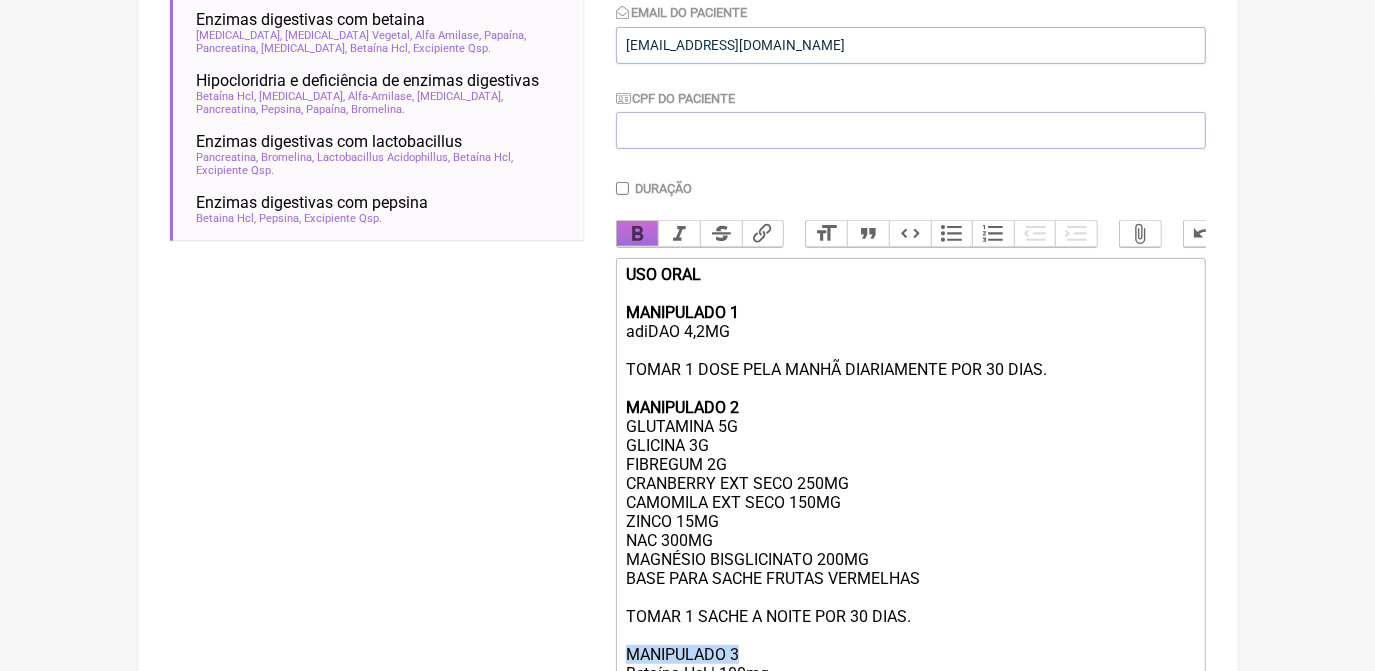 scroll, scrollTop: 408, scrollLeft: 0, axis: vertical 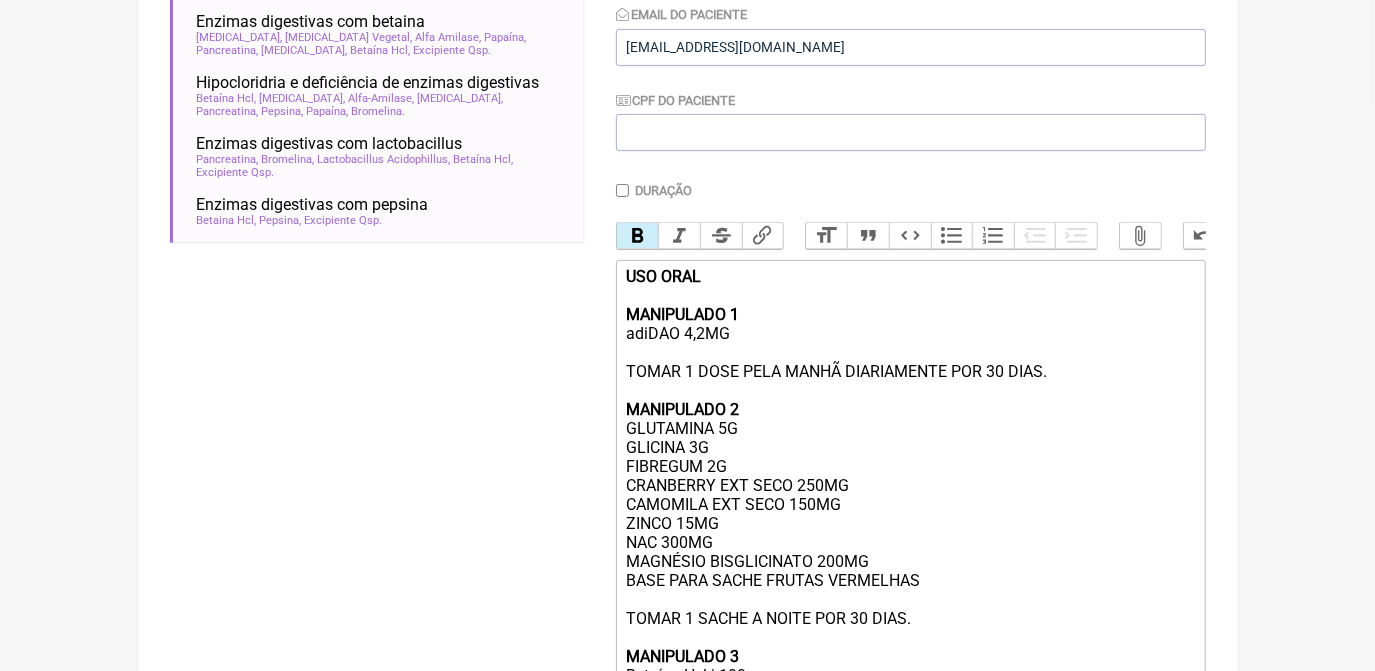 click on "Bold" at bounding box center [638, 236] 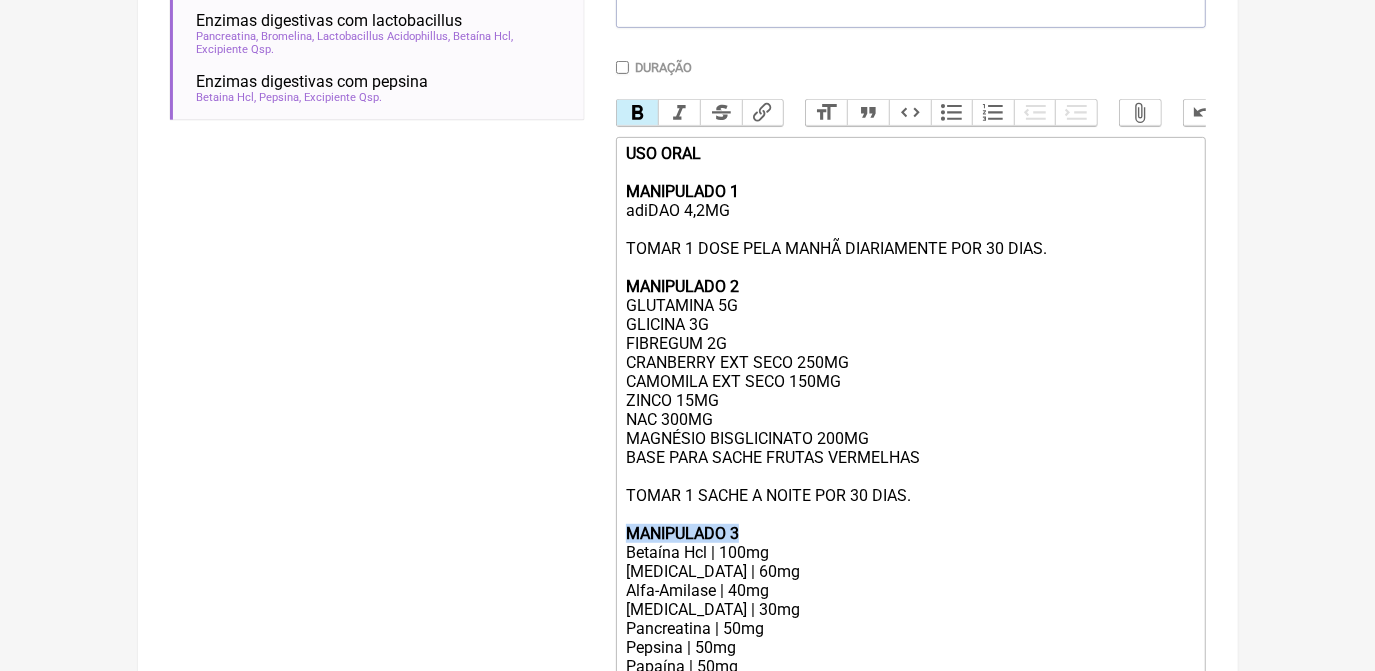 scroll, scrollTop: 681, scrollLeft: 0, axis: vertical 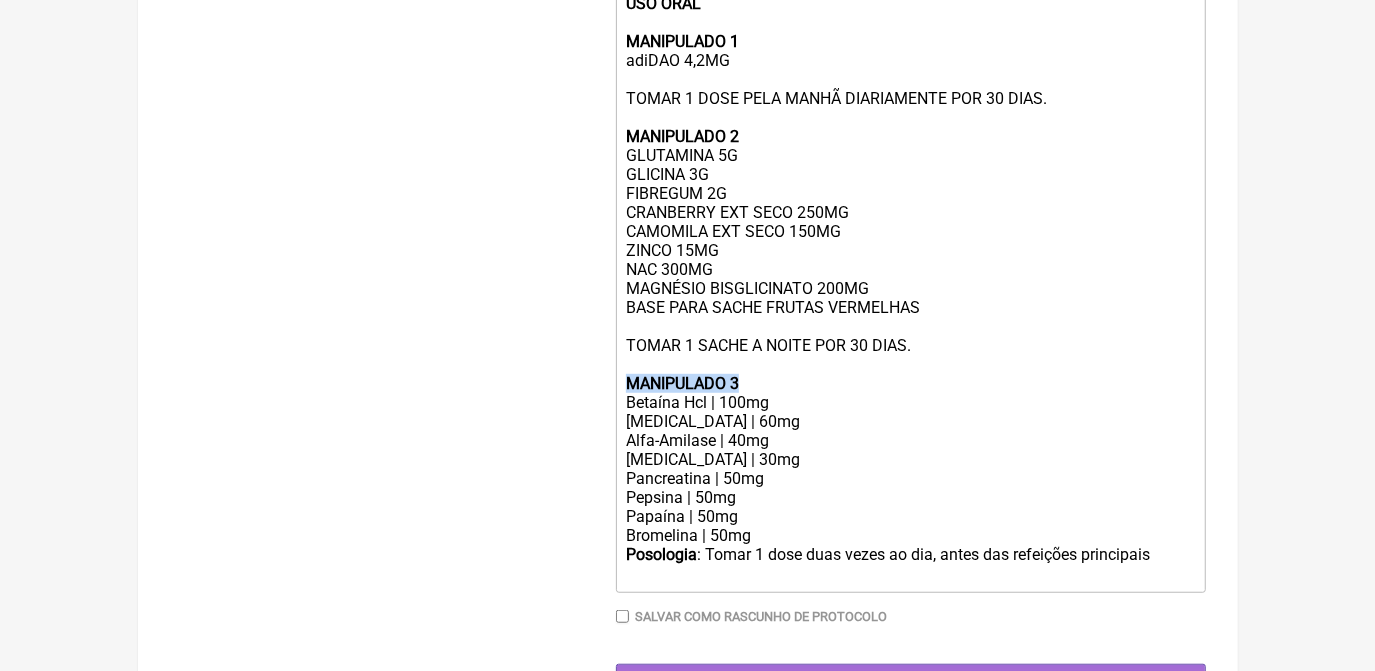 click on "Pancreatina | 50mg" 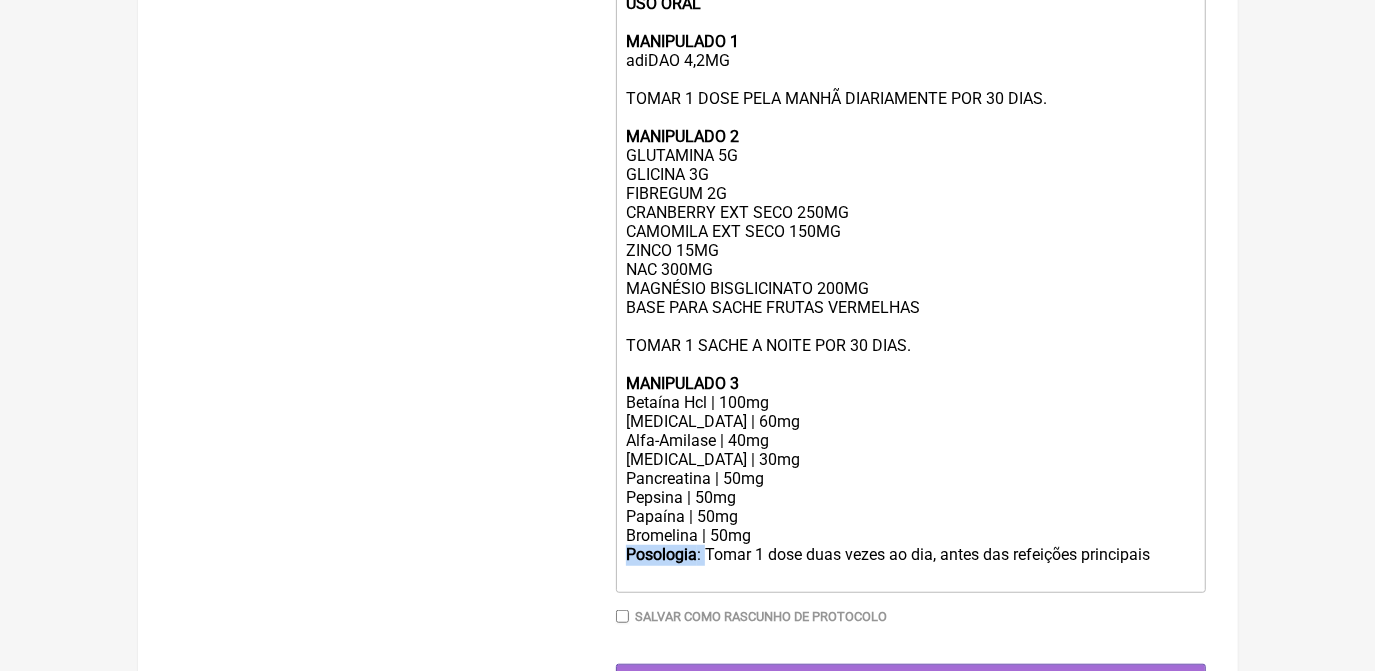 drag, startPoint x: 626, startPoint y: 596, endPoint x: 704, endPoint y: 589, distance: 78.31347 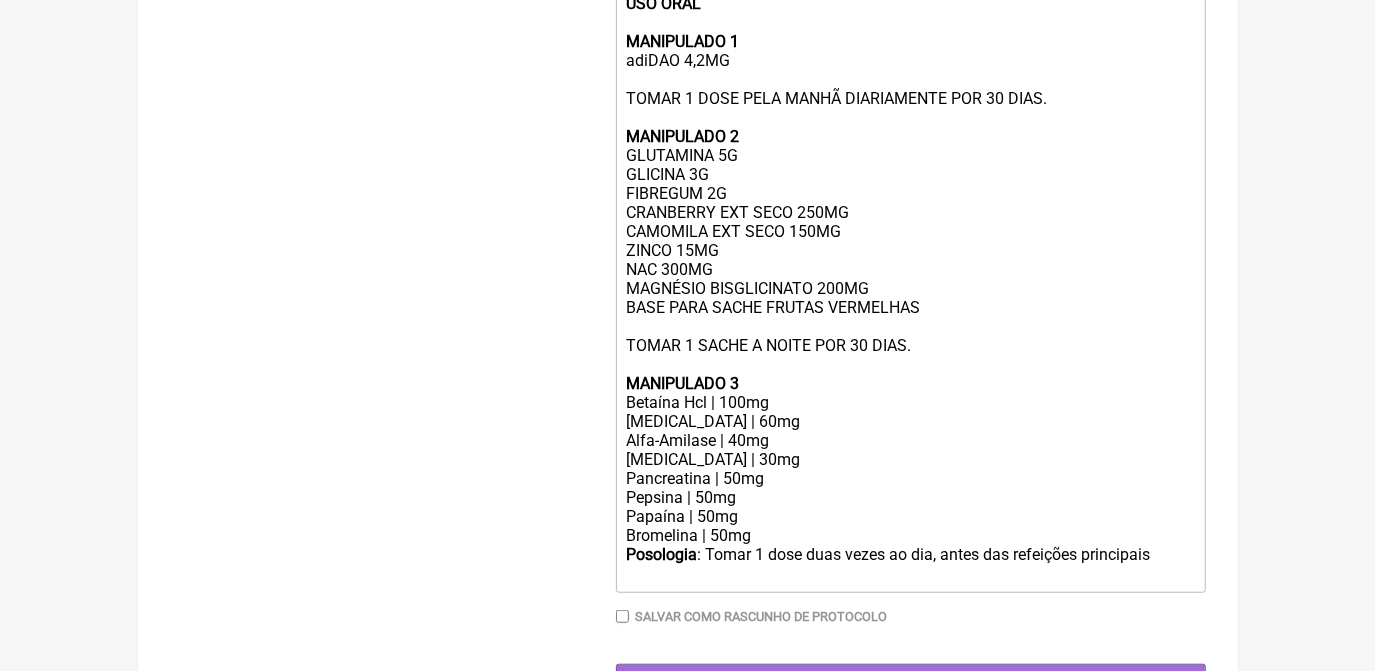 click on "USO ORAL MANIPULADO 1 adiDAO 4,2MG TOMAR 1 DOSE PELA MANHÃ DIARIAMENTE POR 30 DIAS.  MANIPULADO 2 GLUTAMINA 5G GLICINA 3G FIBREGUM 2G CRANBERRY EXT SECO 250MG CAMOMILA EXT SECO 150MG ZINCO 15MG NAC 300MG MAGNÉSIO BISGLICINATO 200MG BASE PARA SACHE FRUTAS VERMELHAS  TOMAR 1 SACHE A NOITE POR 30 DIAS.  MANIPULADO 3 Betaína Hcl | 100mg [MEDICAL_DATA] | 60mg Alfa-Amilase | 40mg [MEDICAL_DATA] | 30mg Pancreatina | 50mg Pepsina | 50mg Papaína | 50mg Bromelina | 50mg Posologia : Tomar 1 dose duas vezes ao dia, antes das refeições principais ㅤ" 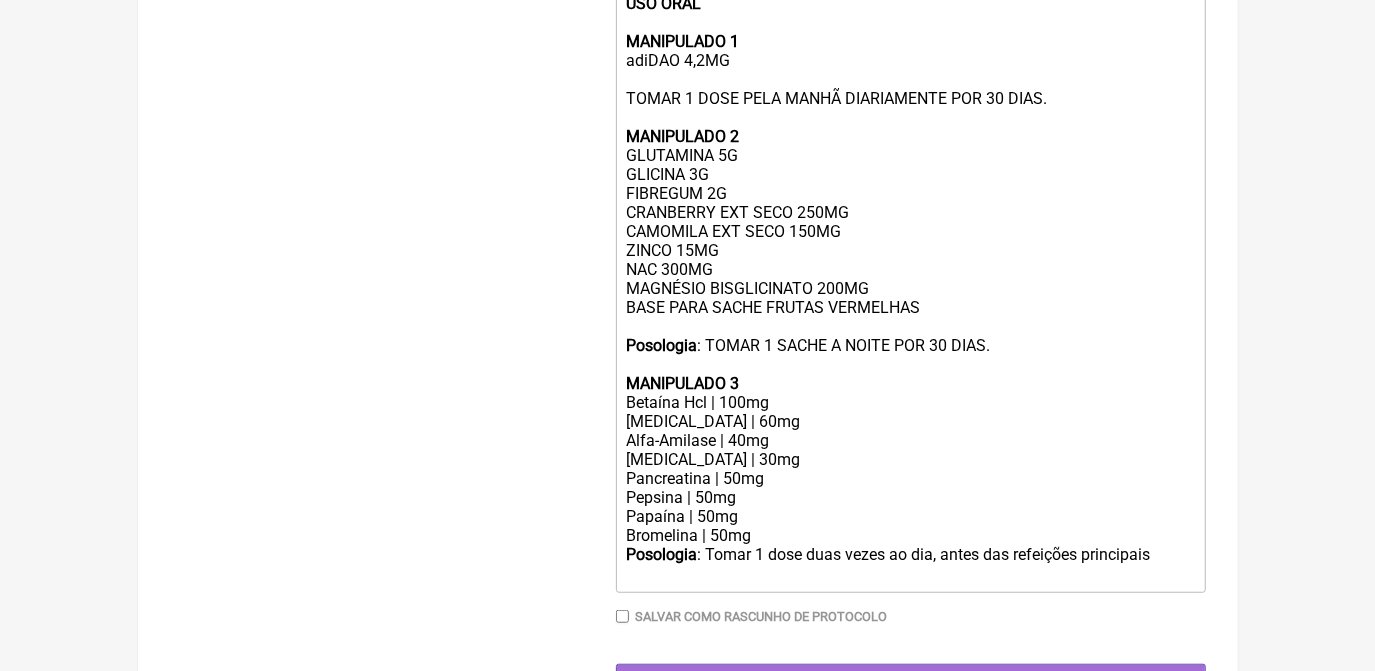 click on "USO ORAL MANIPULADO 1 adiDAO 4,2MG TOMAR 1 DOSE PELA MANHÃ DIARIAMENTE POR 30 DIAS.  MANIPULADO 2 GLUTAMINA 5G GLICINA 3G FIBREGUM 2G CRANBERRY EXT SECO 250MG CAMOMILA EXT SECO 150MG ZINCO 15MG NAC 300MG MAGNÉSIO BISGLICINATO 200MG BASE PARA SACHE FRUTAS VERMELHAS  Posologia :   TOMAR 1 SACHE A NOITE POR 30 DIAS.  MANIPULADO 3 Betaína Hcl | 100mg [MEDICAL_DATA] | 60mg Alfa-Amilase | 40mg [MEDICAL_DATA] | 30mg Pancreatina | 50mg Pepsina | 50mg Papaína | 50mg Bromelina | 50mg Posologia : Tomar 1 dose duas vezes ao dia, antes das refeições principais ㅤ" 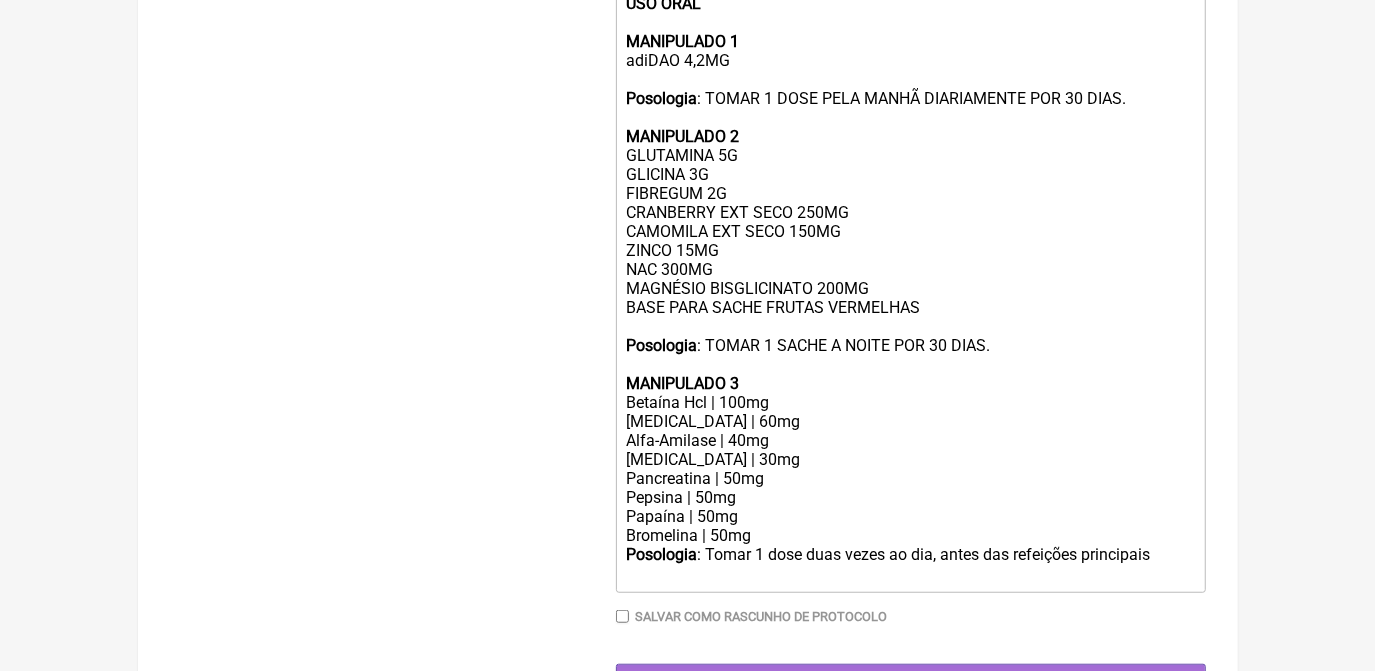 click on "Posologia : Tomar 1 dose duas vezes ao dia, antes das refeições principais ㅤ" 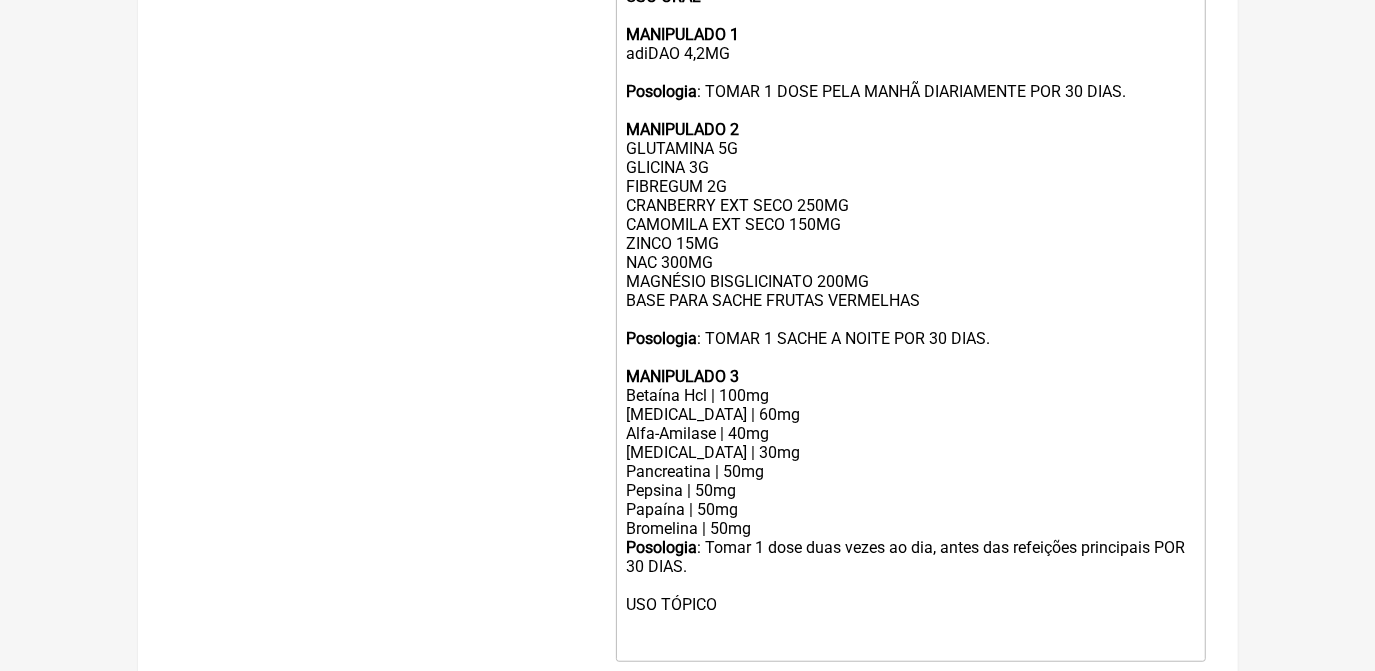 scroll, scrollTop: 708, scrollLeft: 0, axis: vertical 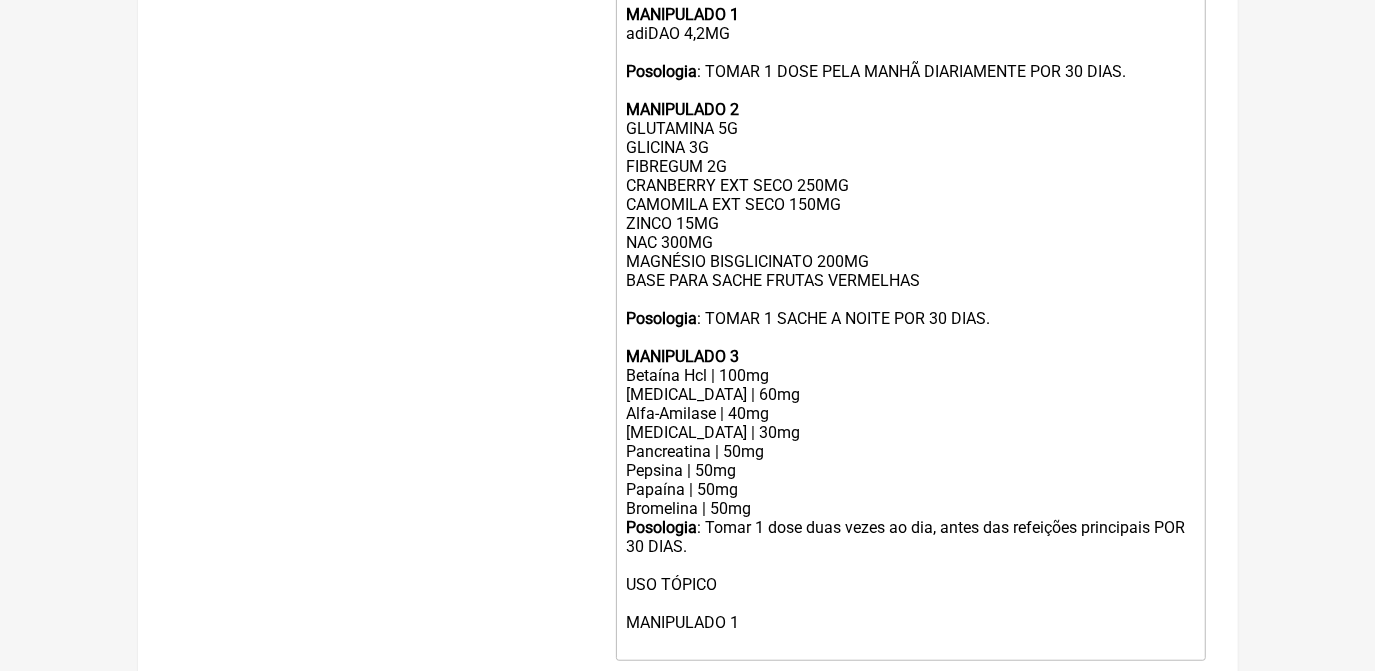 type on "<div><strong>USO ORAL<br><br>MANIPULADO 1</strong><br>adiDAO 4,2MG<br><br><strong>Posologia</strong>: TOMAR 1 DOSE PELA MANHÃ DIARIAMENTE POR 30 DIAS. <br><br><strong>MANIPULADO 2</strong><br>GLUTAMINA 5G<br>GLICINA 3G<br>FIBREGUM 2G<br>CRANBERRY EXT SECO 250MG<br>CAMOMILA EXT SECO 150MG<br>ZINCO 15MG<br>NAC 300MG<br>MAGNÉSIO BISGLICINATO 200MG<br>BASE PARA SACHE FRUTAS VERMELHAS <br><br><strong>Posologia</strong>: TOMAR 1 SACHE A NOITE POR 30 DIAS. <br><br><strong>MANIPULADO 3</strong><br>Betaína Hcl | 100mg</div><div>[MEDICAL_DATA] | 60mg</div><div>Alfa-Amilase | 40mg</div><div>[MEDICAL_DATA] | 30mg</div><div>Pancreatina | 50mg</div><div>Pepsina | 50mg</div><div>Papaína | 50mg</div><div>Bromelina | 50mg</div><div><strong>Posologia</strong>: Tomar 1 dose duas vezes ao dia, antes das refeições principais POR 30 DIAS.<br><br>USO TÓPICO<br><br>MANIPULADO 1<br>ㅤ<br><br></div>" 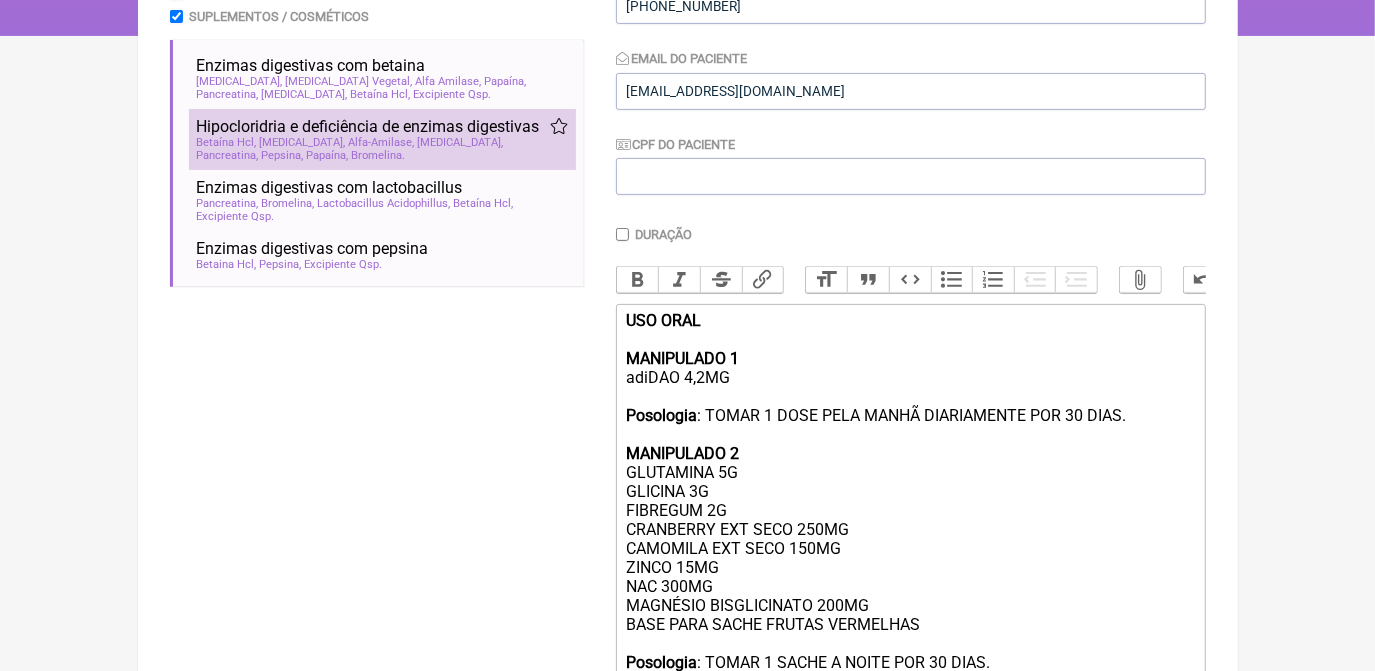 scroll, scrollTop: 91, scrollLeft: 0, axis: vertical 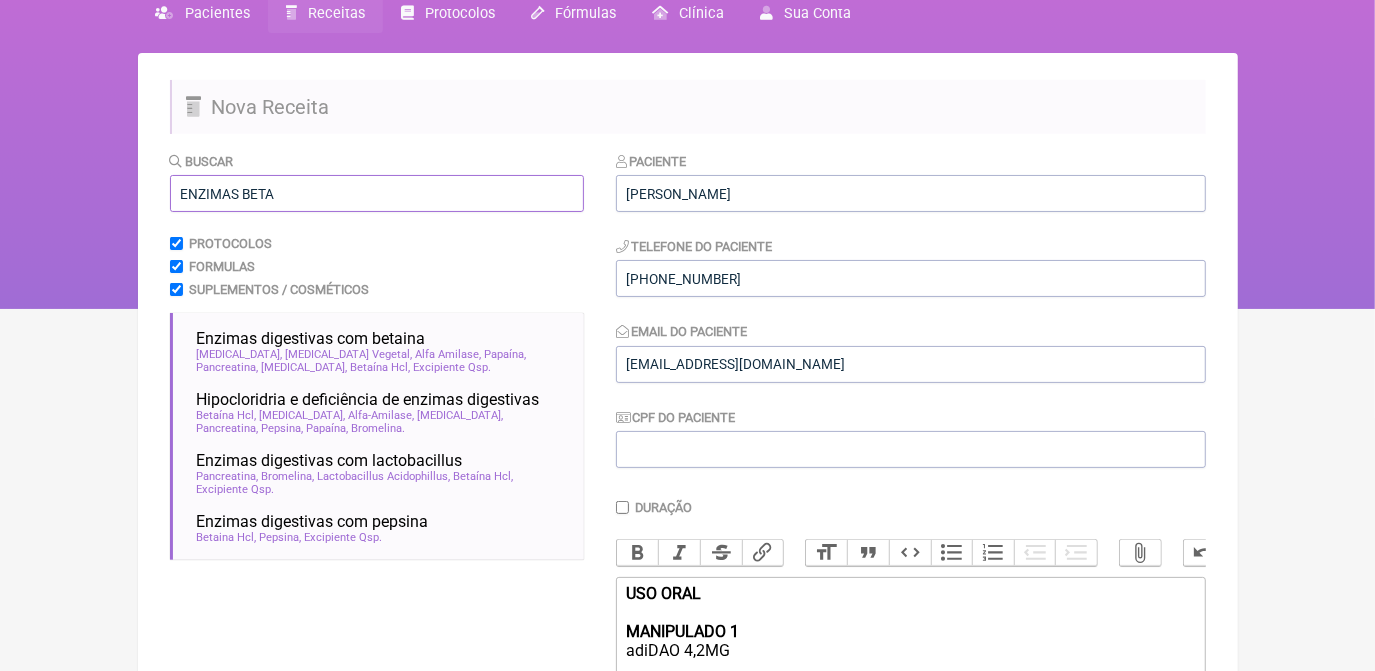 drag, startPoint x: 340, startPoint y: 188, endPoint x: 31, endPoint y: 187, distance: 309.00162 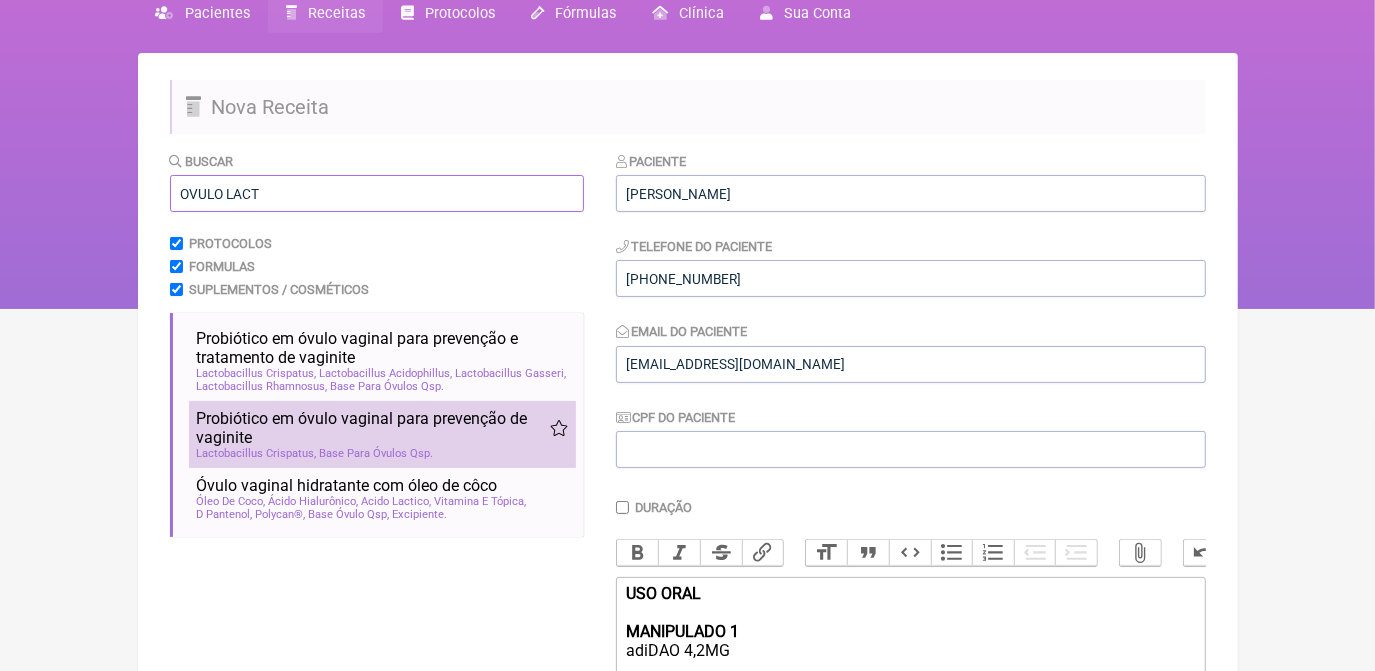 scroll, scrollTop: 182, scrollLeft: 0, axis: vertical 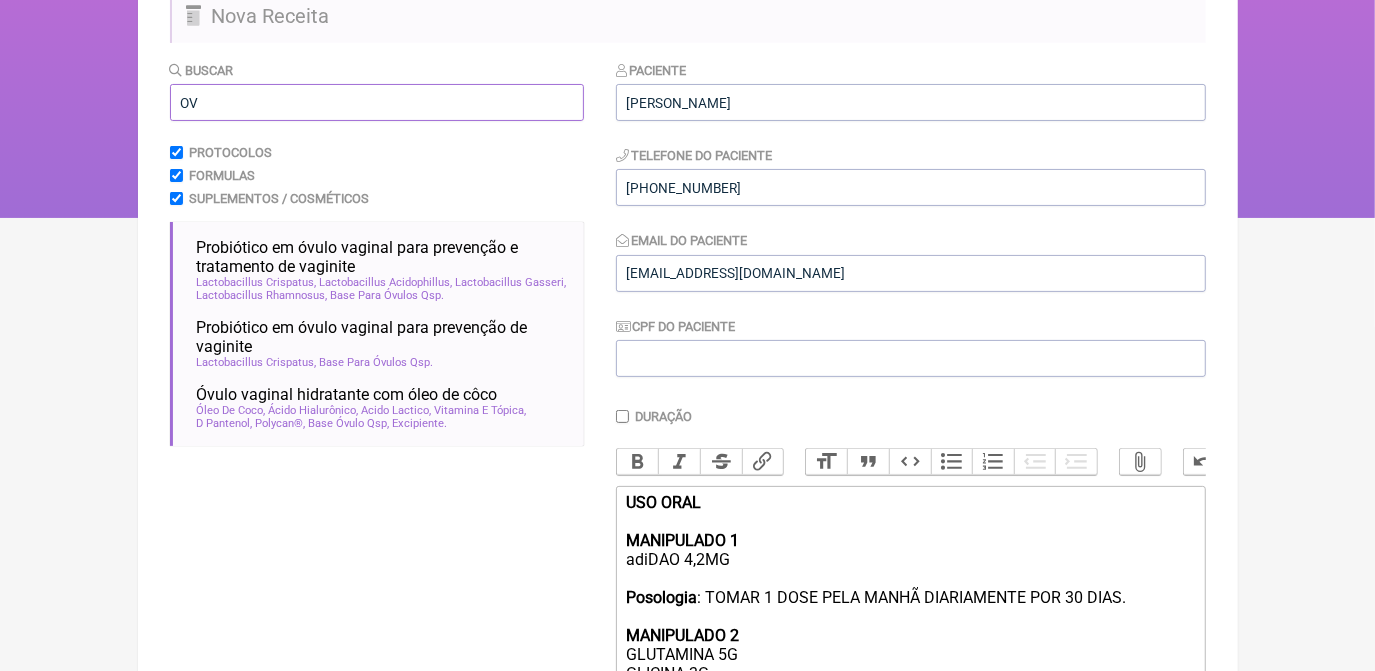 type on "O" 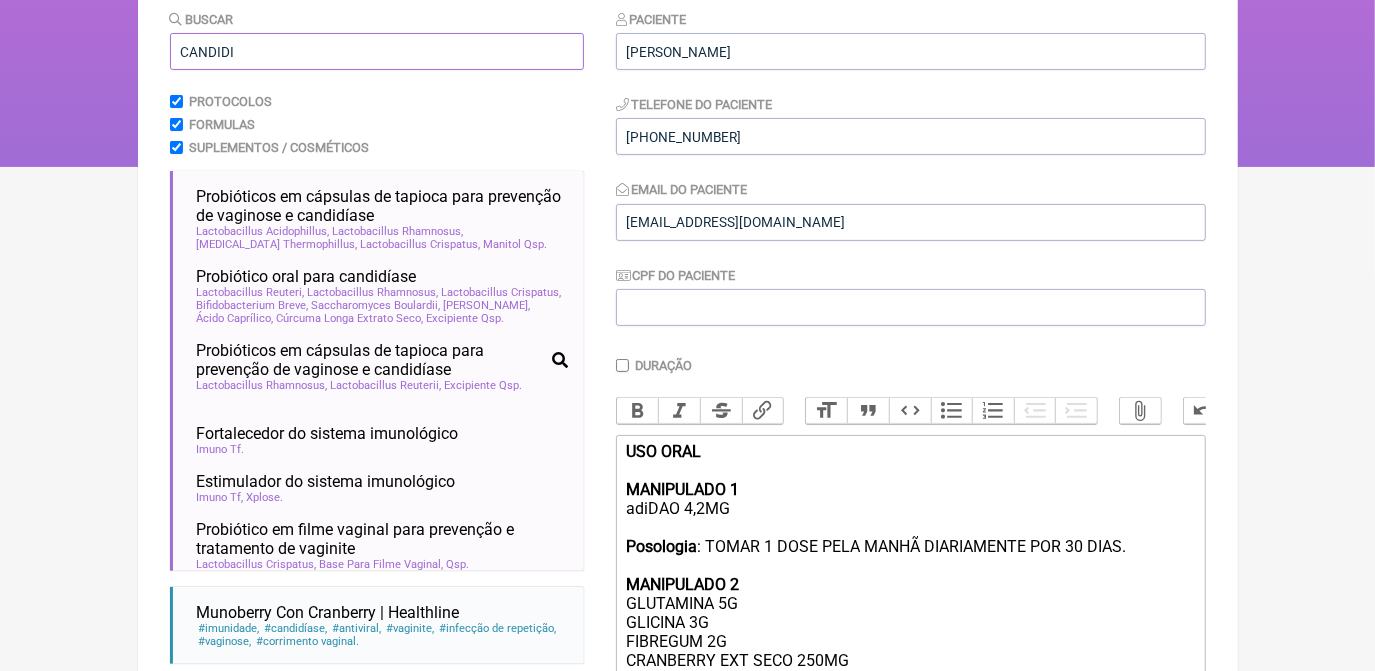 scroll, scrollTop: 273, scrollLeft: 0, axis: vertical 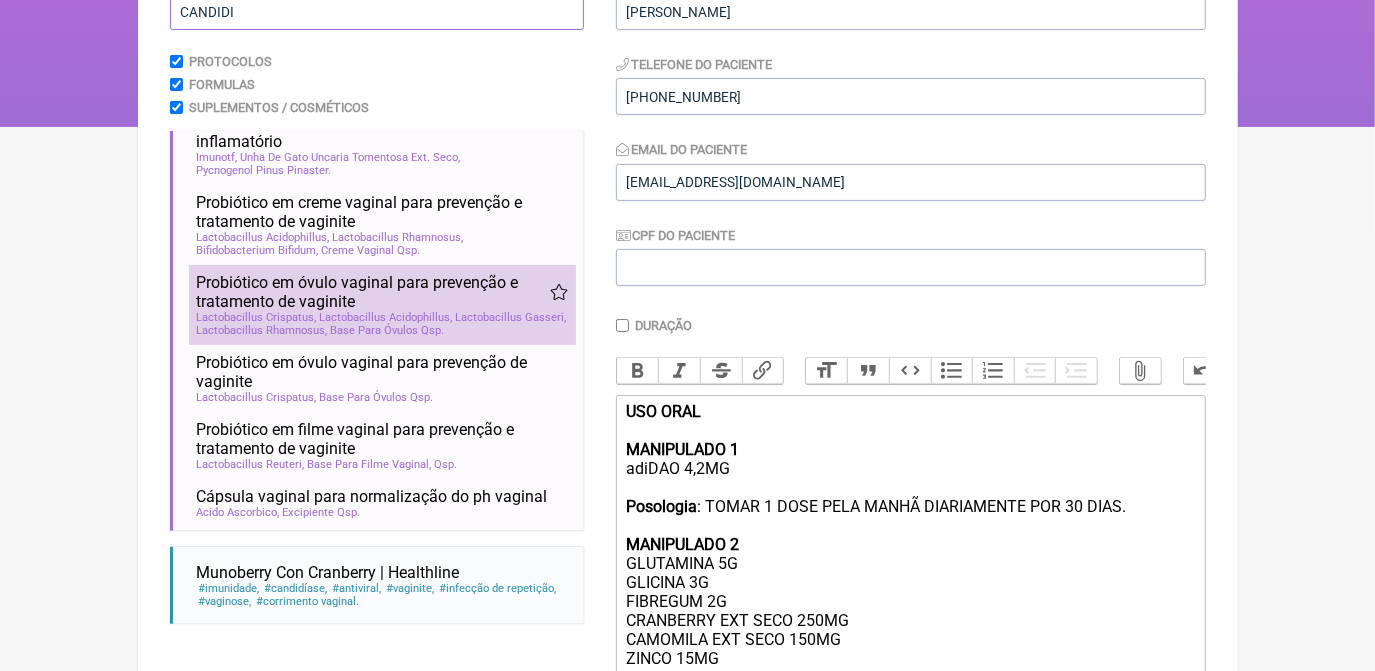 type on "CANDIDI" 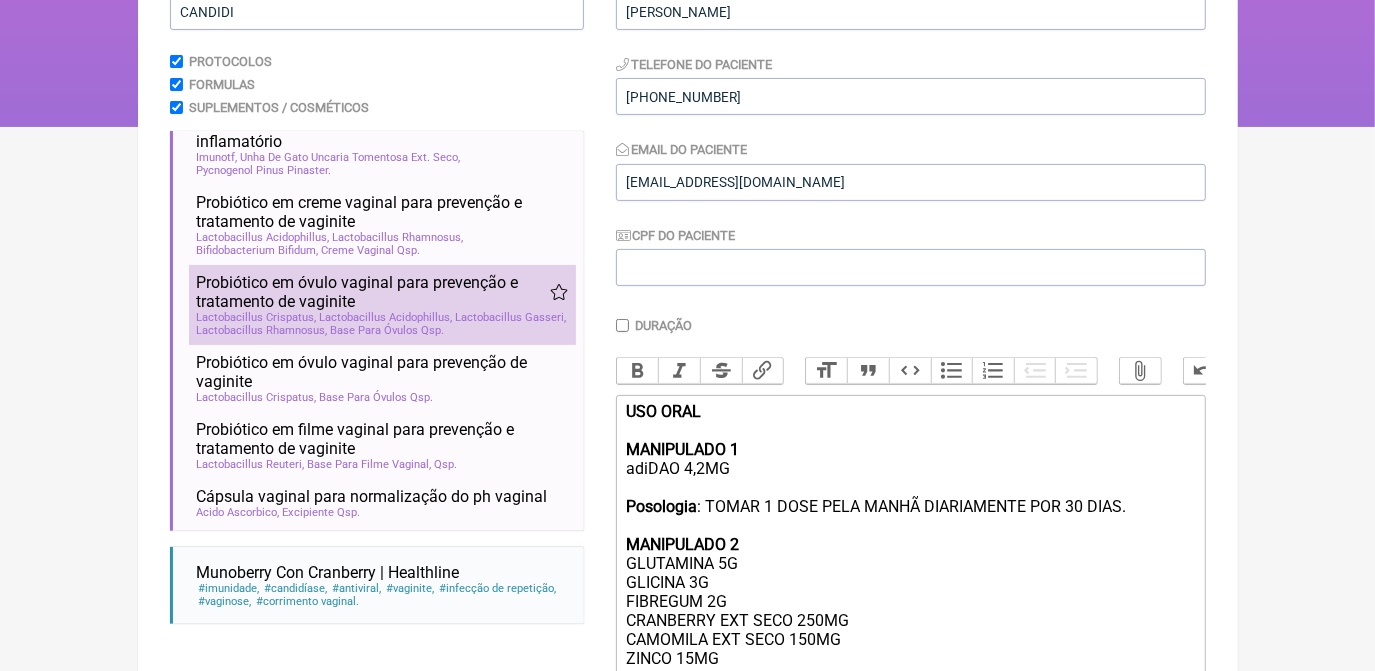 click on "Lactobacillus Acidophillus" at bounding box center [386, 317] 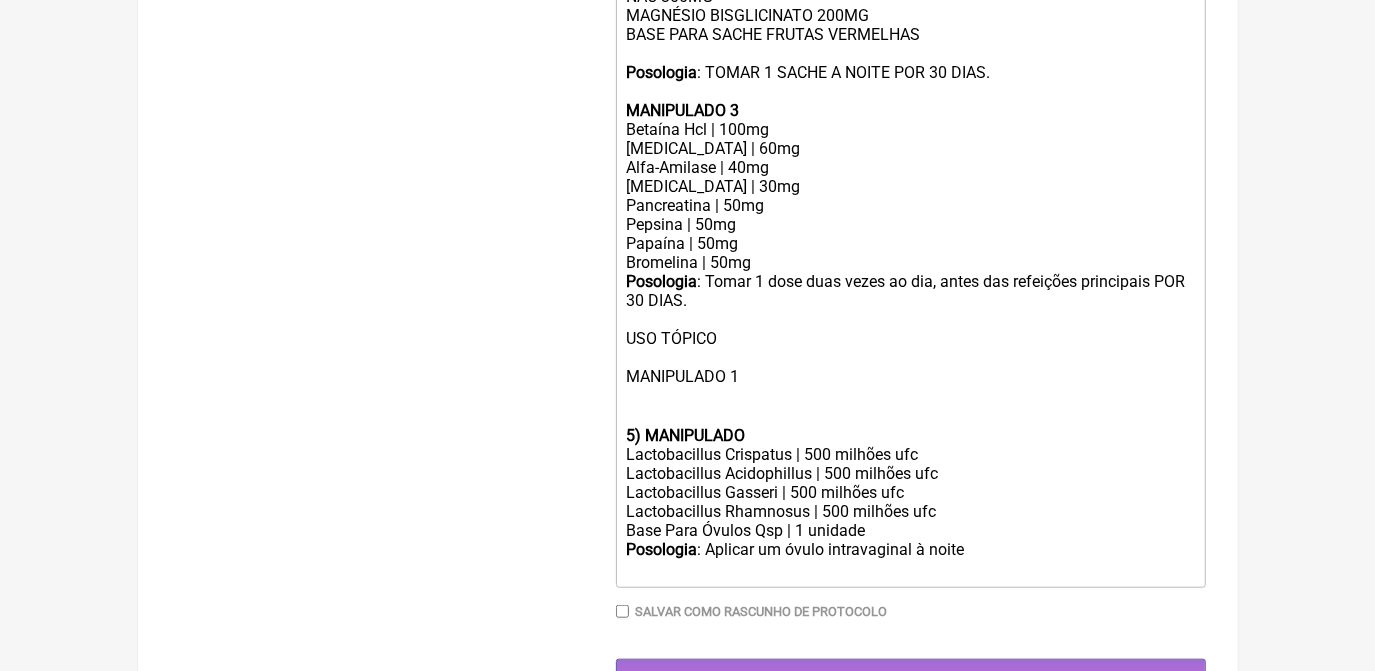 scroll, scrollTop: 1000, scrollLeft: 0, axis: vertical 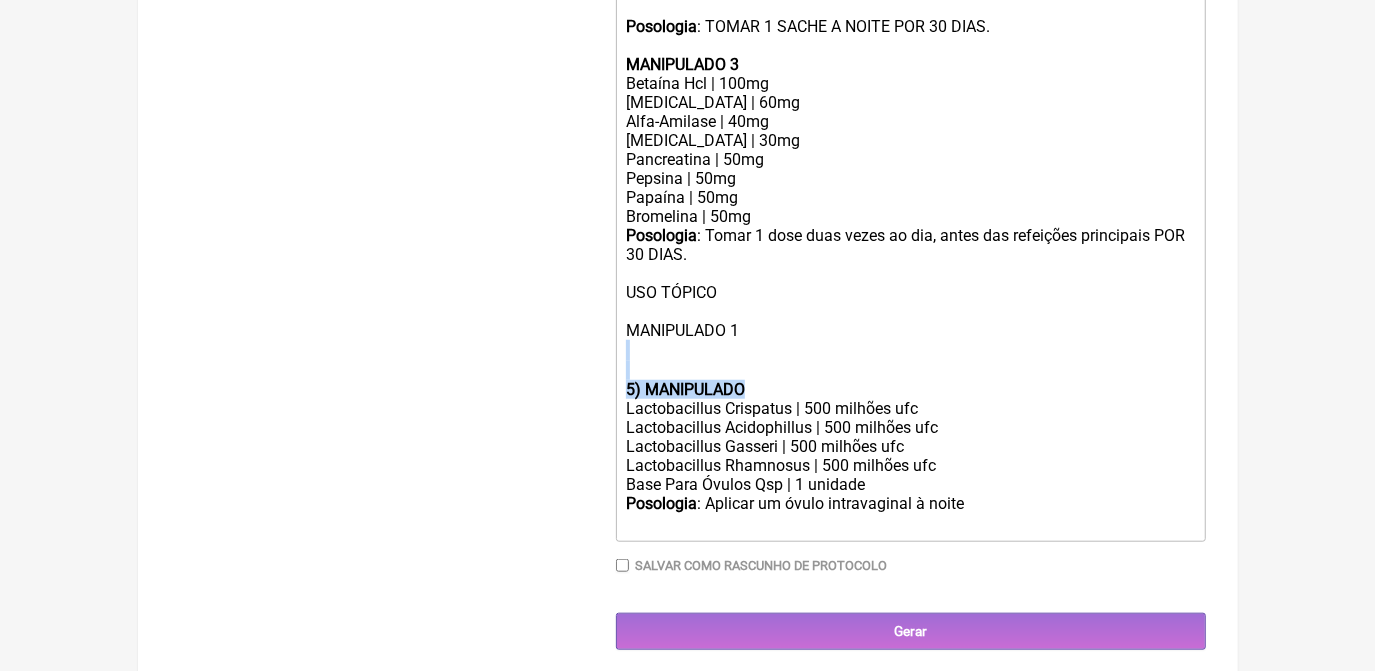 drag, startPoint x: 746, startPoint y: 428, endPoint x: 624, endPoint y: 395, distance: 126.38433 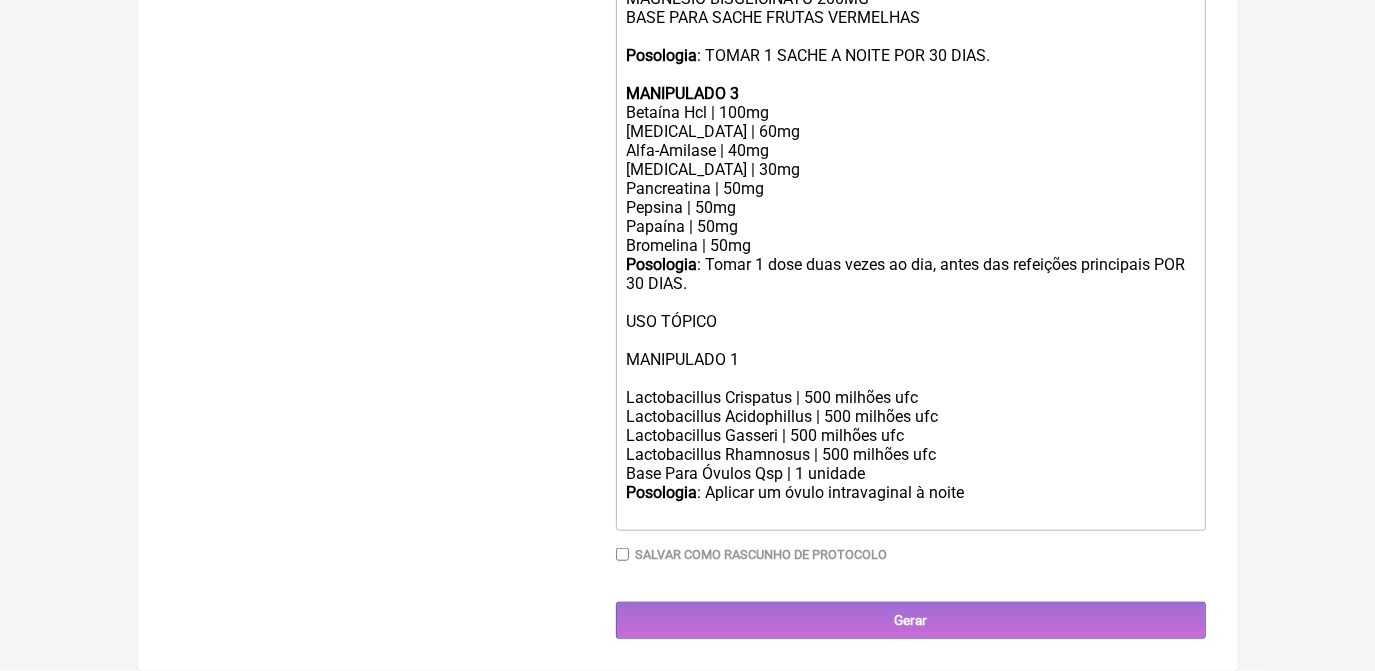 scroll, scrollTop: 992, scrollLeft: 0, axis: vertical 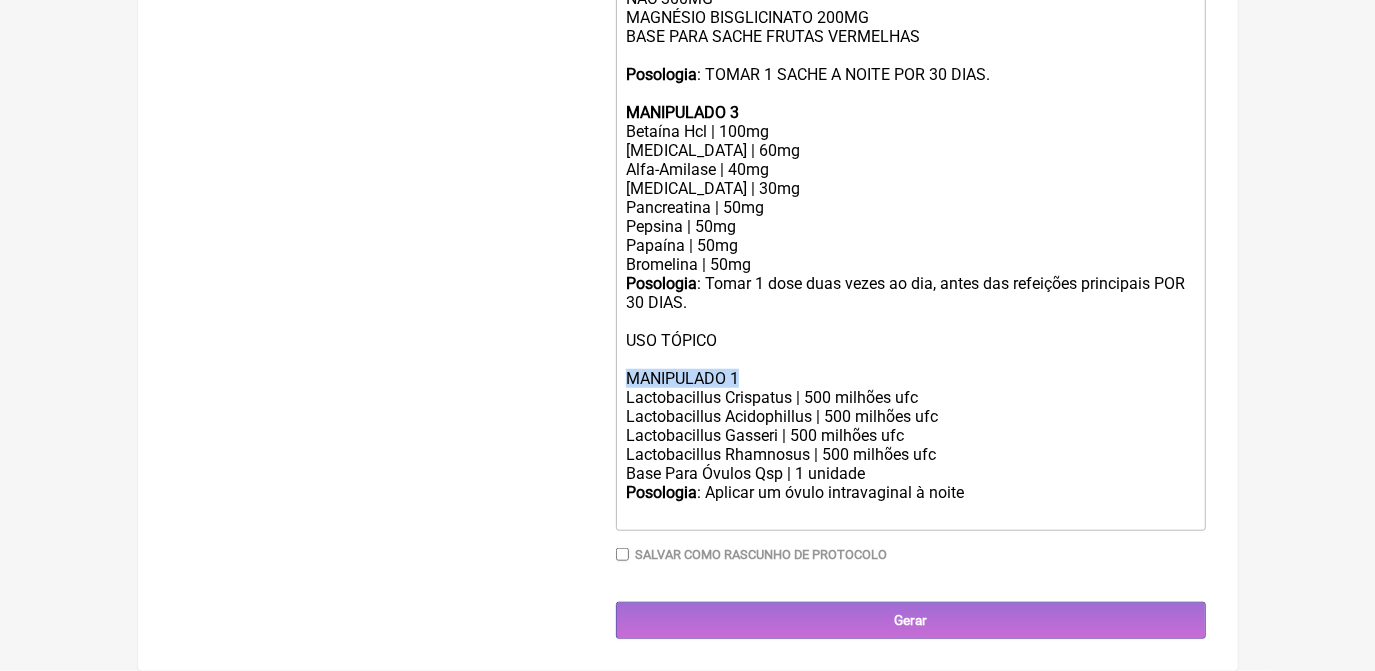 drag, startPoint x: 624, startPoint y: 371, endPoint x: 747, endPoint y: 368, distance: 123.03658 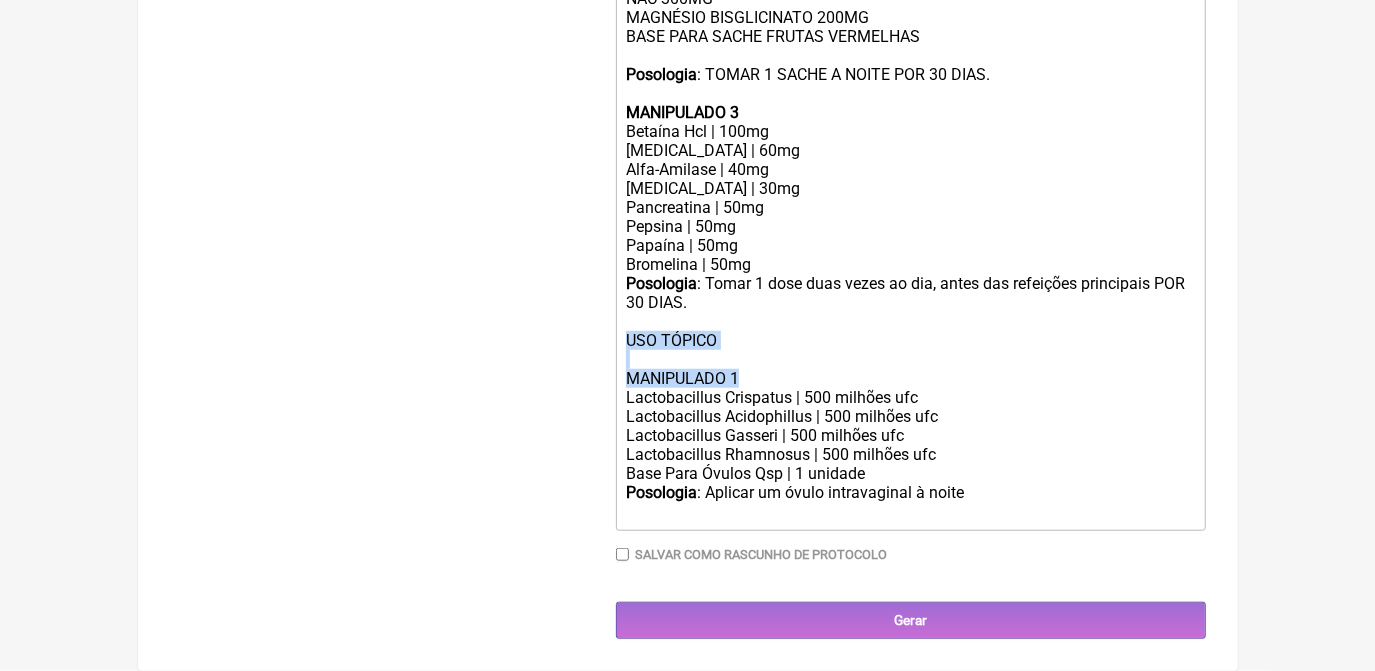 drag, startPoint x: 624, startPoint y: 331, endPoint x: 748, endPoint y: 380, distance: 133.33041 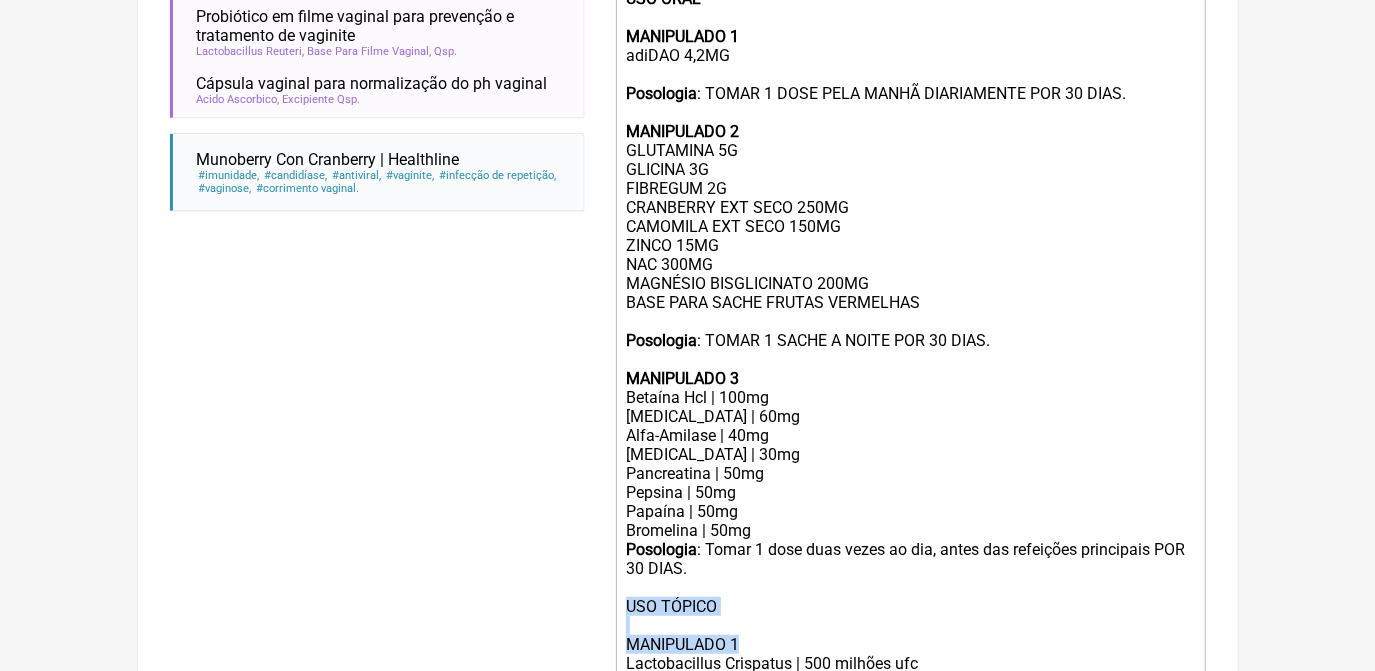 scroll, scrollTop: 629, scrollLeft: 0, axis: vertical 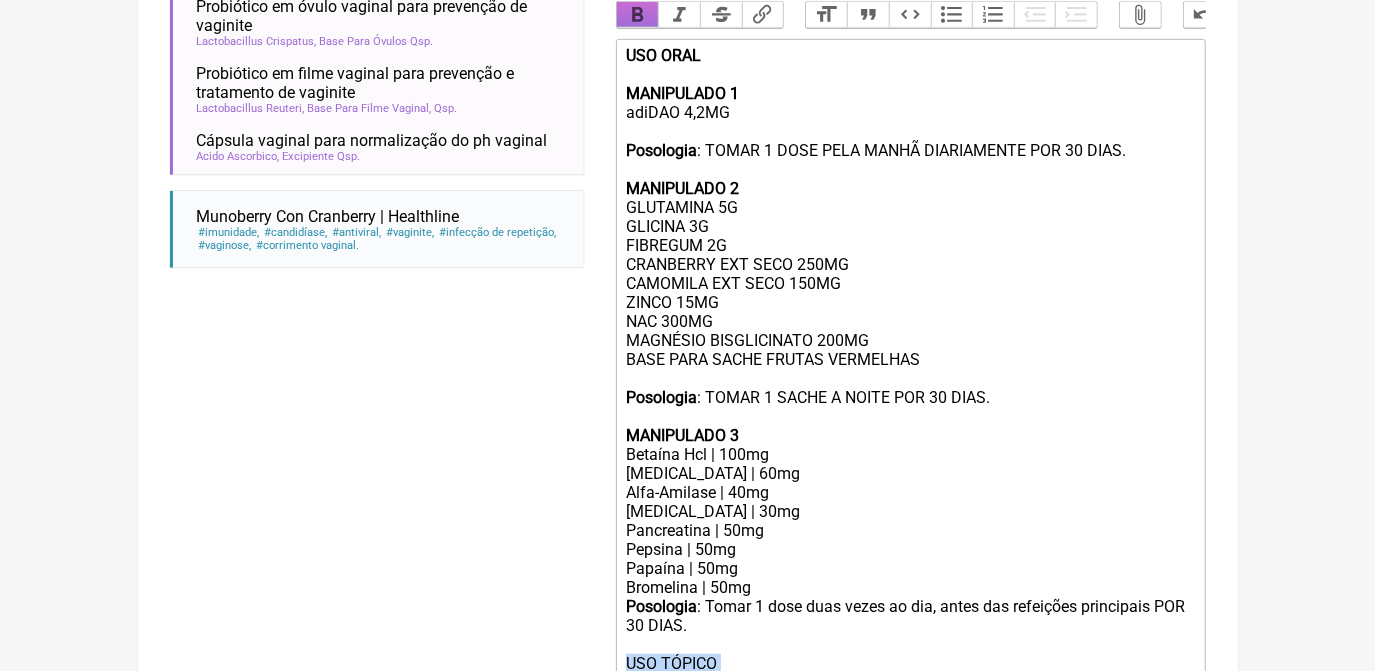 click on "Bold" at bounding box center (638, 15) 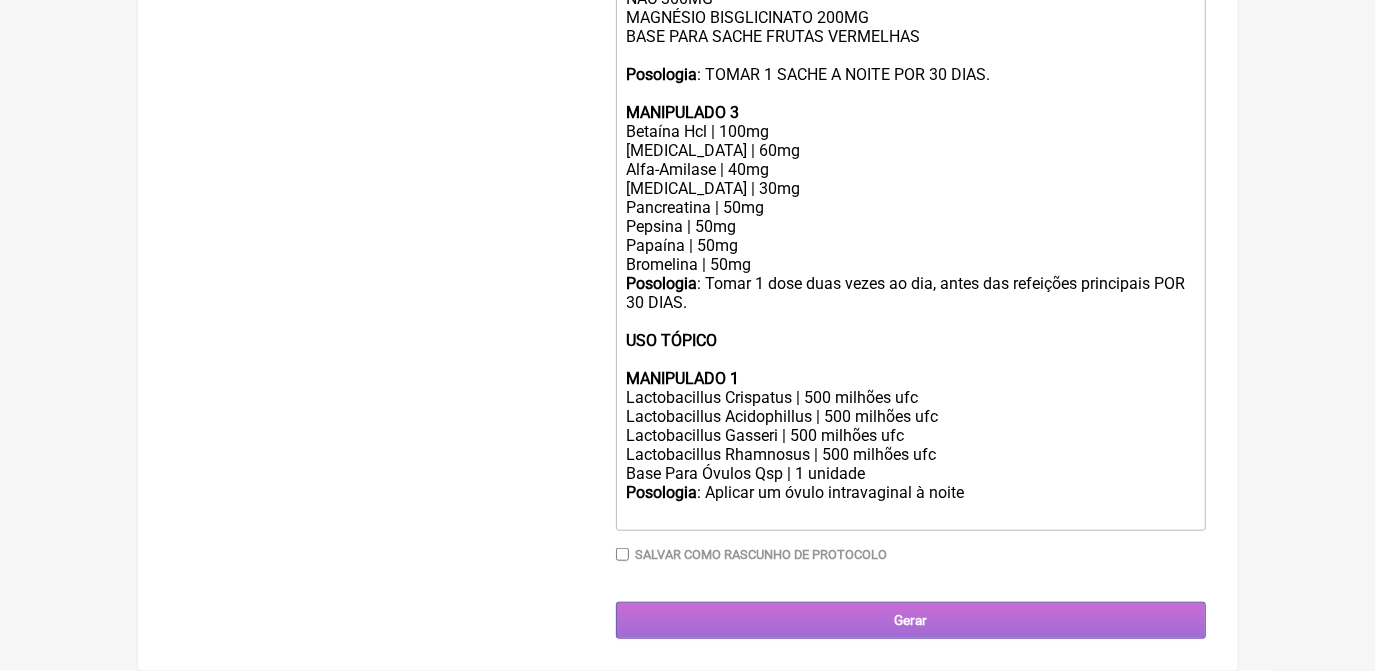 scroll, scrollTop: 992, scrollLeft: 0, axis: vertical 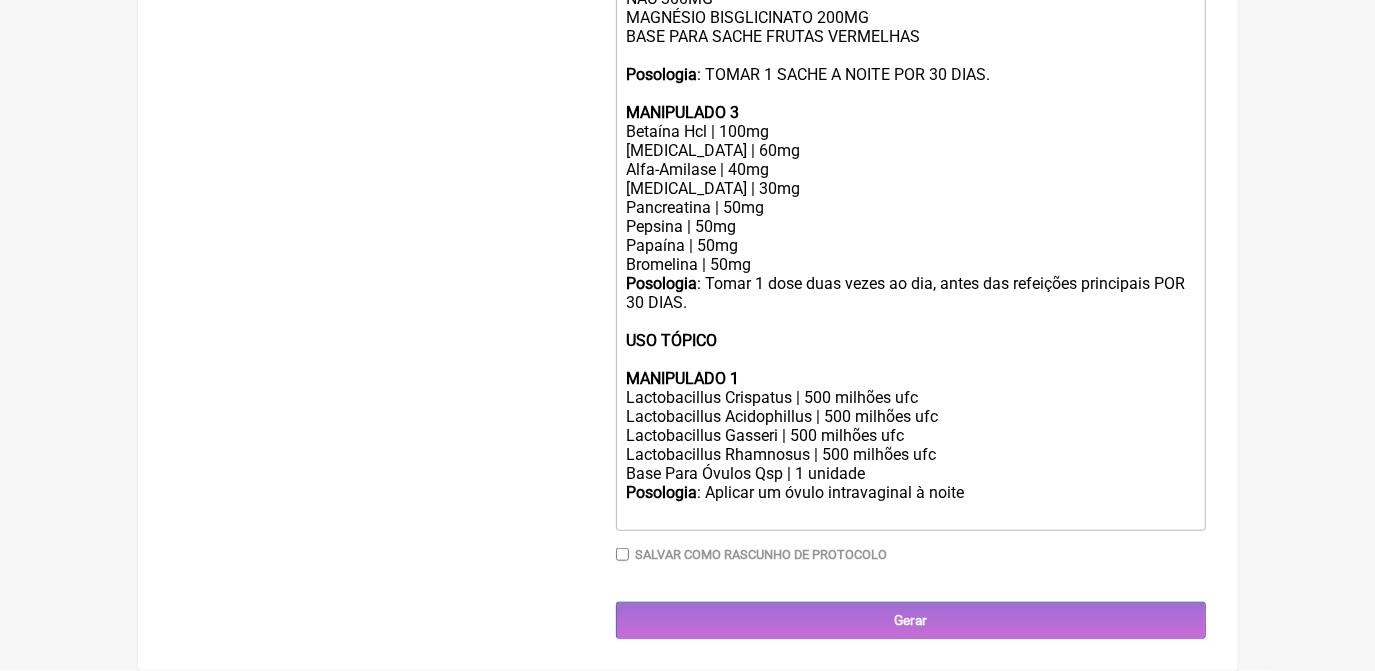 click on "Base Para Óvulos Qsp | 1 unidade" 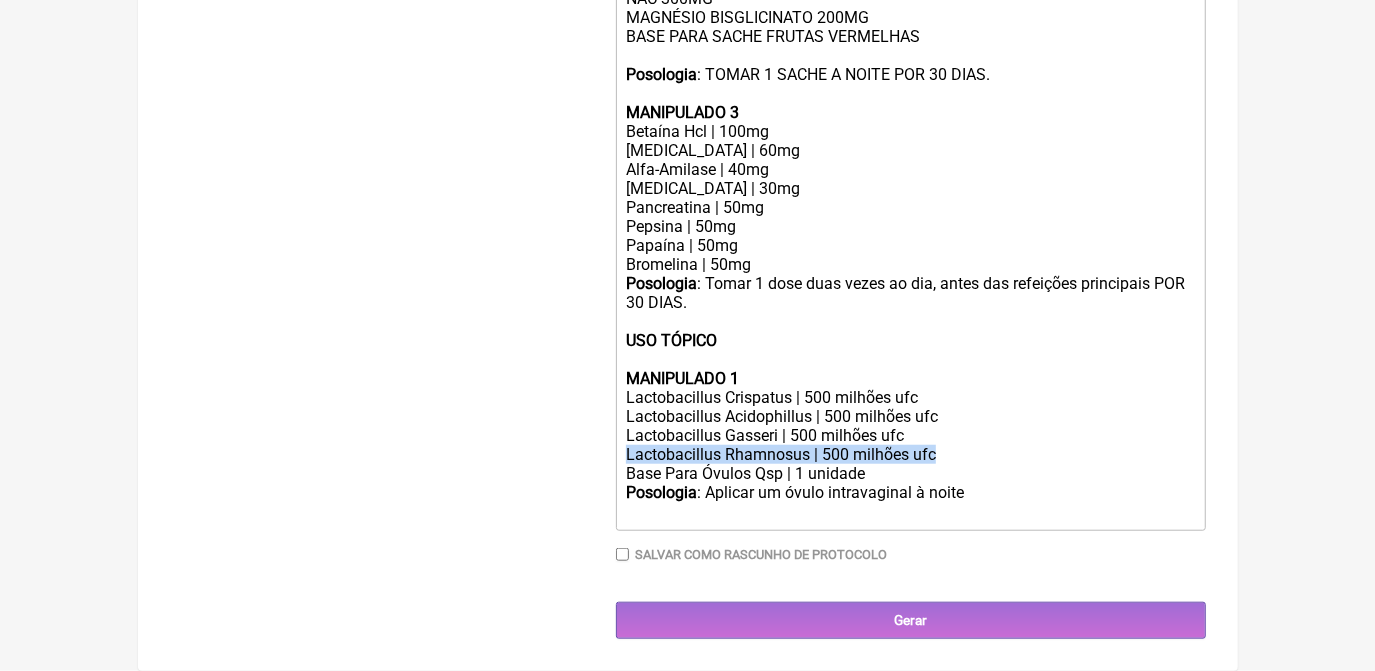drag, startPoint x: 626, startPoint y: 456, endPoint x: 938, endPoint y: 461, distance: 312.04007 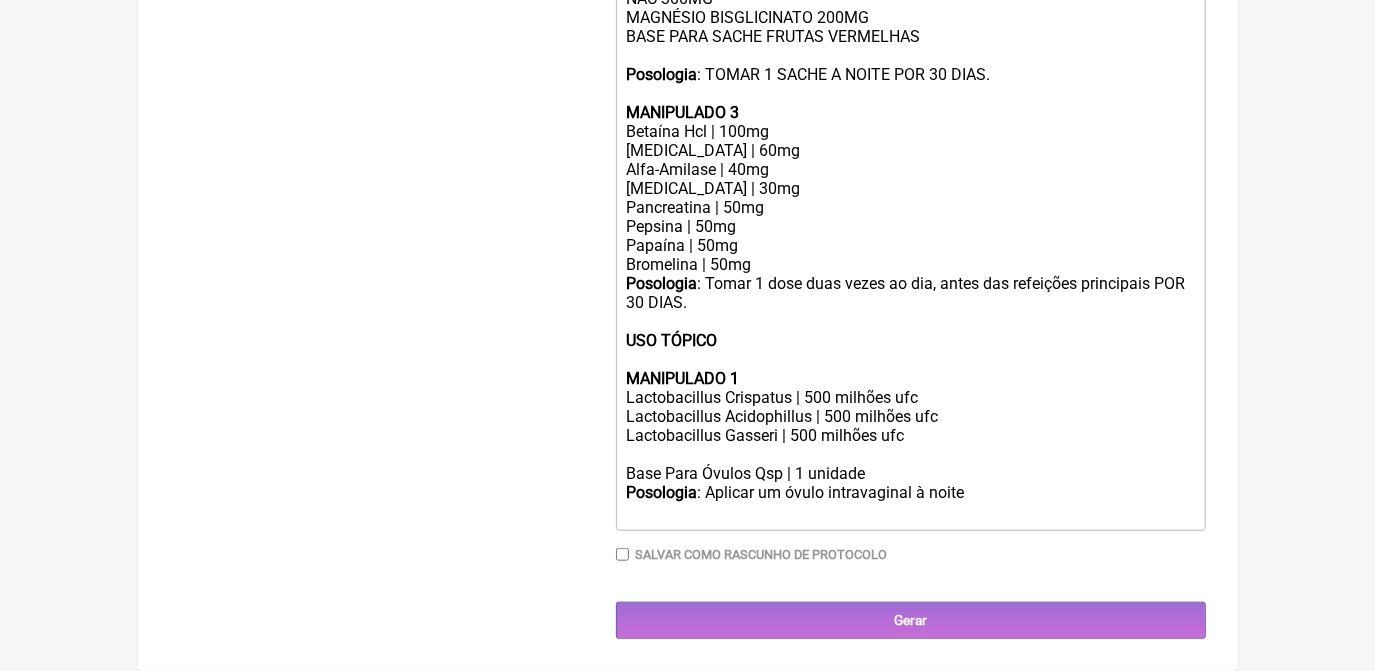 scroll, scrollTop: 973, scrollLeft: 0, axis: vertical 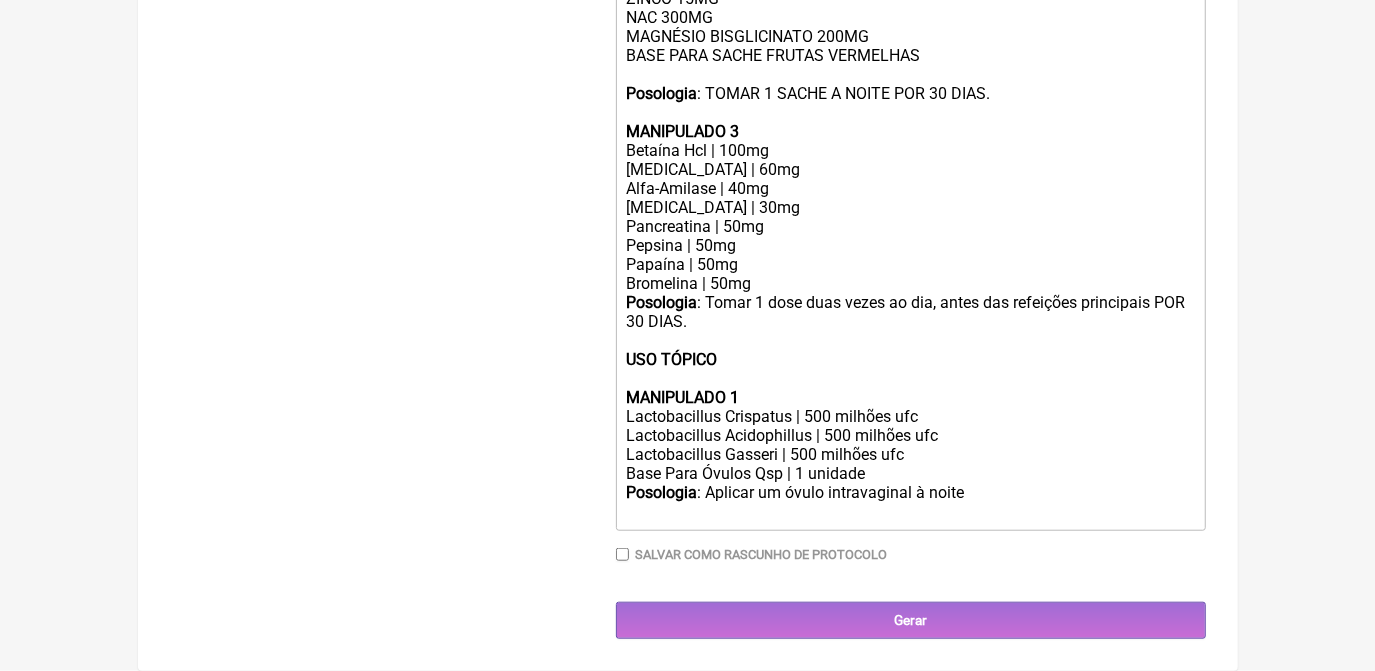 click on "Posologia : Aplicar um óvulo intravaginal à noite ㅤ" 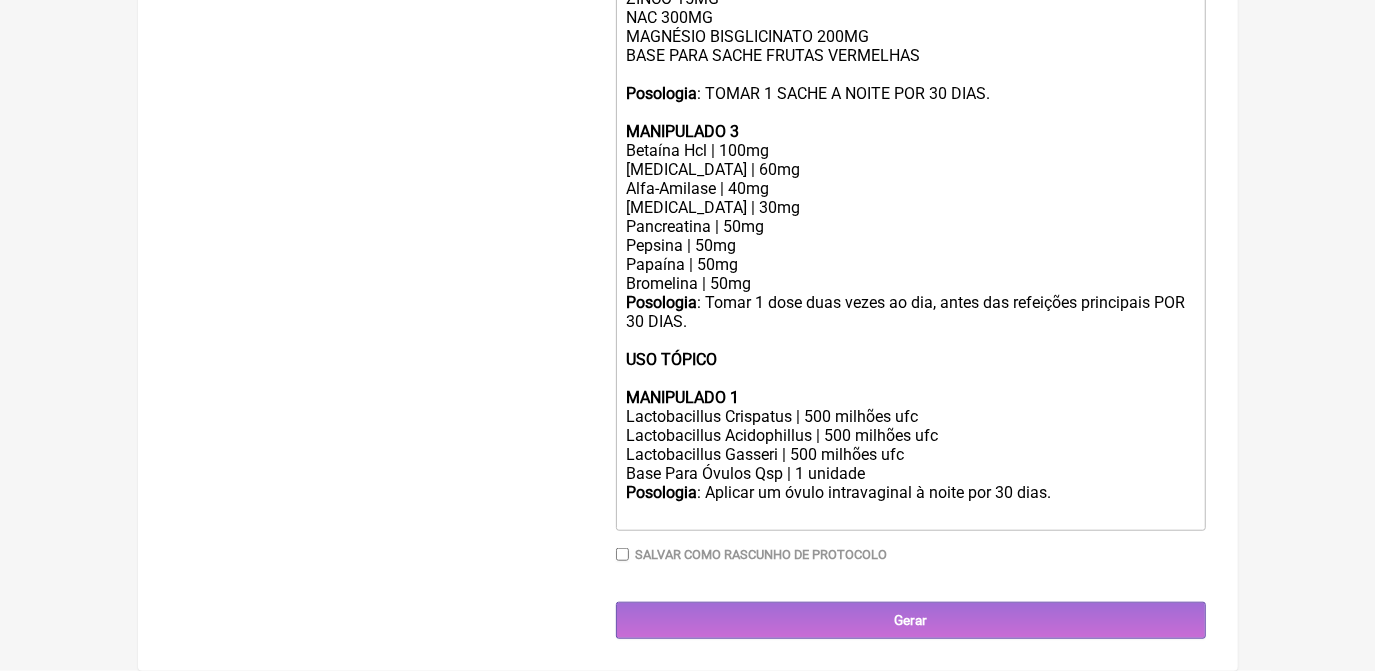 type on "<lor><ipsumd>SIT AMET<co><ad>ELITSEDDOE 6</tempor><in>utlABO 7,5ET<do><ma><aliqua>Enimadmin</veniam>: QUISN 4 EXER ULLA LABOR NISIALIQUIP EXE 68 COMM. <co><du><auteir>INREPREHEN 1</volupt><ve>ESSECILLU 1F<nu>PARIATU 4E<si>OCCAECAT 3C<no>PROIDENTS CUL QUIO 605DE<mo>ANIMIDES LAB PERS 593UN<om>ISTEN 91ER<vo>ACC 198DO<la>TOTAMREM APERIAMEAQUE 967IP<qu>ABIL INVE VERIT QUASIA BEATAEVIT <di><ex><nemoen>Ipsamquia</volupt>: ASPER 9 AUTOD F CONSE MAG 79 DOLO. <eo><ra><sequin>NEQUEPORRO 9</quisqu><do>Adipisc Num | 856ei</mod><tem>Incidunt | 48ma</qua><eti>Minu-Solutan | 59el</opt><cum>Nihili | 50qu</pla><fac>Possimusass | 19re</tem><aut>Quibusd | 83of</deb><rer>Necessi | 01sa</eve><vol>Repudiand | 88re</ita><ear><hicten>Sapiented</reicie>: Volup 5 maio alia perfe do asp, repel min nostrumex ullamcorpo SUS 28 LABO.<al><co><conseq>QUI MAXIME<mo><mo>HARUMQUIDE 4</rerumf><ex>Distinctionam Liberotem | 978 cumsolu nob</eli><opt>Cumquenihilim Minusquodmax | 078 placeat fac</pos><omn>Loremipsumdol Sitamet | 652 consect adi</..." 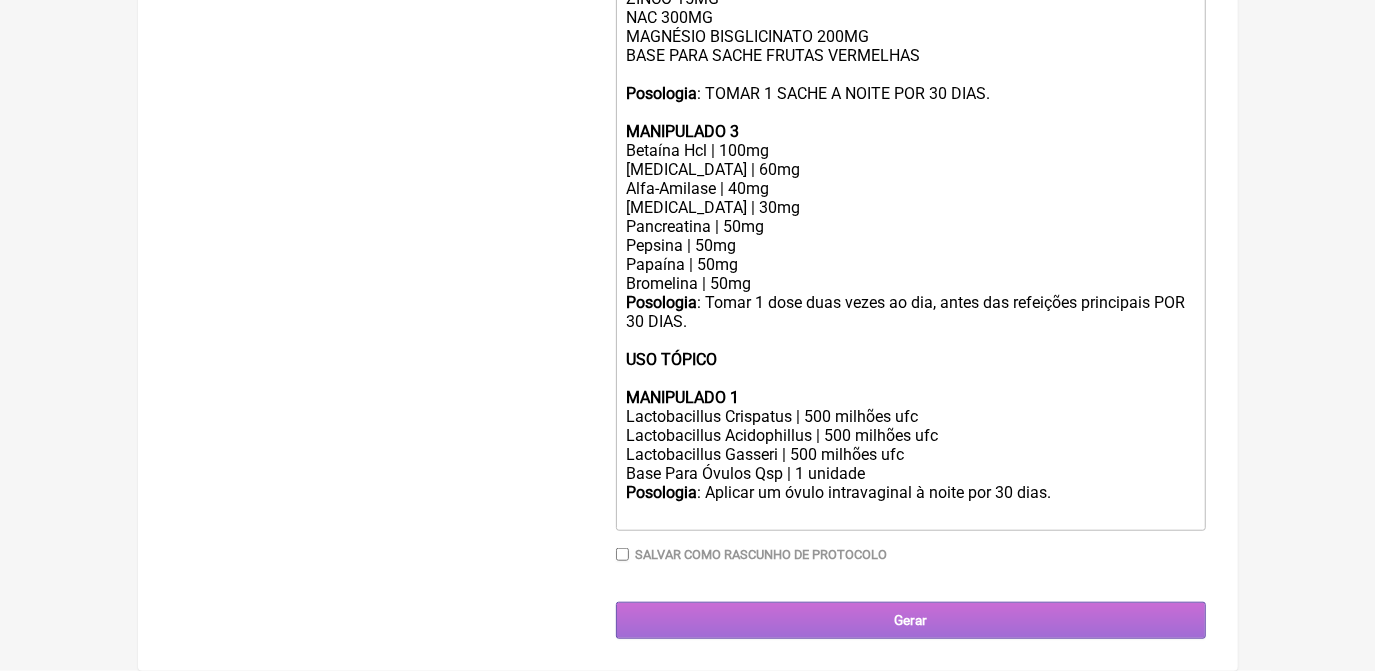 click on "Gerar" at bounding box center (911, 620) 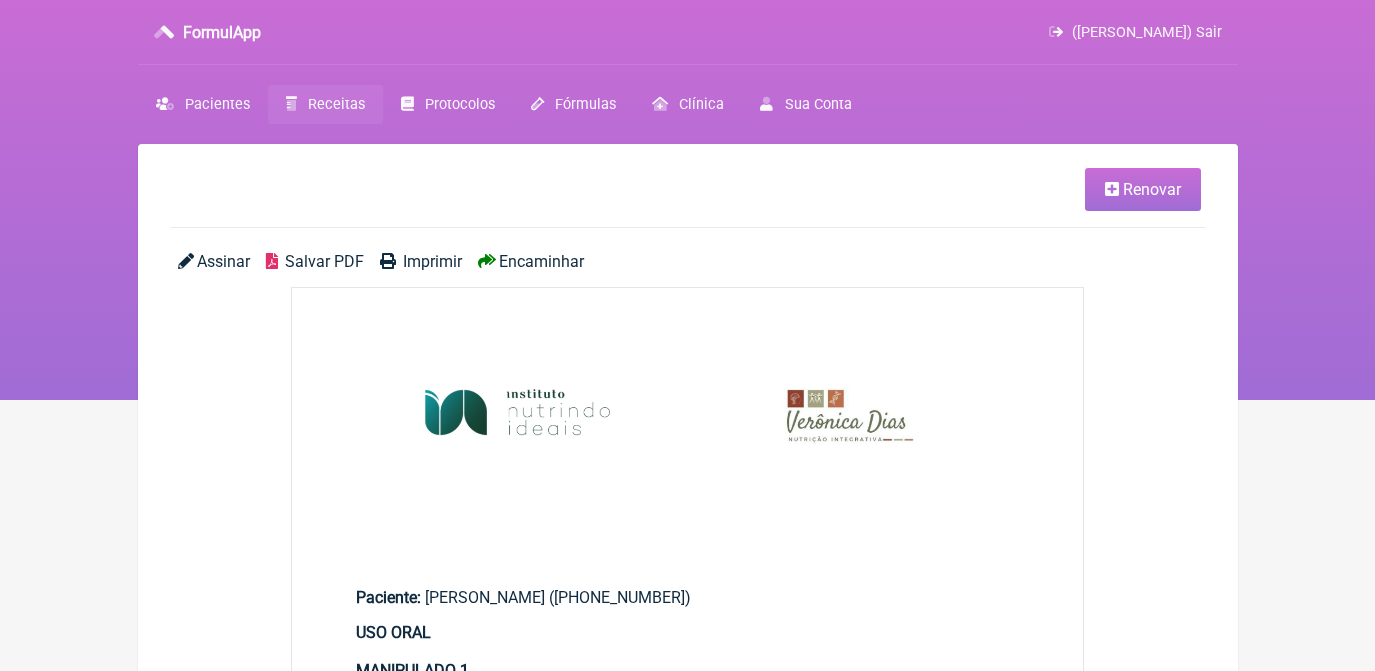scroll, scrollTop: 0, scrollLeft: 0, axis: both 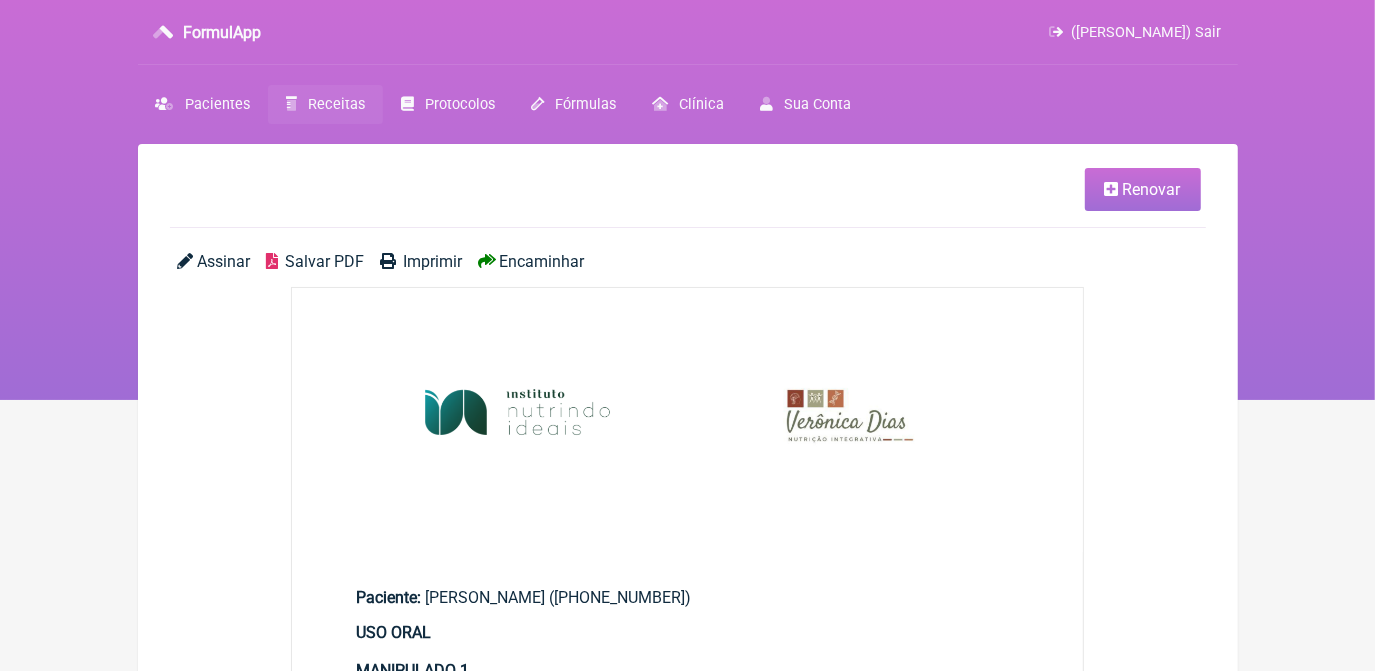 click on "Salvar PDF" at bounding box center (324, 261) 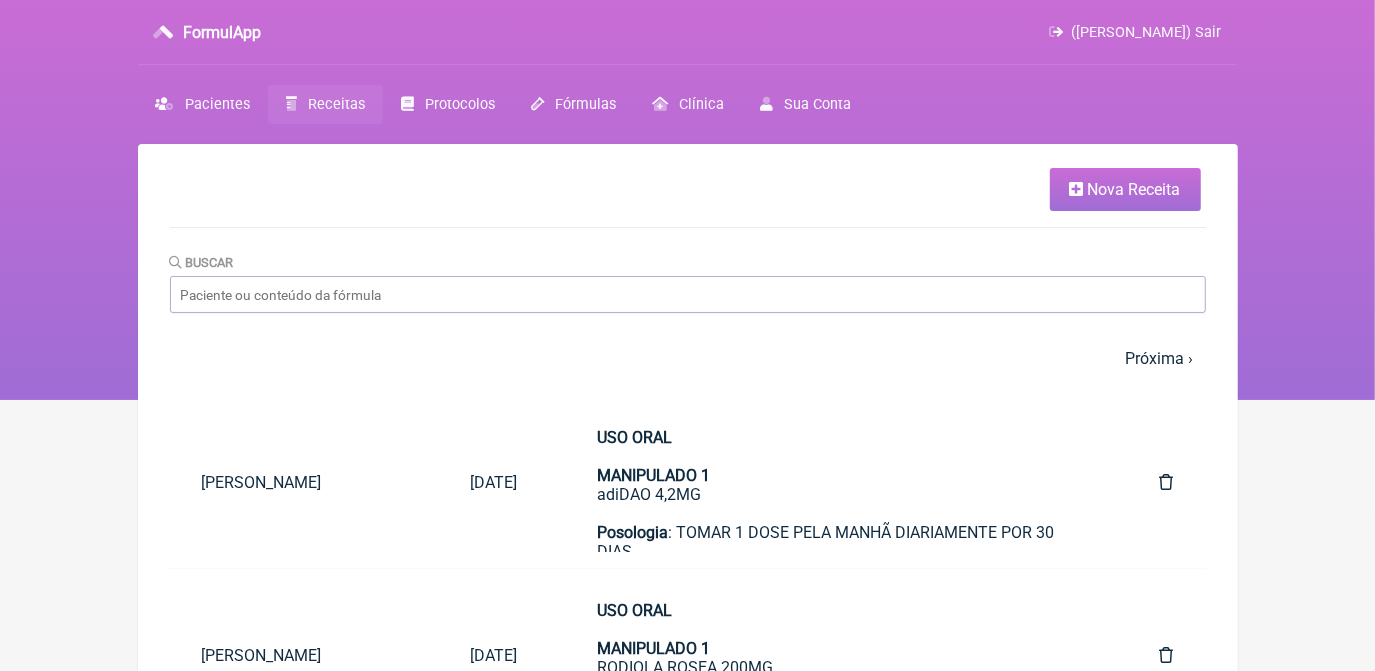 click on "Nova Receita" at bounding box center [1134, 189] 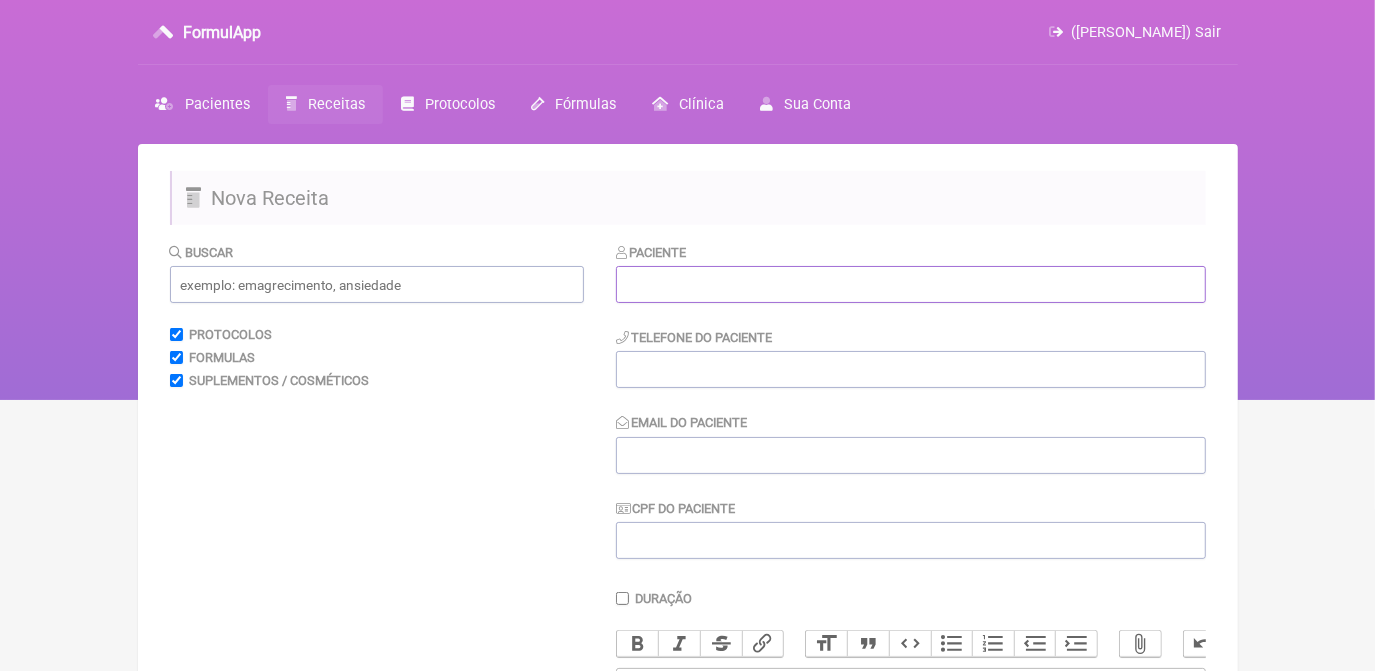 click at bounding box center [911, 284] 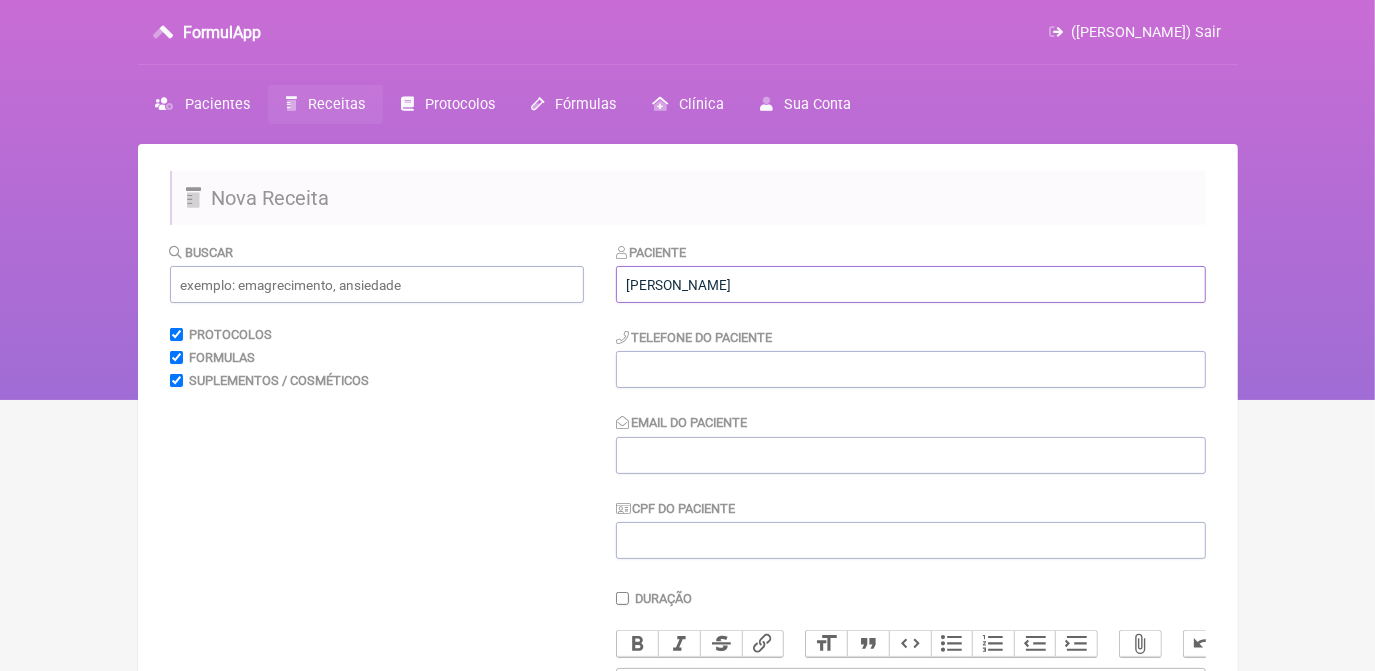 type on "Andre Felipe Abreu Affonso" 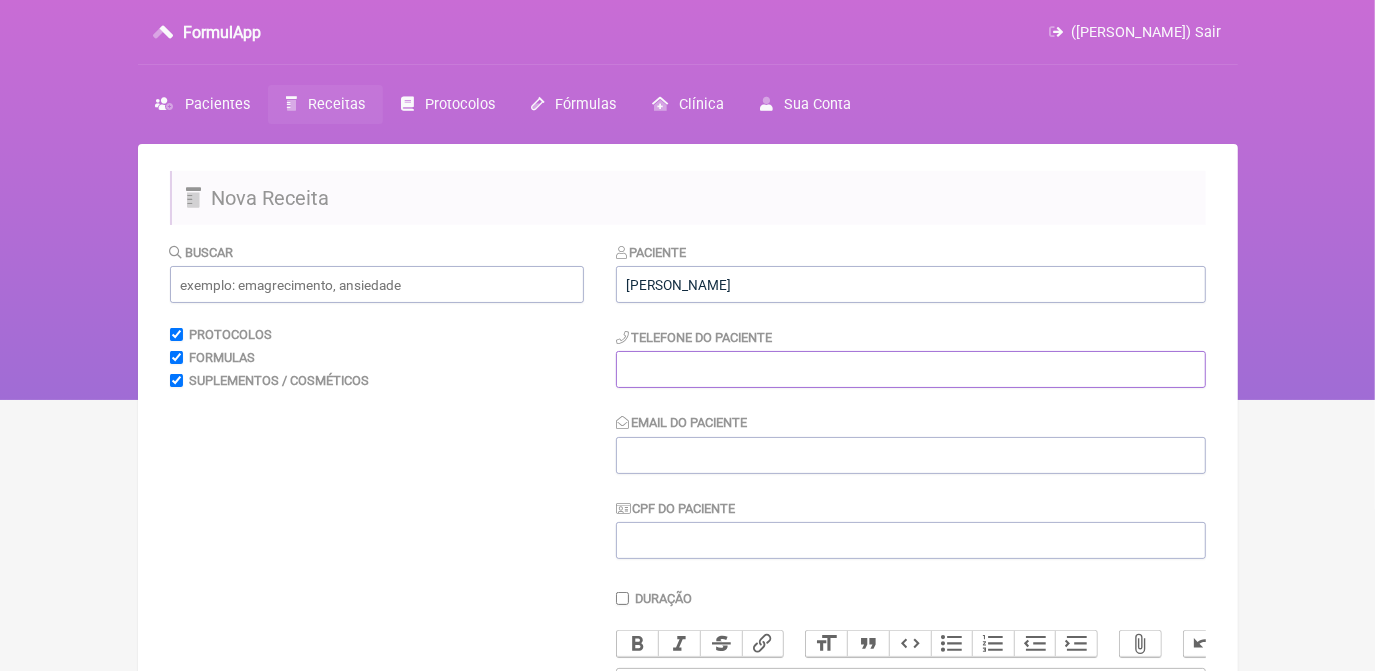 click at bounding box center [911, 369] 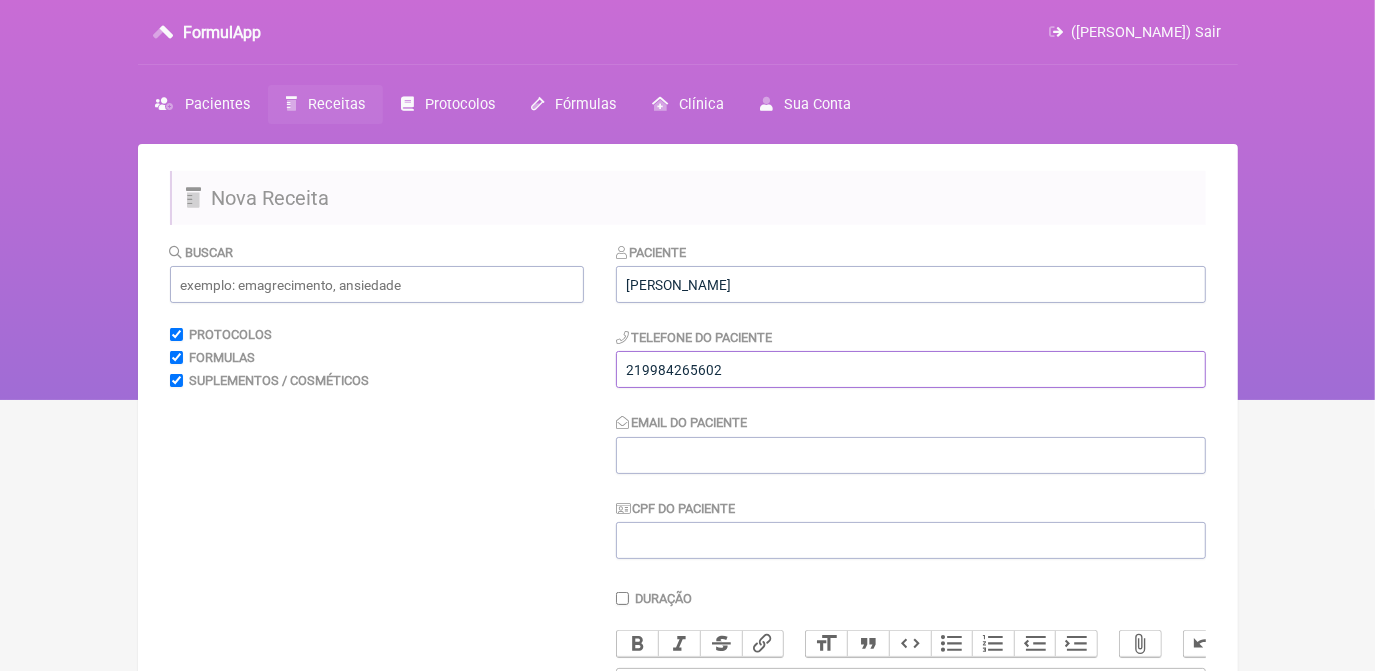 type on "219984265602" 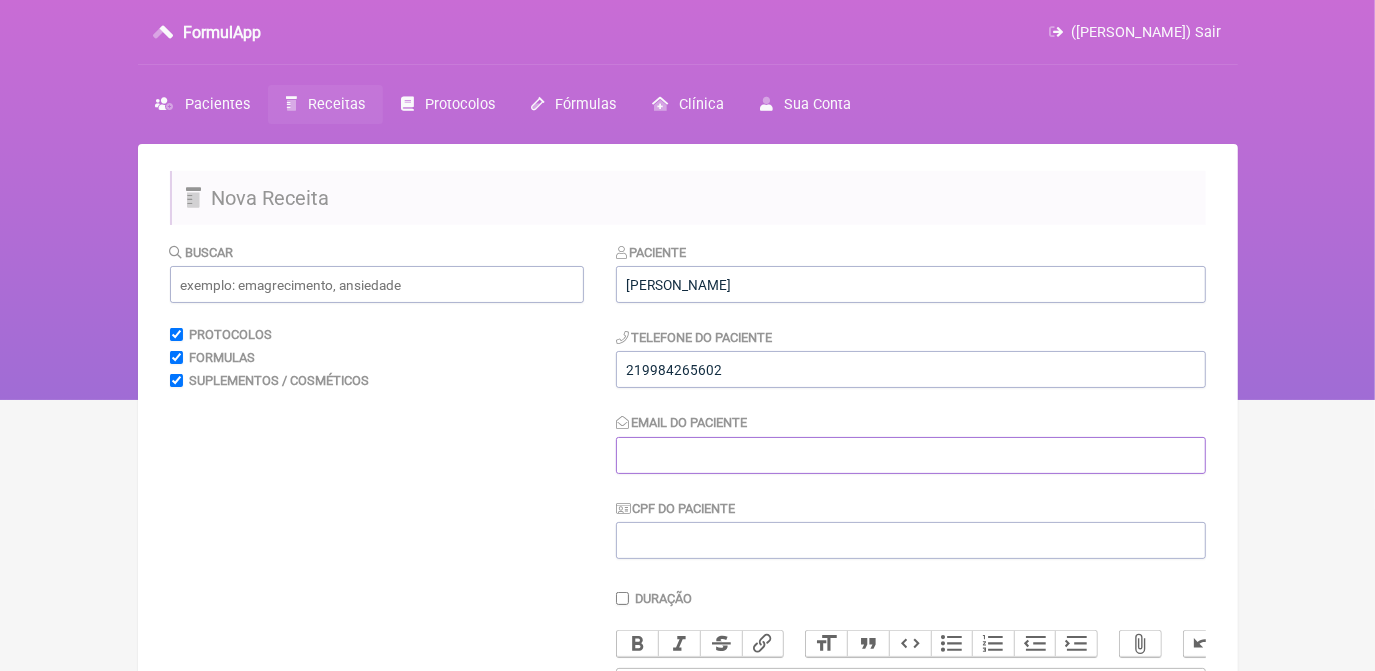 click on "Email do Paciente" at bounding box center (911, 455) 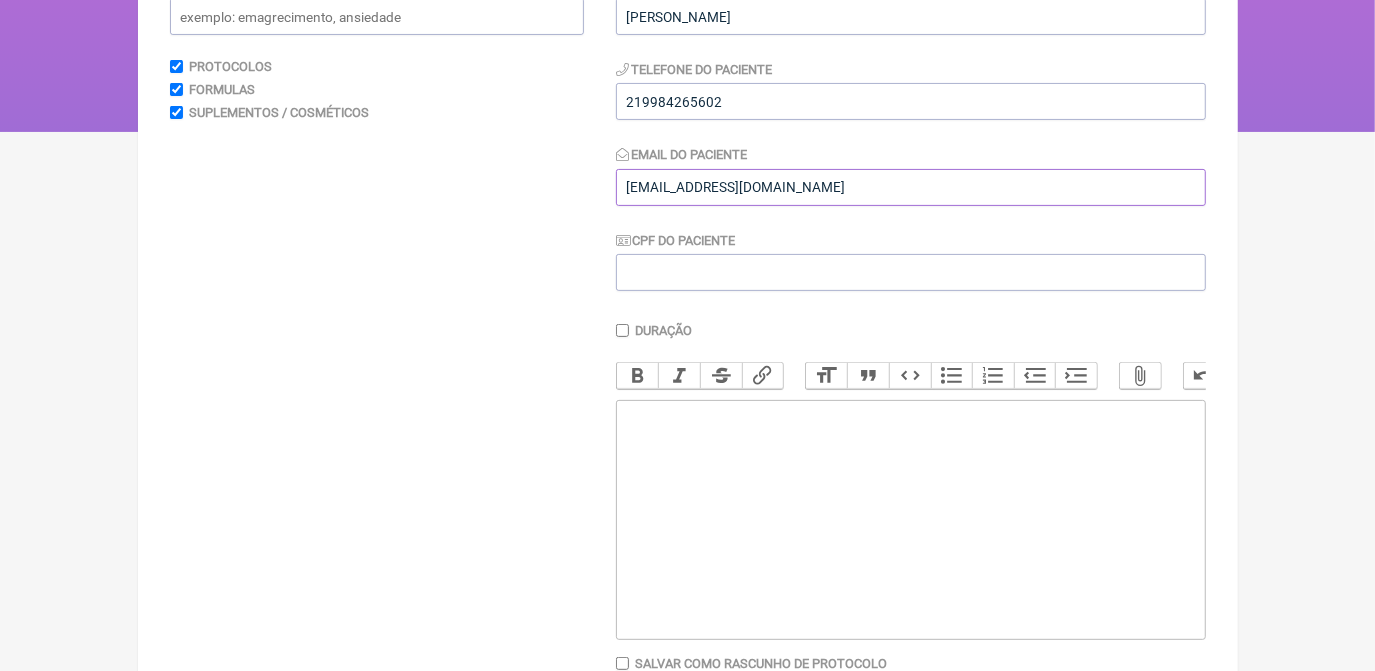 scroll, scrollTop: 272, scrollLeft: 0, axis: vertical 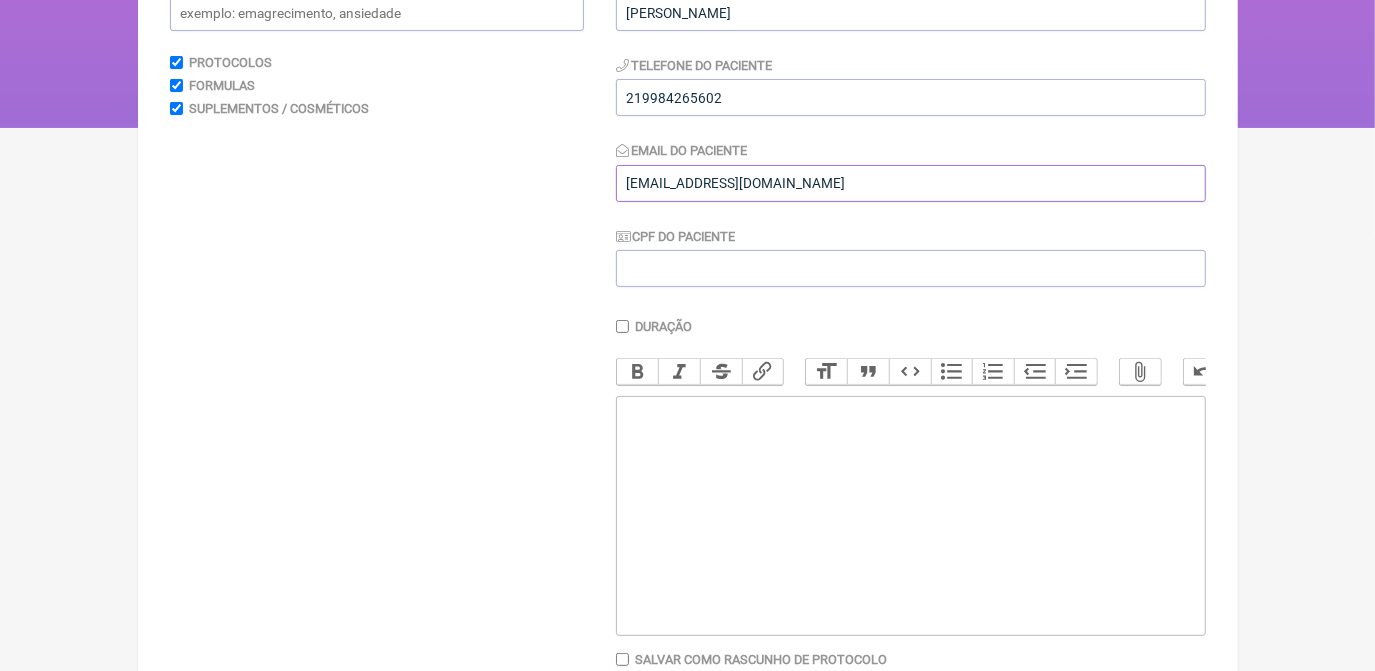 type on "fabiand.abreu.fili@gmail.com" 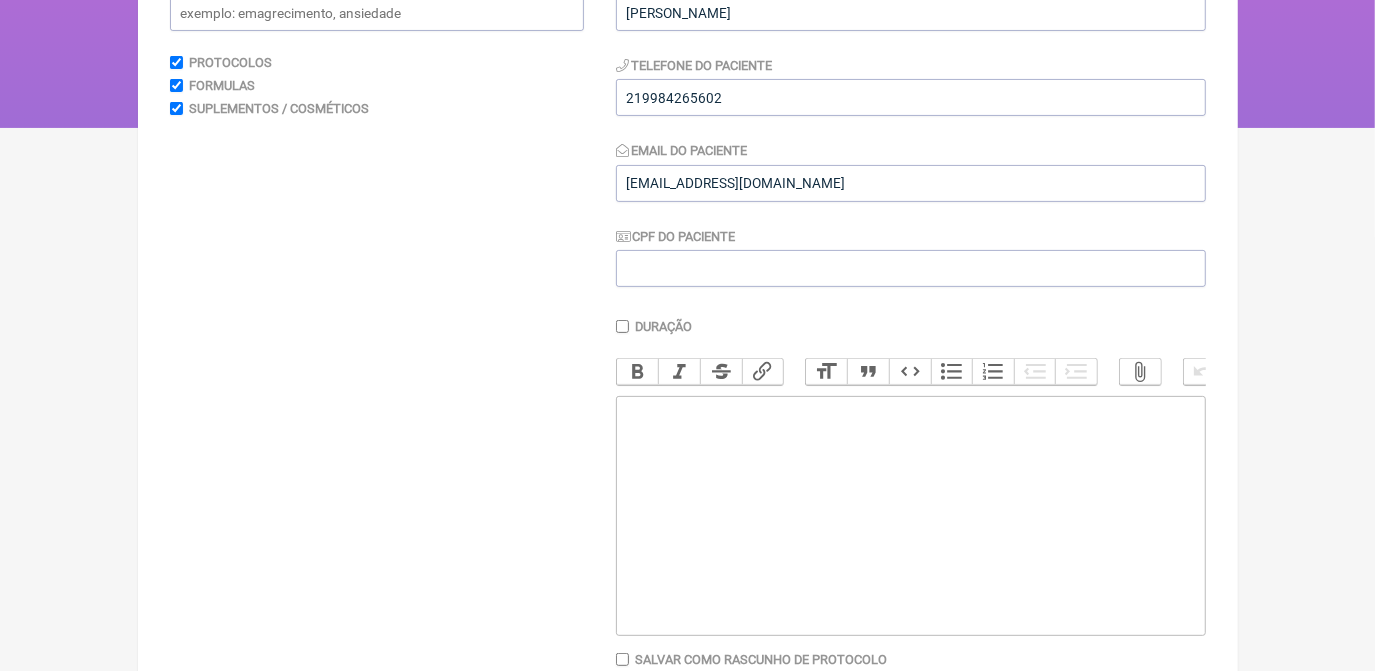 click 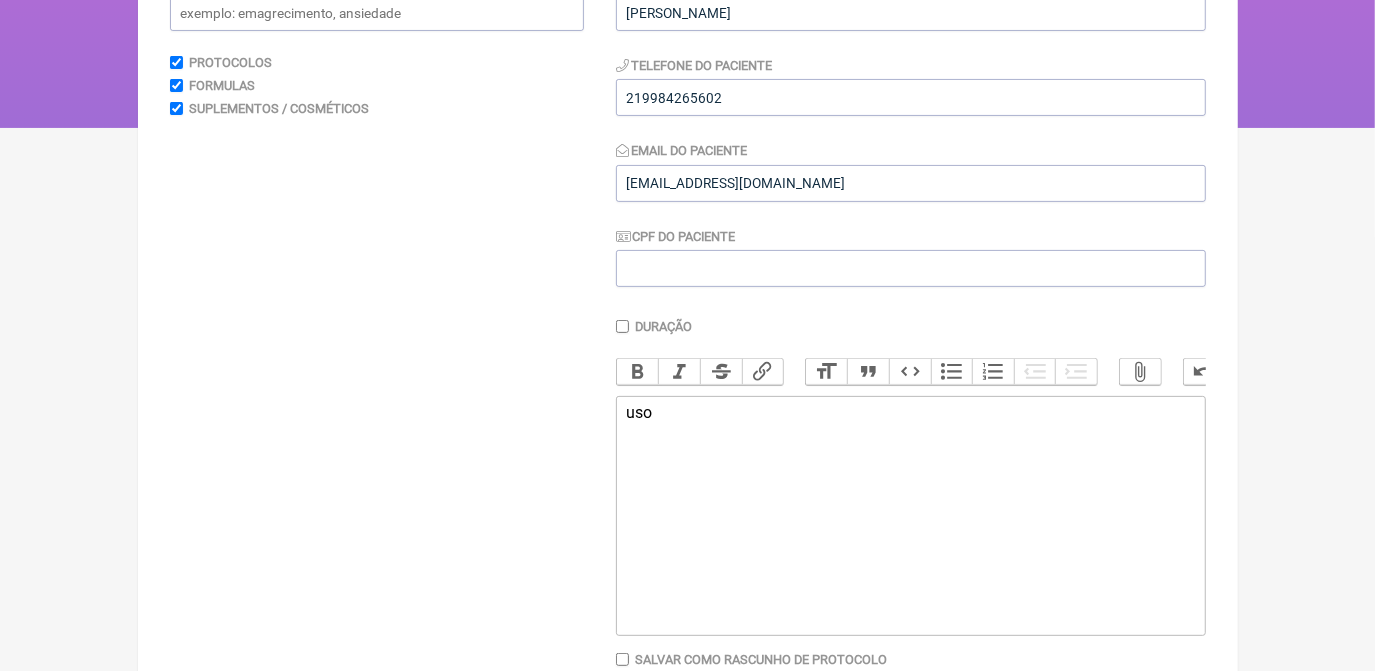 type on "<div>u</div>" 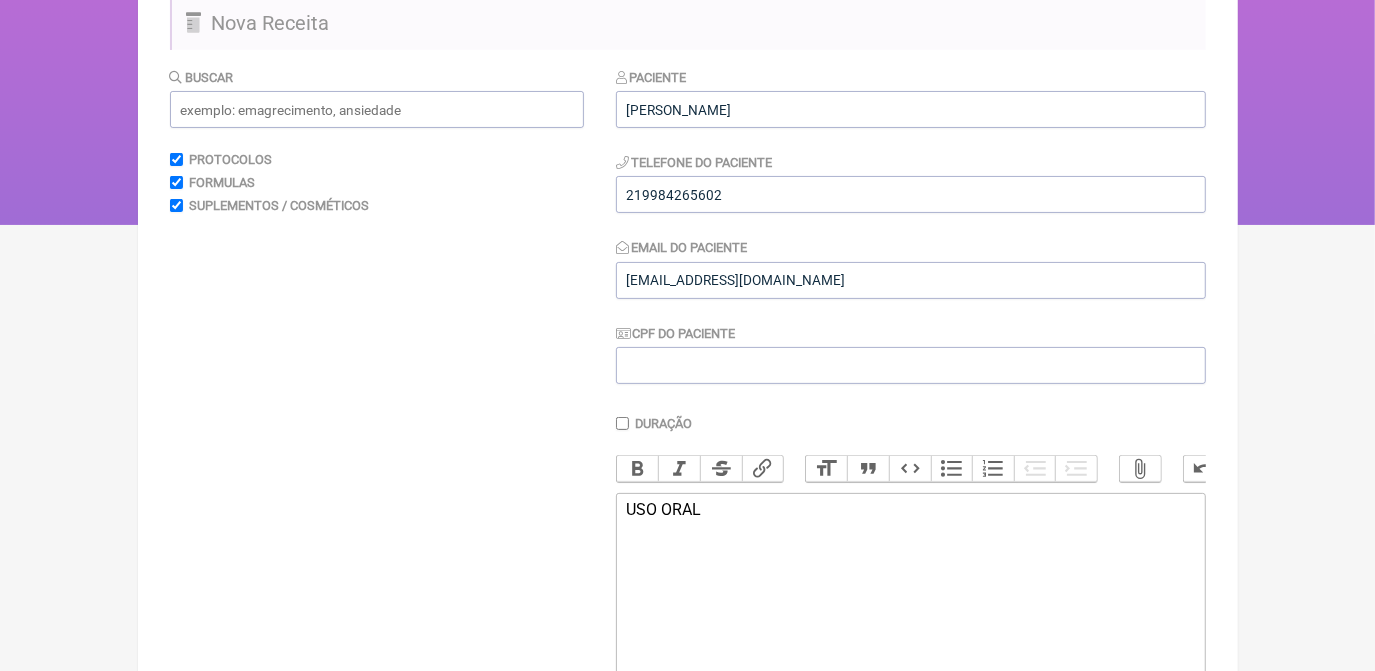 scroll, scrollTop: 363, scrollLeft: 0, axis: vertical 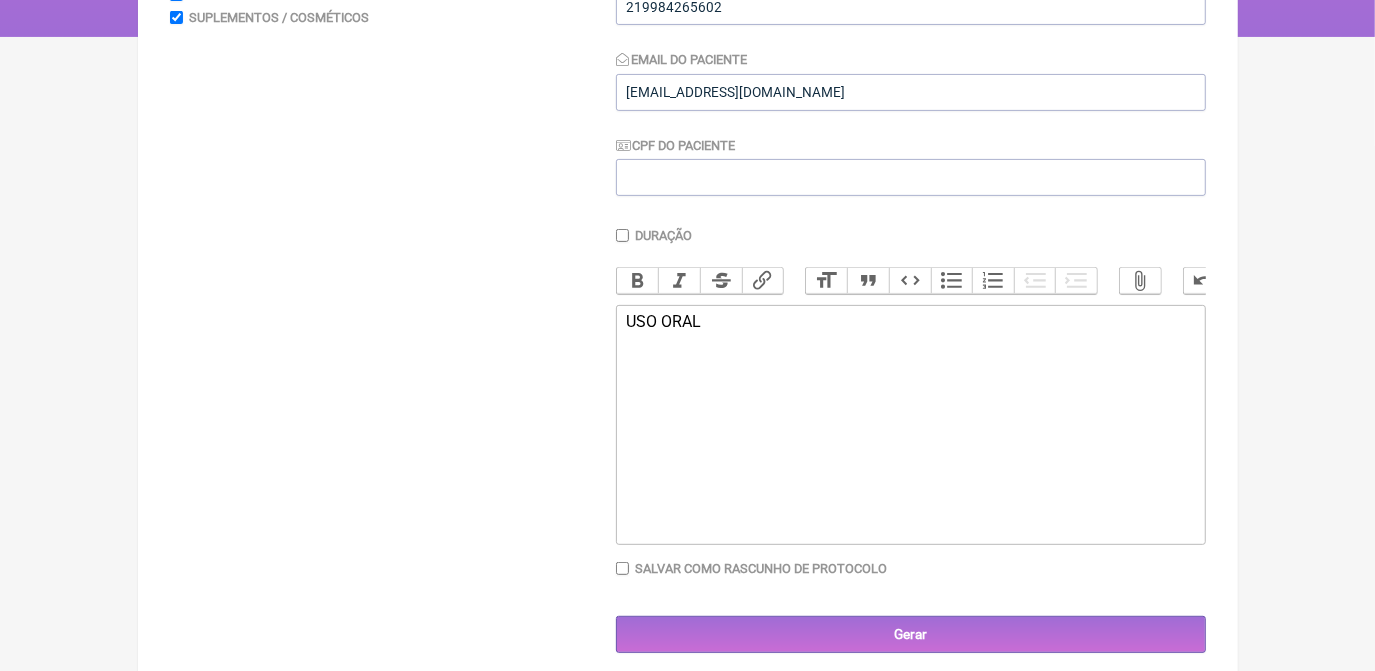 paste on "<div>USO ORAL&nbsp;<br><br>Maca peruana extrato seco 500 mg&nbsp;</div><ul><li>Tribulus terrestris extrato seco padronizado a 40% saponinas 400 mg</li><li>Citrulina malato 1000 mg</li><li>Feno-grego extrato seco 300 mg</li><li>Zinco quelado 15 mg</li><li>Taurina 500 mg</li><li>Excipiente q.s.p. cápsula</li></ul><div><strong><br>Modo de uso sugerido:</strong><br> Tomar 2 cápsulas ao dia, preferencialmente 30 a 45 minutos antes do treino.<br><br></div>" 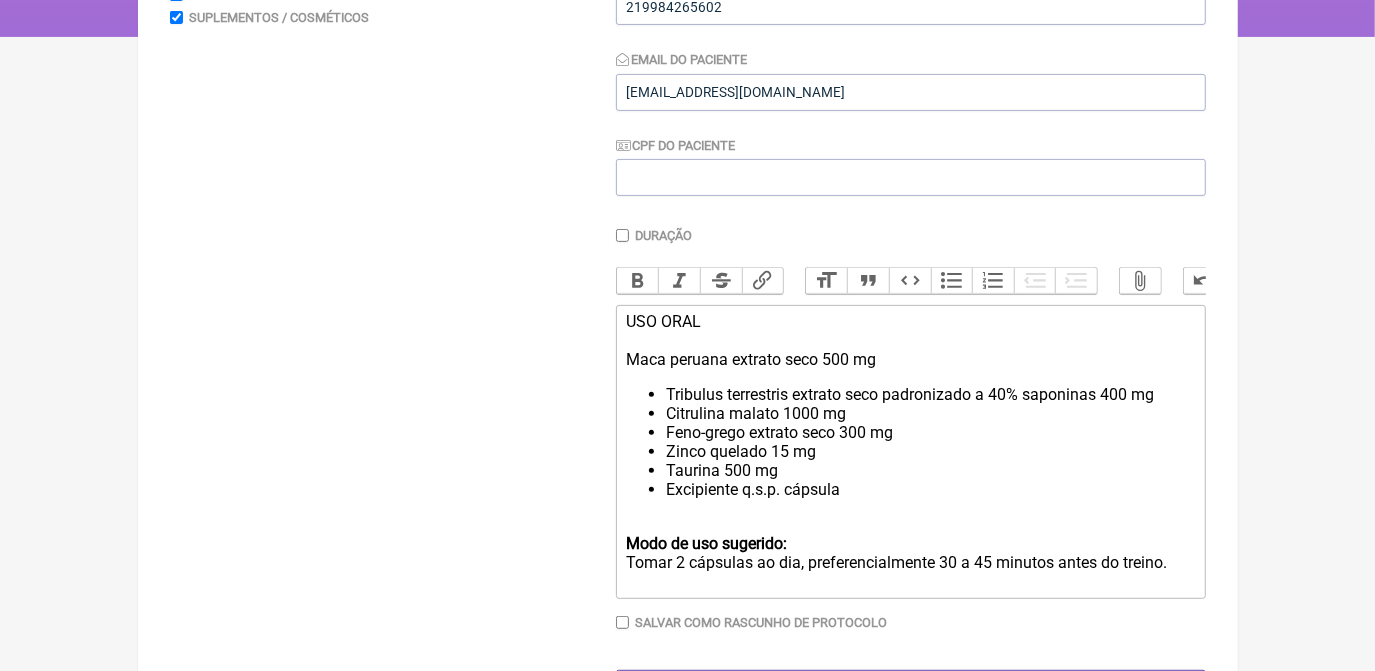 click on "USO ORAL  Maca peruana extrato seco 500 mg" 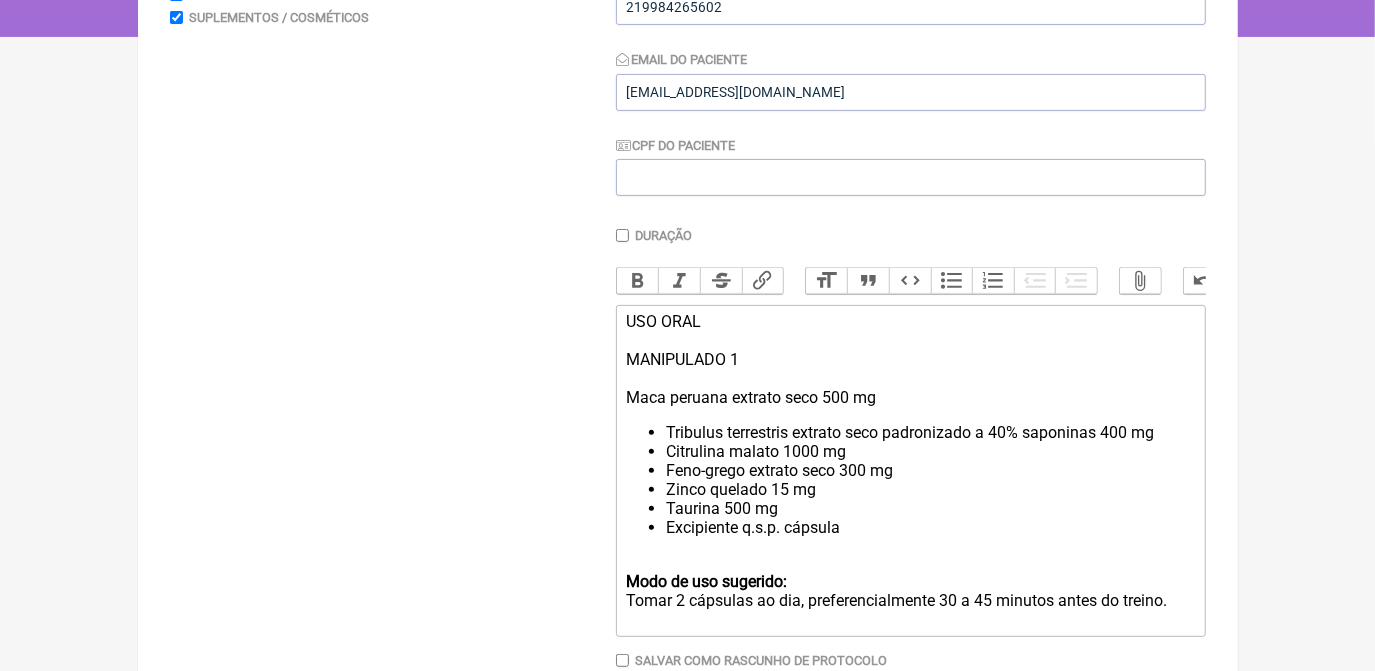 click on "USO ORAL  MANIPULADO 1 Maca peruana extrato seco 500 mg  Tribulus terrestris extrato seco padronizado a 40% saponinas 400 mg Citrulina malato 1000 mg Feno-grego extrato seco 300 mg Zinco quelado 15 mg Taurina 500 mg Excipiente q.s.p. cápsula Modo de uso sugerido:  Tomar 2 cápsulas ao dia, preferencialmente 30 a 45 minutos antes do treino." 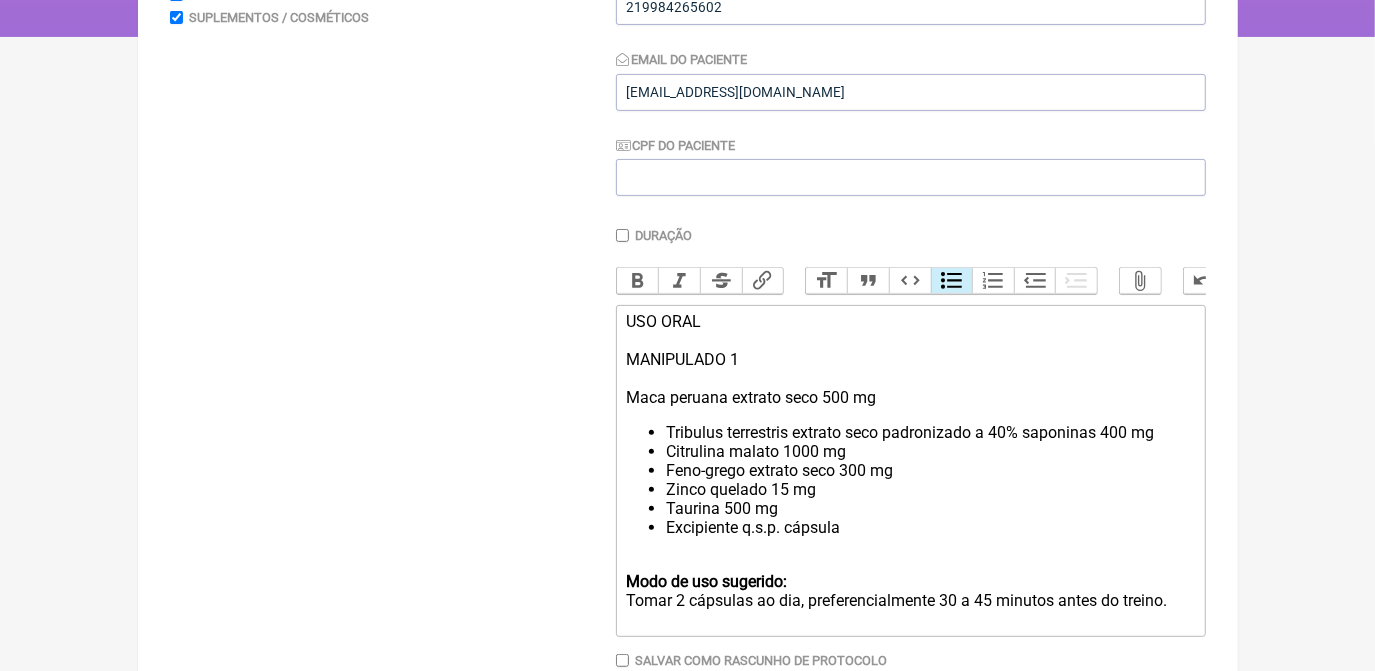 click on "USO ORAL  MANIPULADO 1 Maca peruana extrato seco 500 mg" 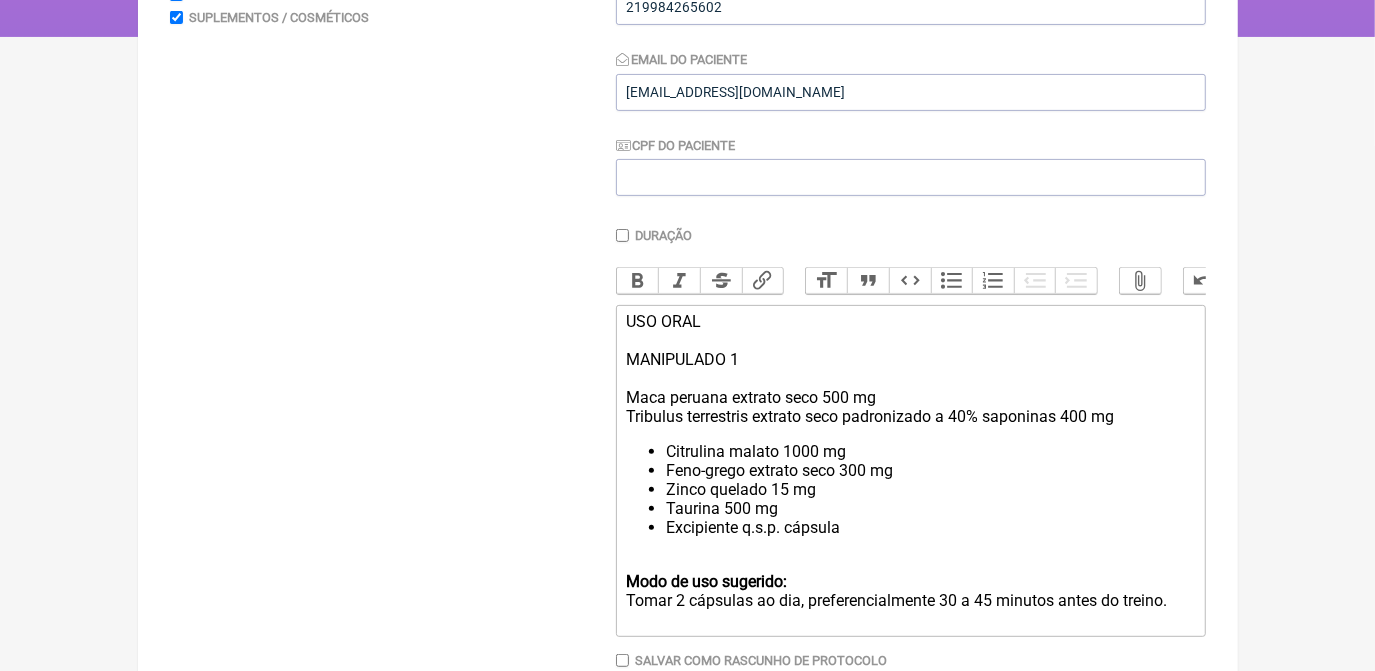 click on "USO ORAL  MANIPULADO 1 Maca peruana extrato seco 500 mg  Tribulus terrestris extrato seco padronizado a 40% saponinas 400 mg" 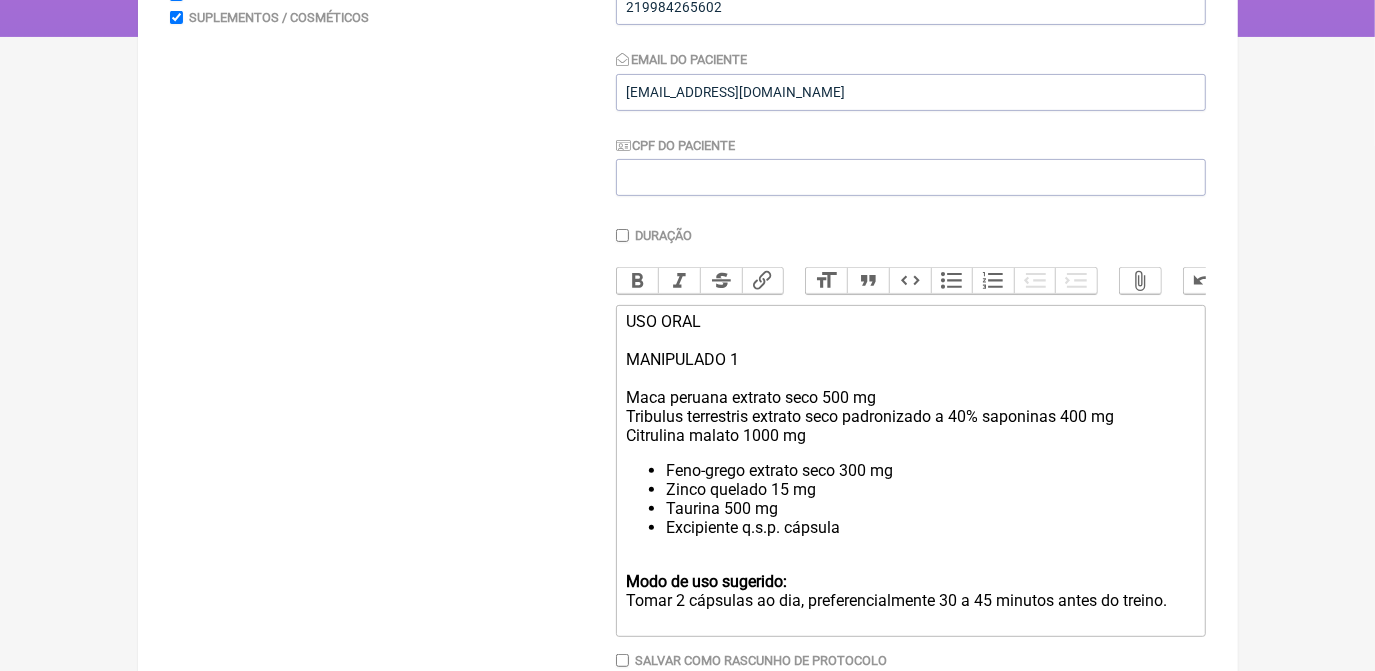 click on "USO ORAL  MANIPULADO 1 Maca peruana extrato seco 500 mg  Tribulus terrestris extrato seco padronizado a 40% saponinas 400 mg  Citrulina malato 1000 mg" 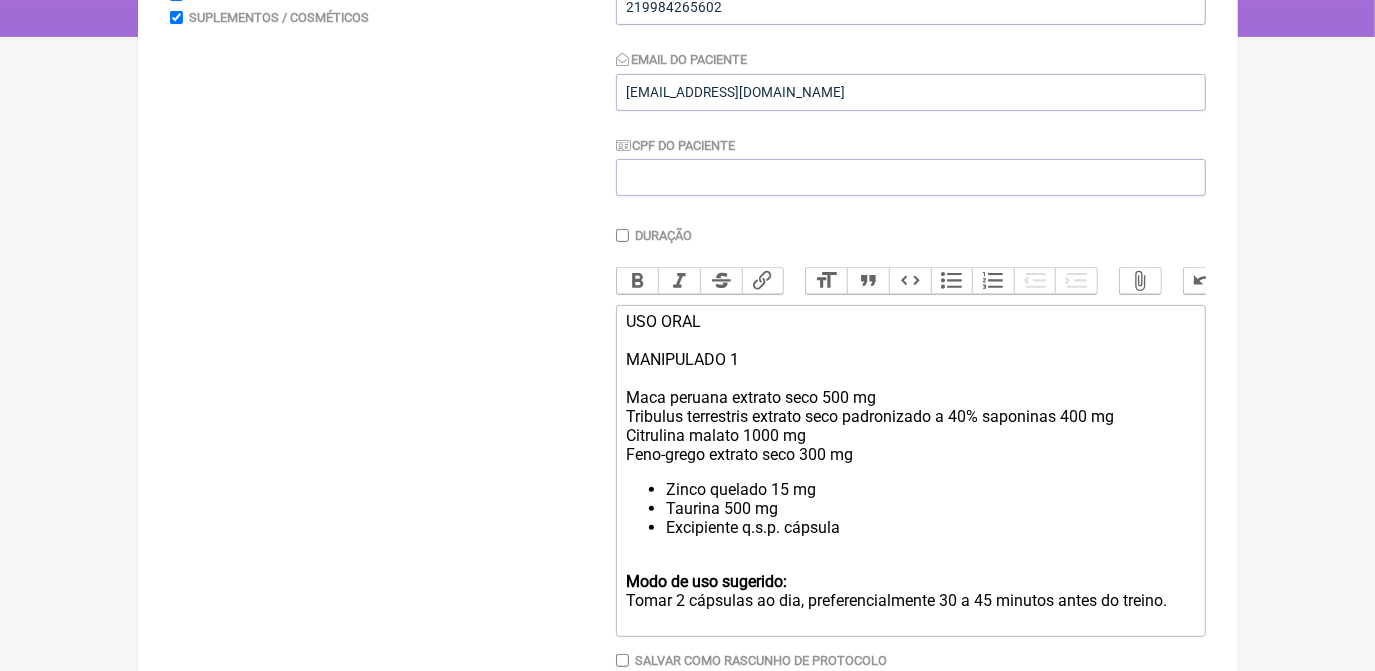 click on "USO ORAL  MANIPULADO 1 Maca peruana extrato seco 500 mg  Tribulus terrestris extrato seco padronizado a 40% saponinas 400 mg  Citrulina malato 1000 mg  Feno-grego extrato seco 300 mg" 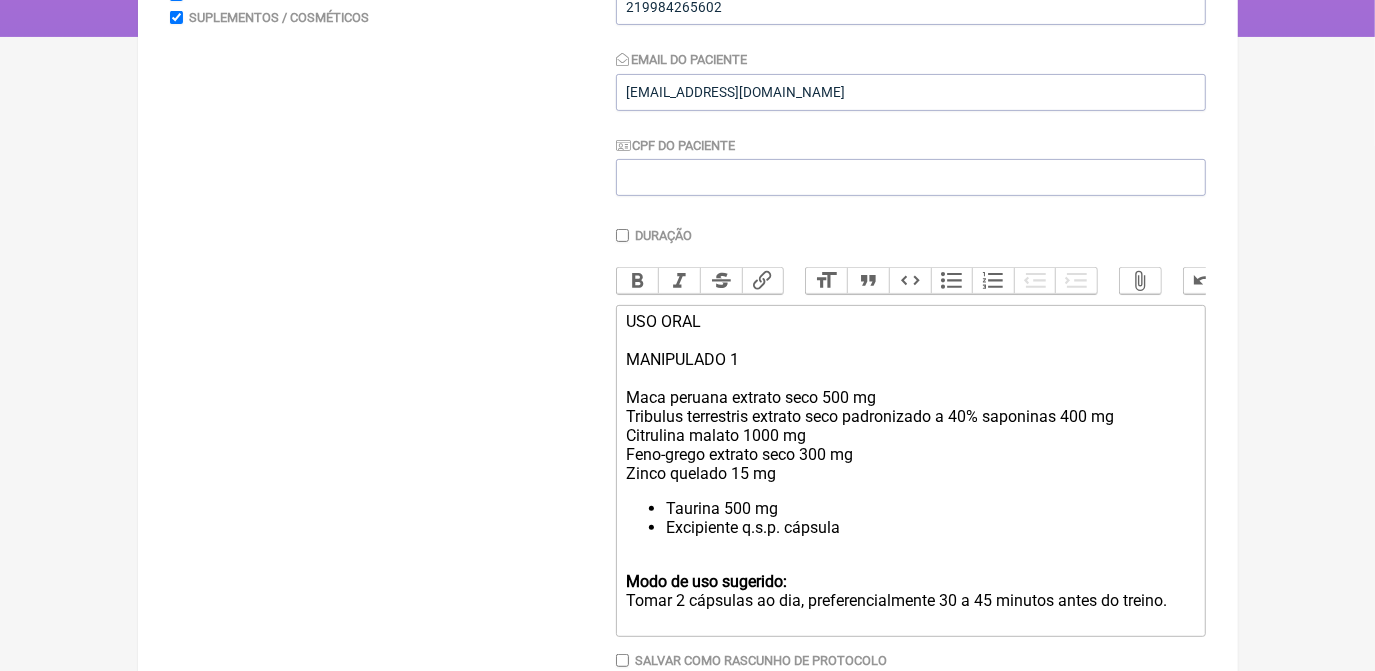 click on "USO ORAL  MANIPULADO 1 Maca peruana extrato seco 500 mg  Tribulus terrestris extrato seco padronizado a 40% saponinas 400 mg  Citrulina malato 1000 mg  Feno-grego extrato seco 300 mg  Zinco quelado 15 mg Taurina 500 mg Excipiente q.s.p. cápsula Modo de uso sugerido:  Tomar 2 cápsulas ao dia, preferencialmente 30 a 45 minutos antes do treino." 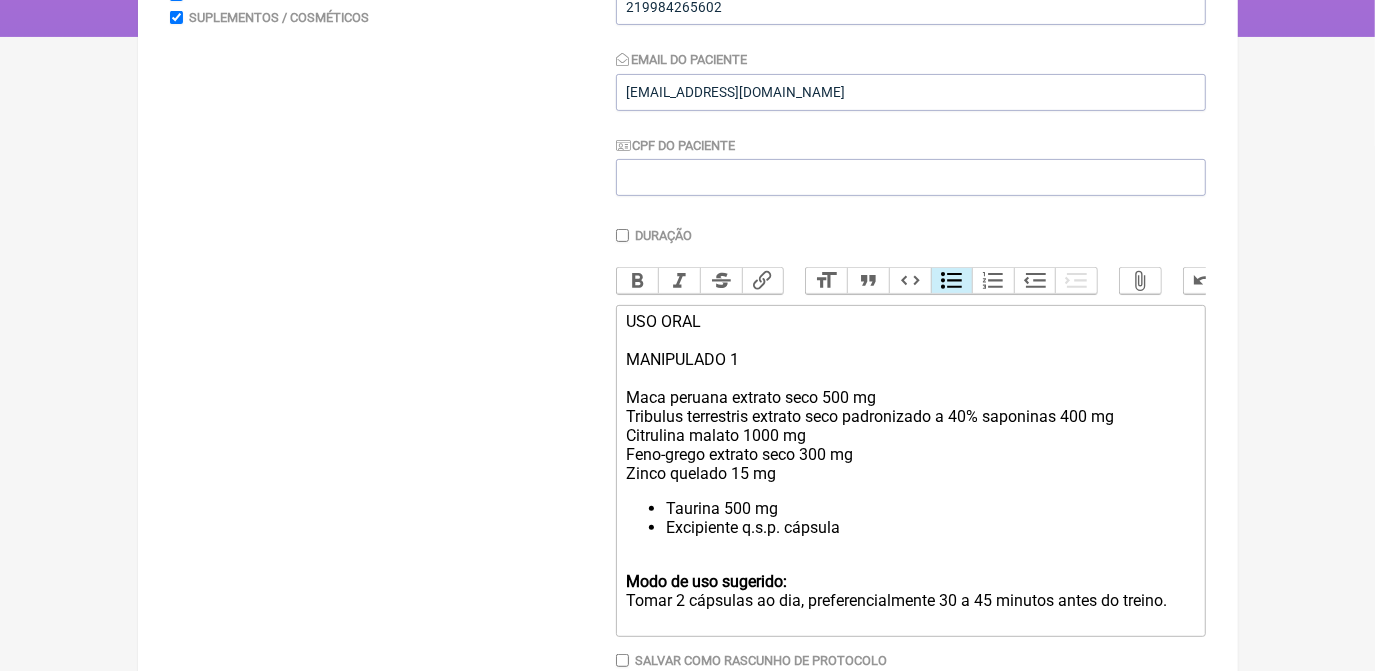 click on "USO ORAL  MANIPULADO 1 Maca peruana extrato seco 500 mg  Tribulus terrestris extrato seco padronizado a 40% saponinas 400 mg  Citrulina malato 1000 mg  Feno-grego extrato seco 300 mg  Zinco quelado 15 mg" 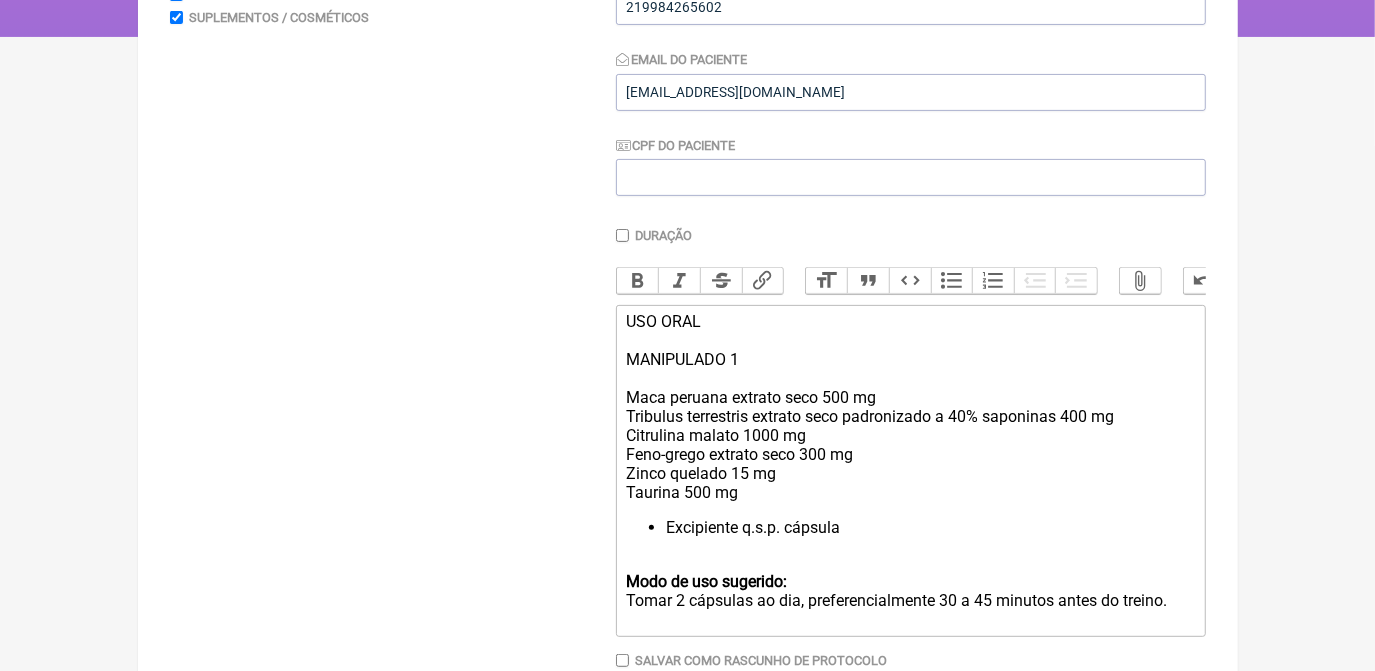 click on "USO ORAL  MANIPULADO 1 Maca peruana extrato seco 500 mg  Tribulus terrestris extrato seco padronizado a 40% saponinas 400 mg  Citrulina malato 1000 mg  Feno-grego extrato seco 300 mg  Zinco quelado 15 mg  Taurina 500 mg Excipiente q.s.p. cápsula Modo de uso sugerido:  Tomar 2 cápsulas ao dia, preferencialmente 30 a 45 minutos antes do treino." 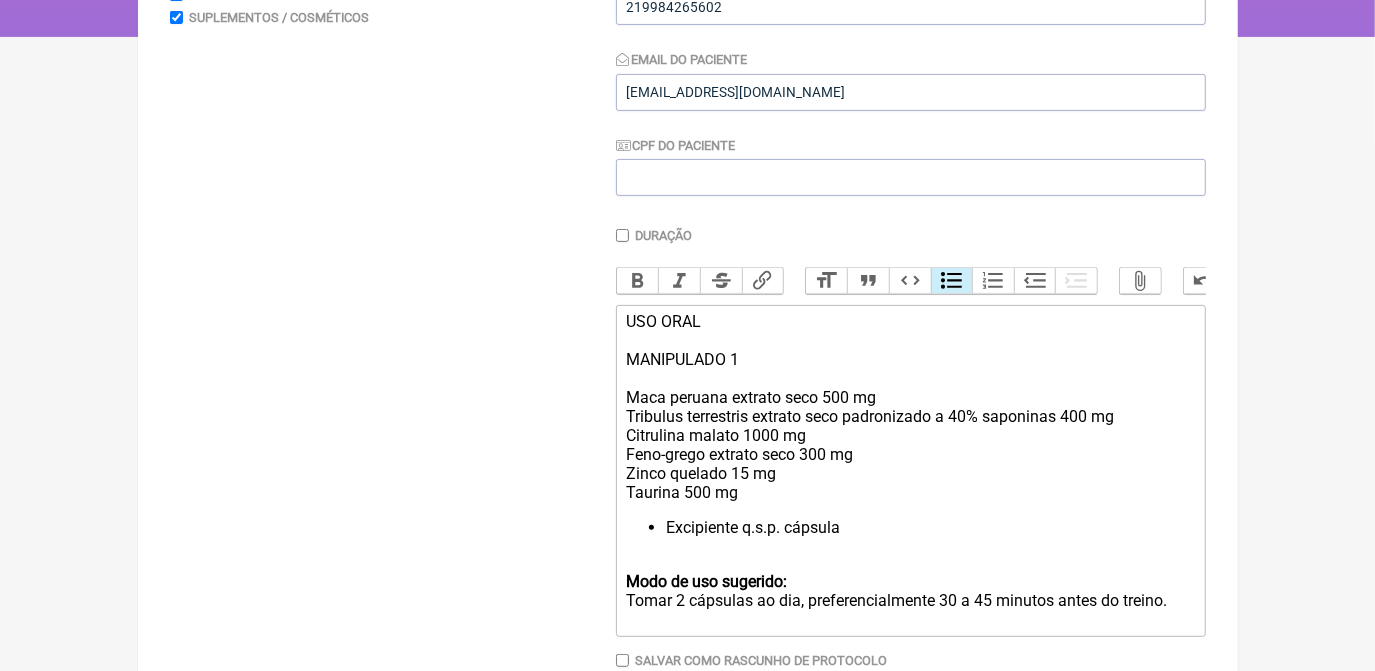 click on "USO ORAL  MANIPULADO 1 Maca peruana extrato seco 500 mg  Tribulus terrestris extrato seco padronizado a 40% saponinas 400 mg  Citrulina malato 1000 mg  Feno-grego extrato seco 300 mg  Zinco quelado 15 mg  Taurina 500 mg" 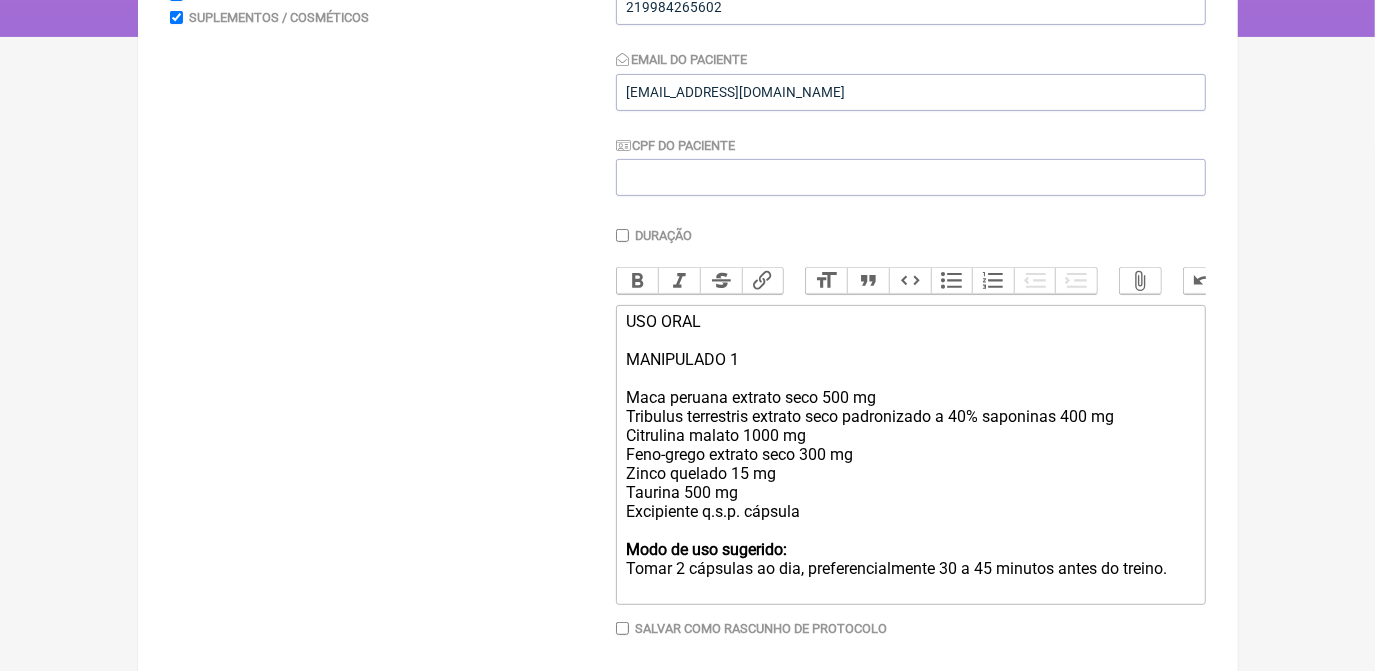 click on "USO ORAL  MANIPULADO 1 Maca peruana extrato seco 500 mg  Tribulus terrestris extrato seco padronizado a 40% saponinas 400 mg  Citrulina malato 1000 mg  Feno-grego extrato seco 300 mg  Zinco quelado 15 mg  Taurina 500 mg Excipiente q.s.p. cápsula" 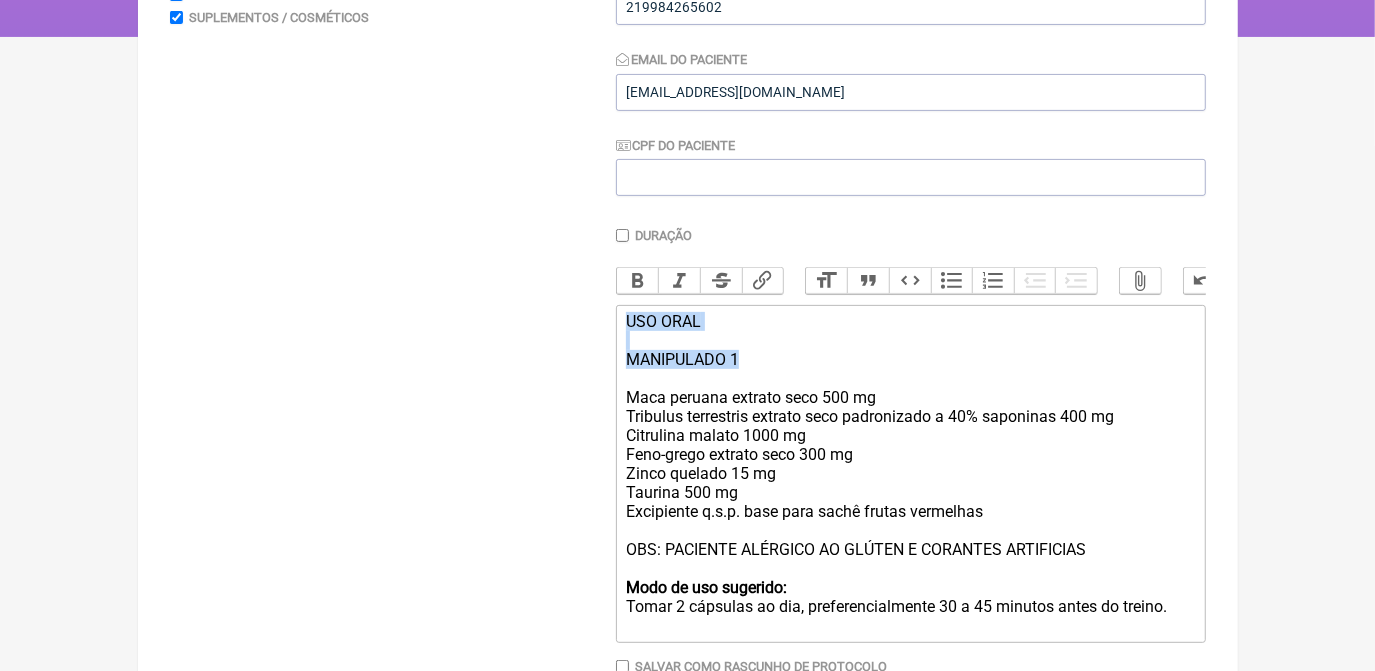 drag, startPoint x: 624, startPoint y: 333, endPoint x: 763, endPoint y: 380, distance: 146.73105 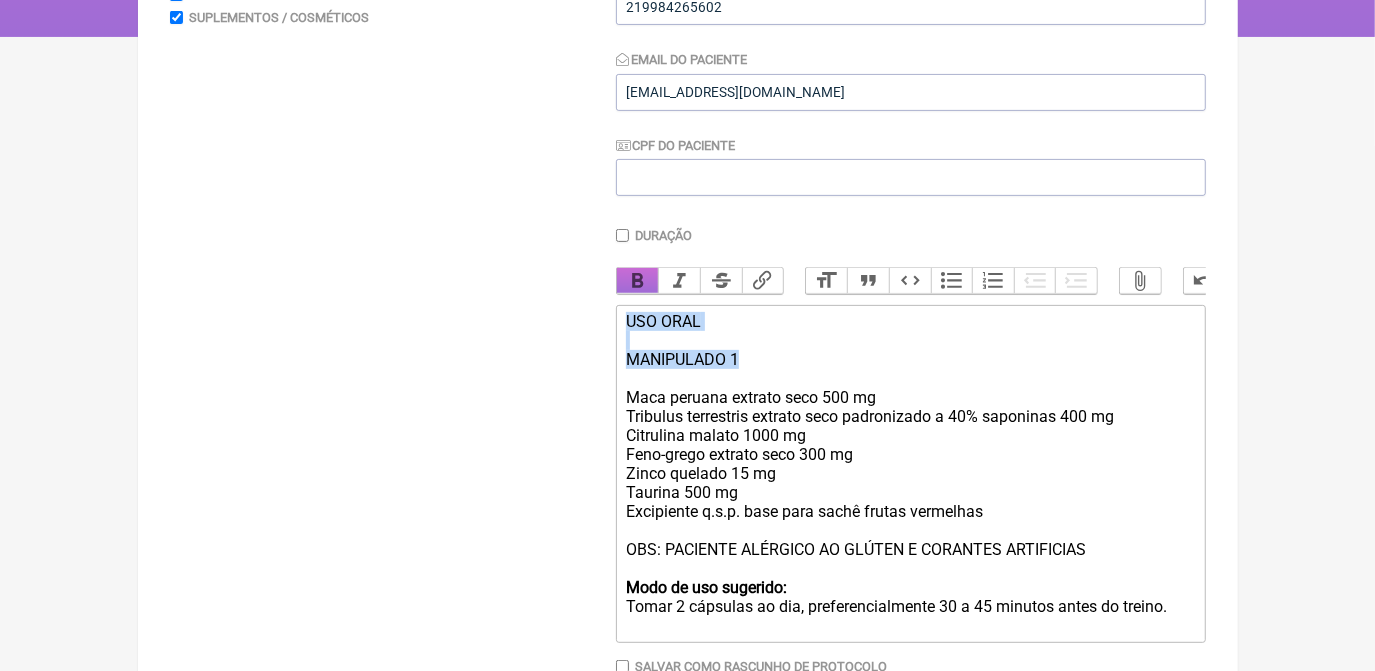 click on "Bold" at bounding box center (638, 281) 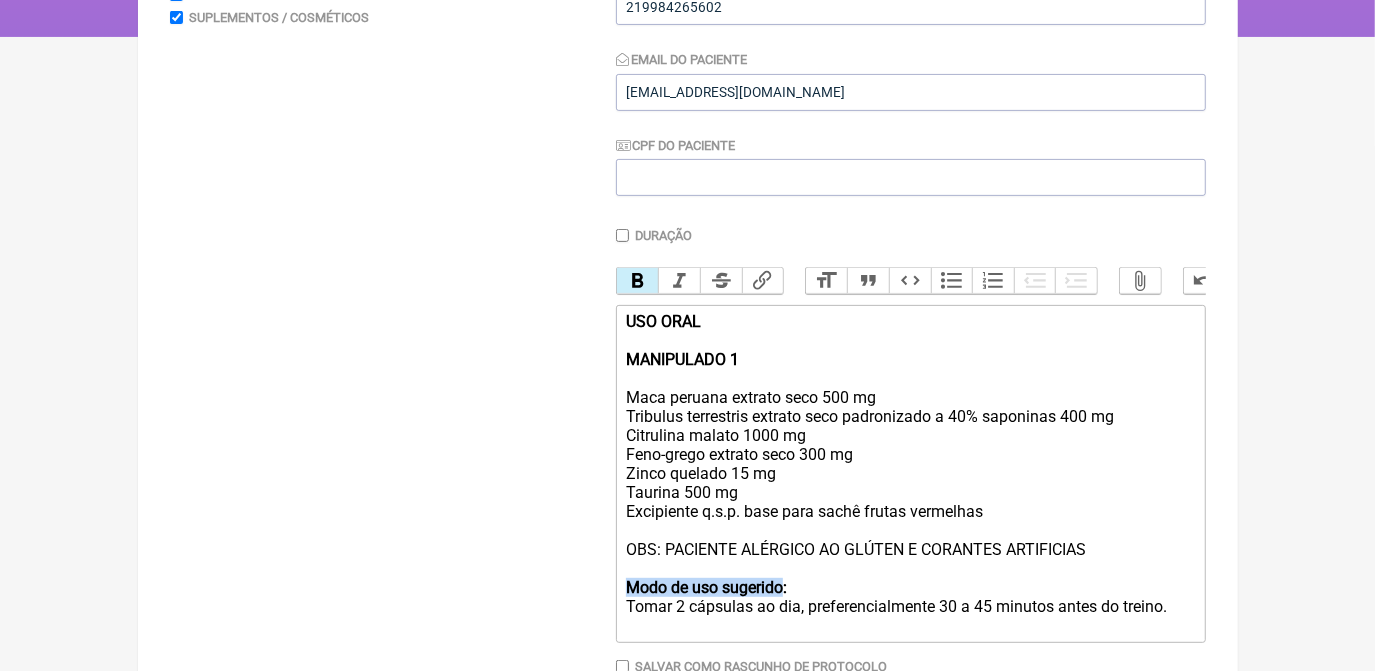 drag, startPoint x: 626, startPoint y: 612, endPoint x: 782, endPoint y: 611, distance: 156.0032 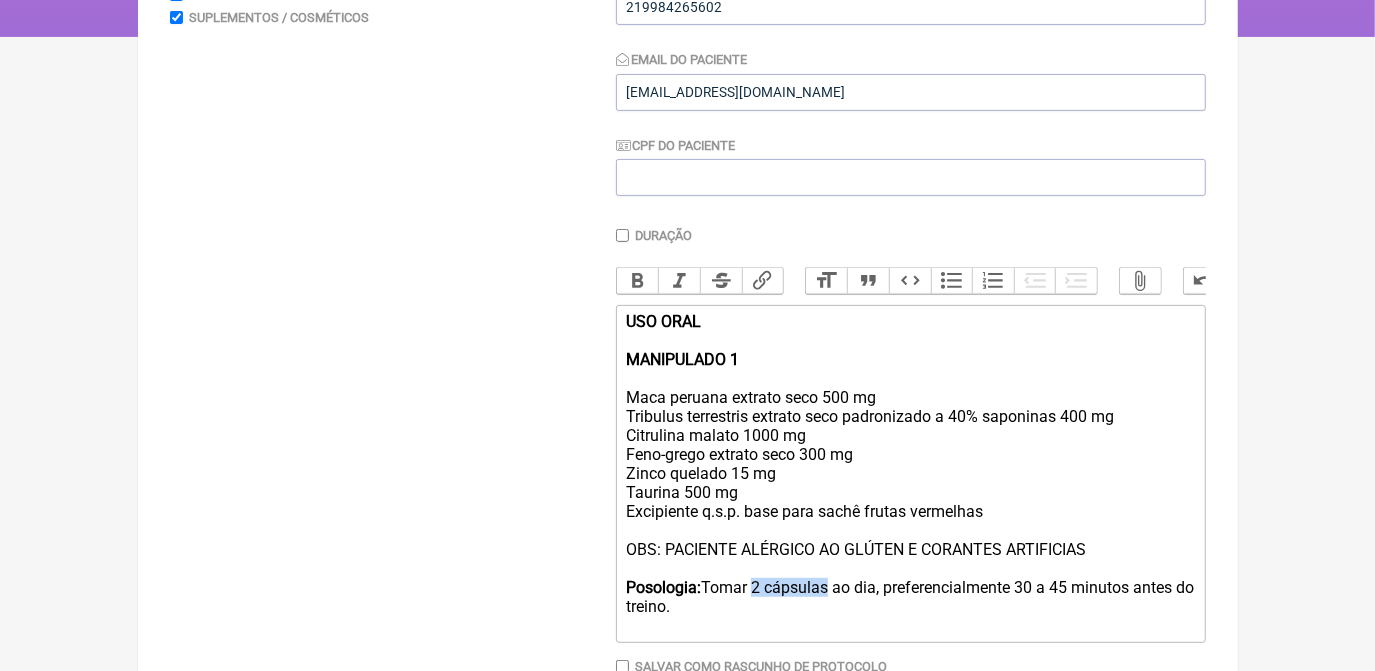 drag, startPoint x: 757, startPoint y: 604, endPoint x: 832, endPoint y: 606, distance: 75.026665 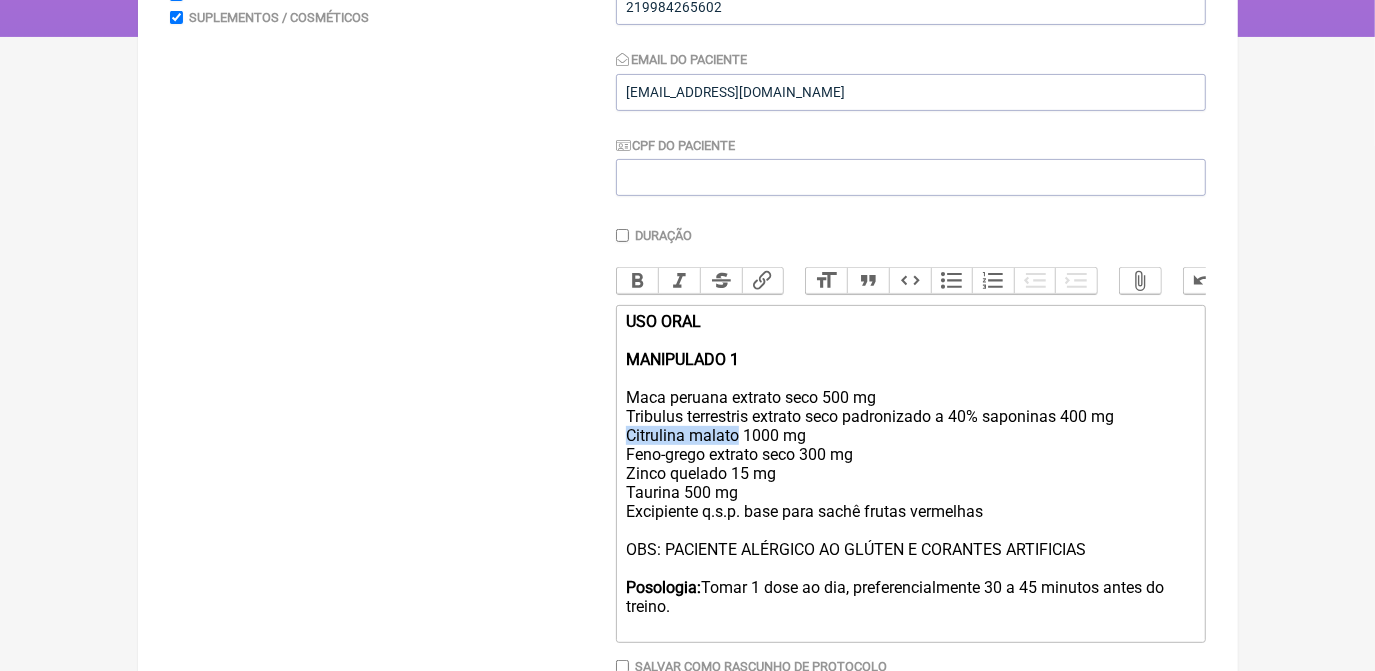 drag, startPoint x: 640, startPoint y: 456, endPoint x: 738, endPoint y: 451, distance: 98.12747 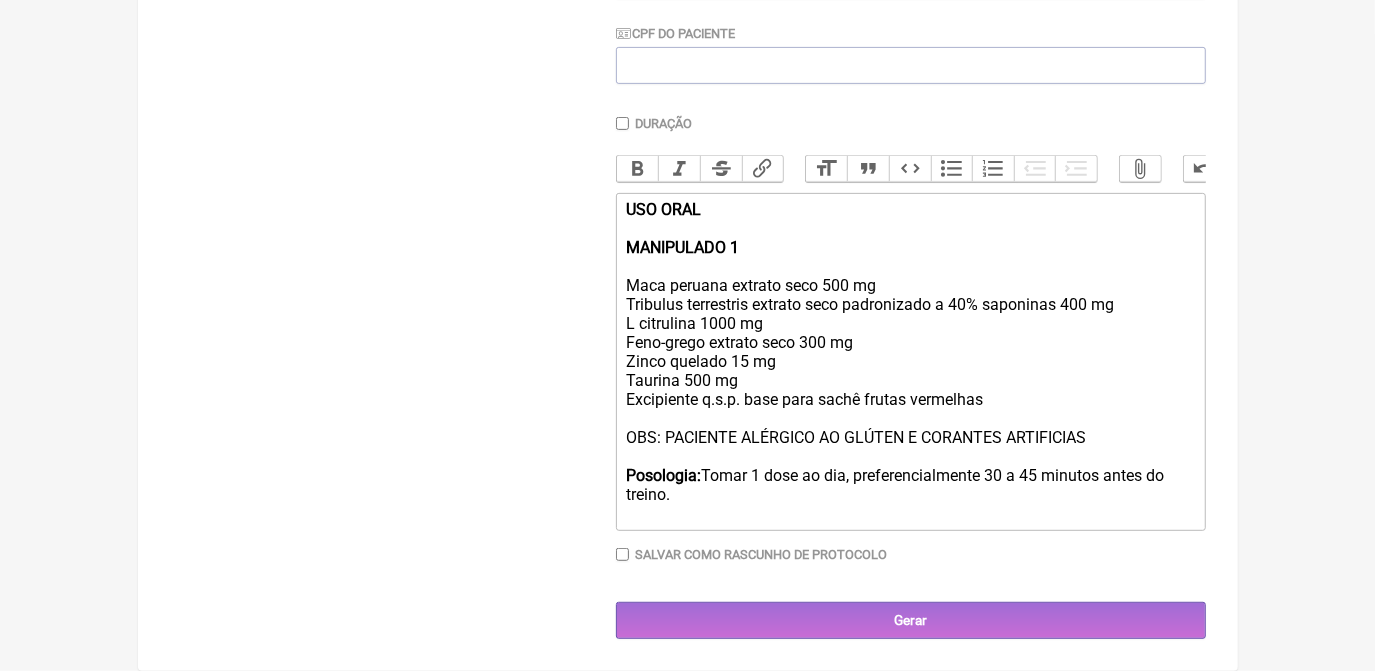 scroll, scrollTop: 499, scrollLeft: 0, axis: vertical 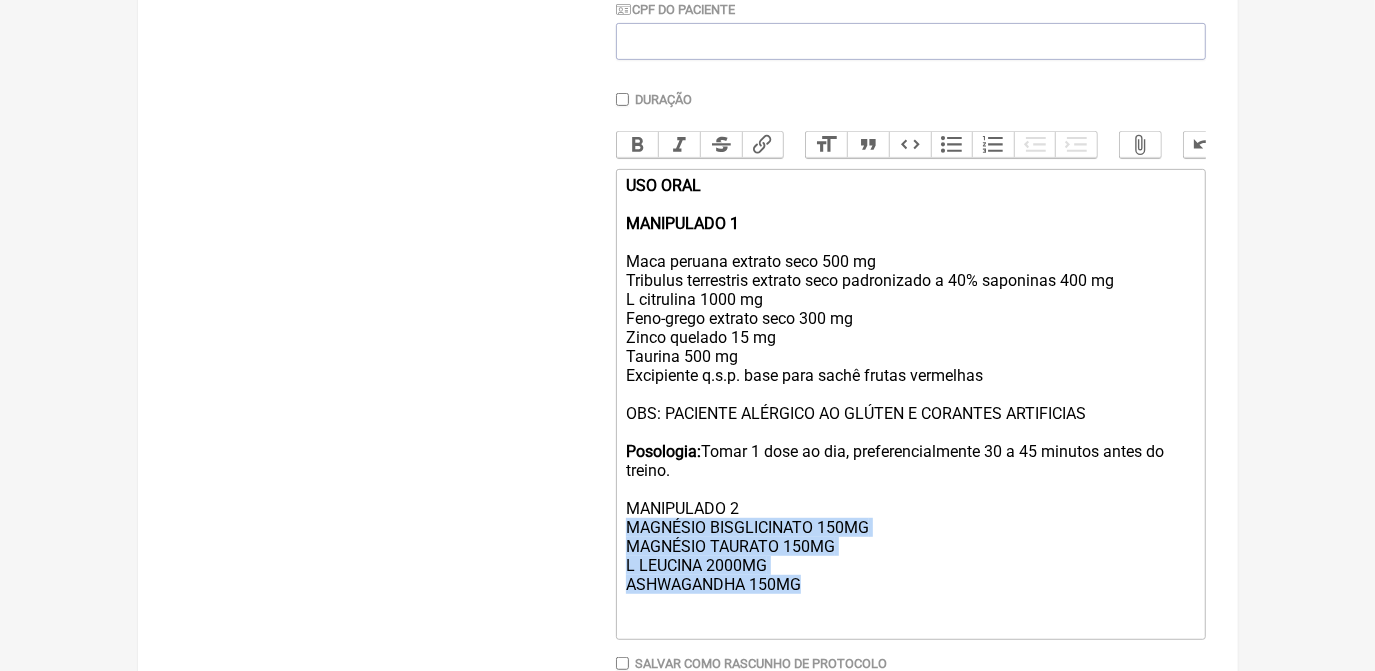 drag, startPoint x: 626, startPoint y: 551, endPoint x: 816, endPoint y: 604, distance: 197.25365 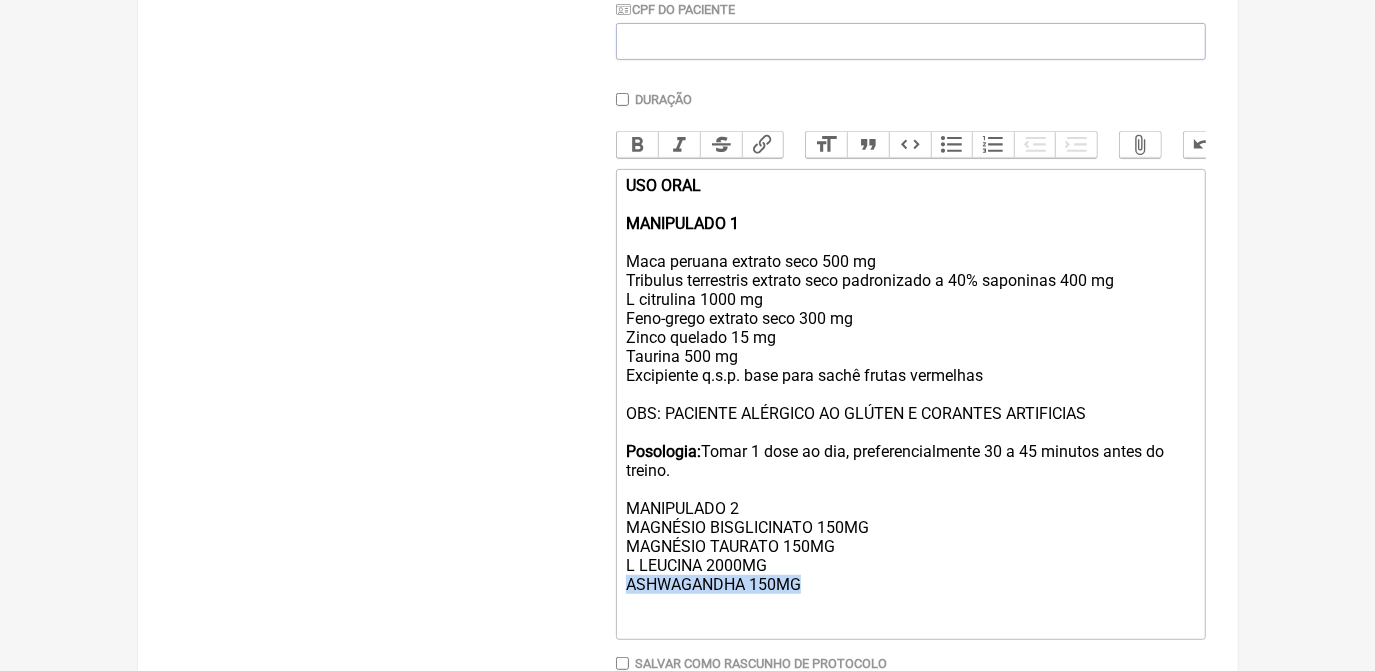 drag, startPoint x: 803, startPoint y: 615, endPoint x: 626, endPoint y: 612, distance: 177.02542 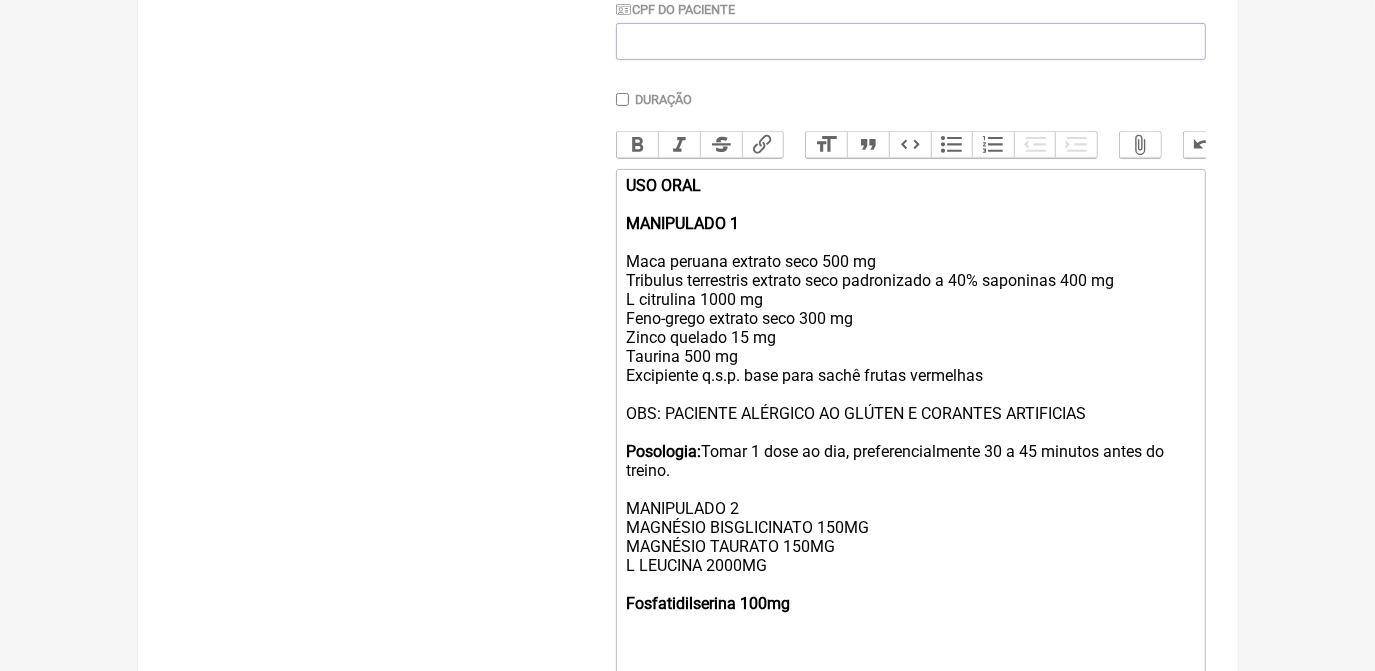 click on "Posologia:  Tomar 1 dose ao dia, preferencialmente 30 a 45 minutos antes do treino. MANIPULADO 2 MAGNÉSIO BISGLICINATO 150MG MAGNÉSIO TAURATO 150MG L LEUCINA 2000MG Fosfatidilserina 100mg" 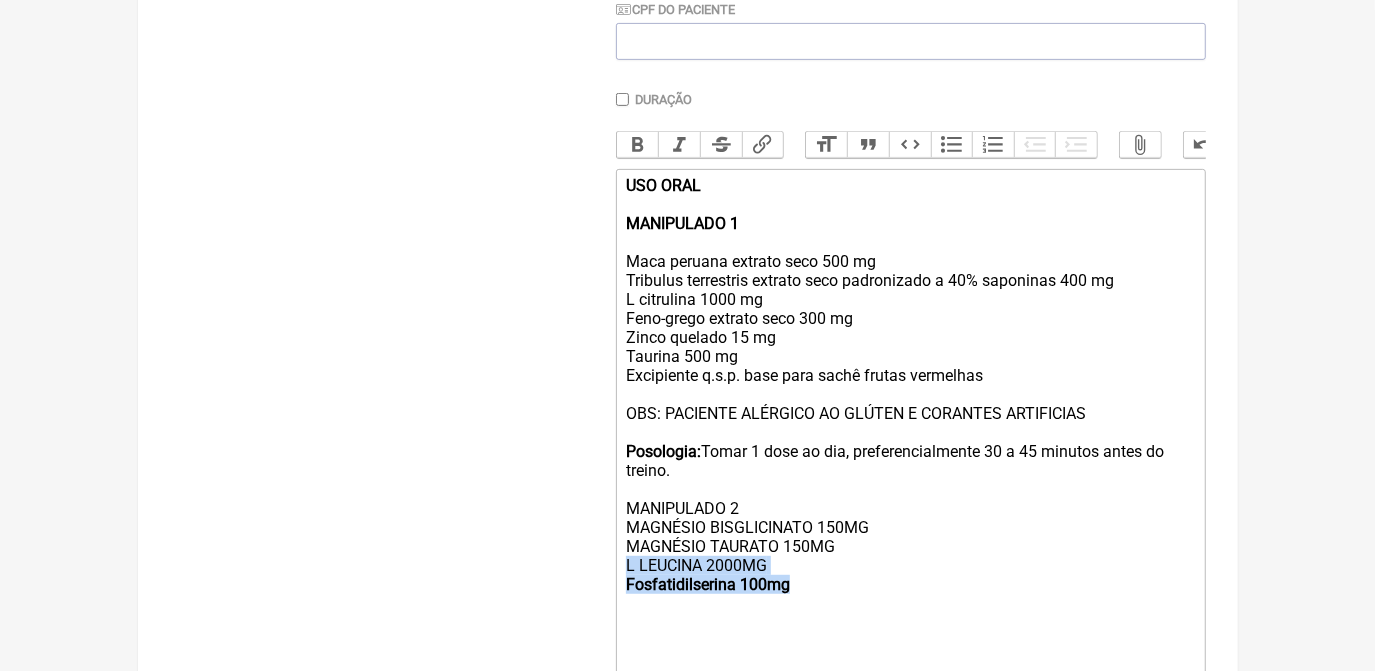 drag, startPoint x: 752, startPoint y: 615, endPoint x: 619, endPoint y: 595, distance: 134.49535 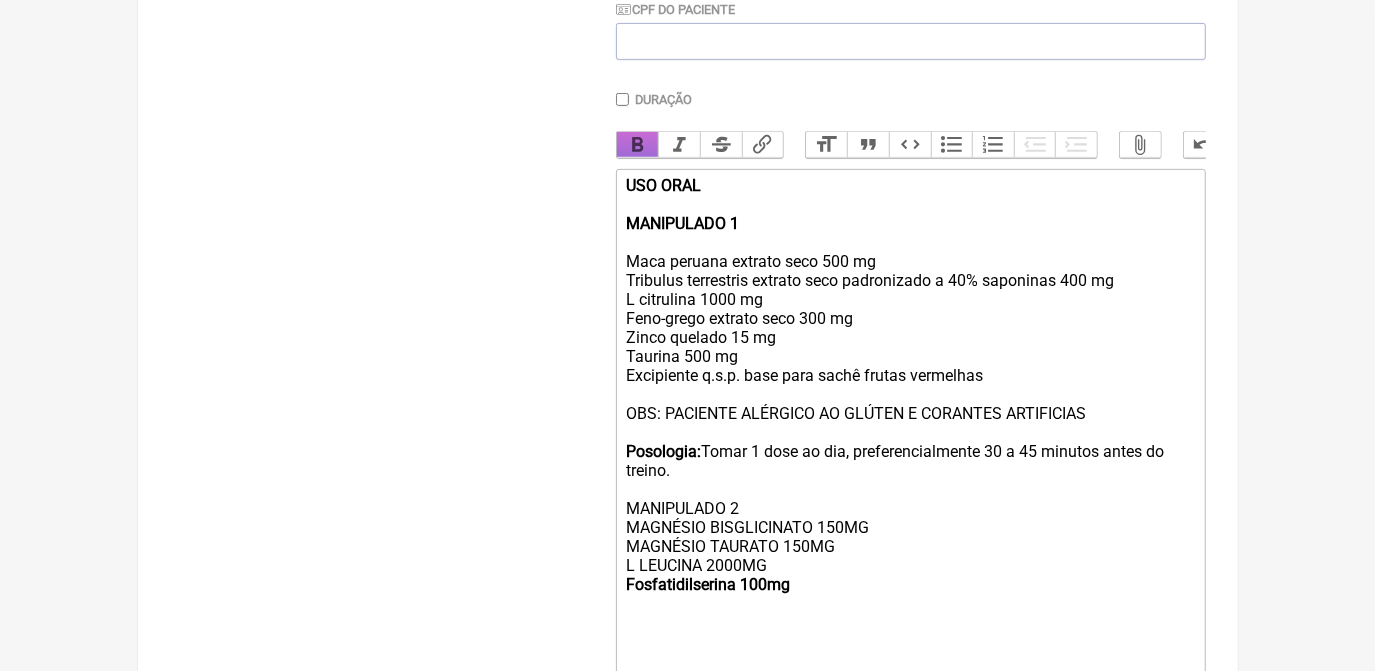 click on "Bold" at bounding box center [638, 145] 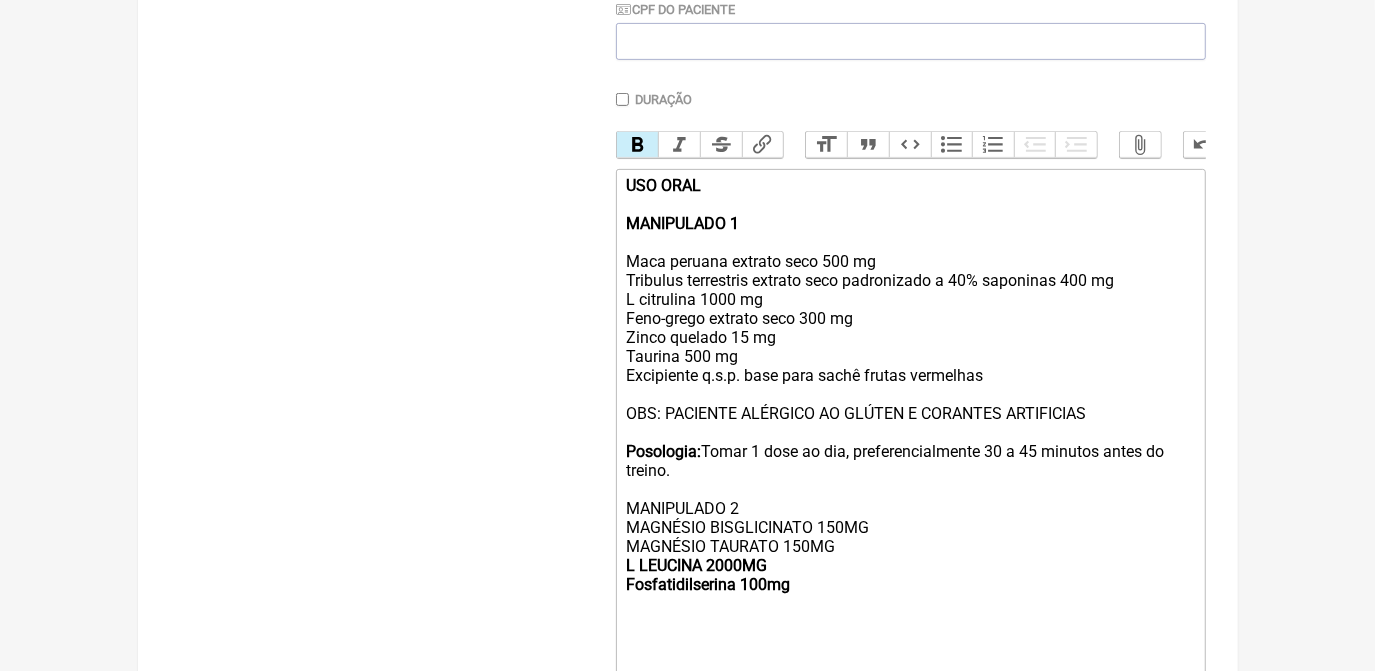 click on "Bold" at bounding box center [638, 145] 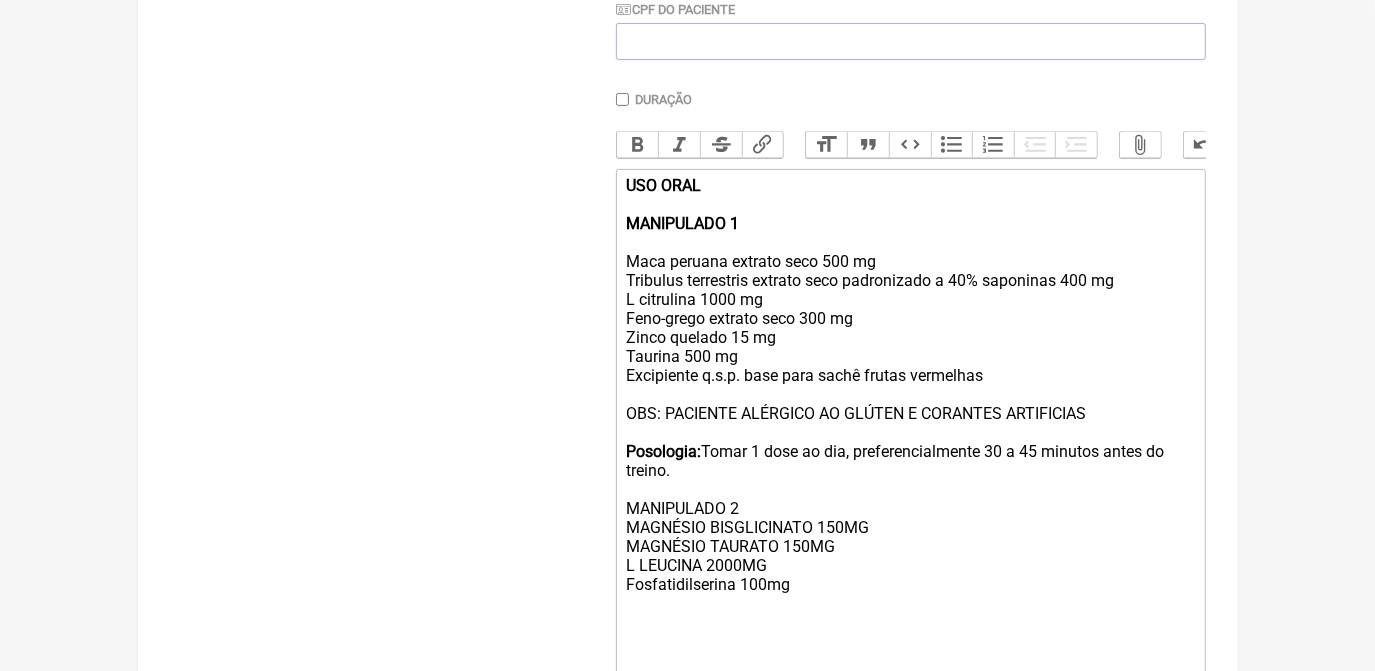 click on "Posologia:  Tomar 1 dose ao dia, preferencialmente 30 a 45 minutos antes do treino. MANIPULADO 2 MAGNÉSIO BISGLICINATO 150MG MAGNÉSIO TAURATO 150MG L LEUCINA 2000MG Fosfatidilserina 100mg" 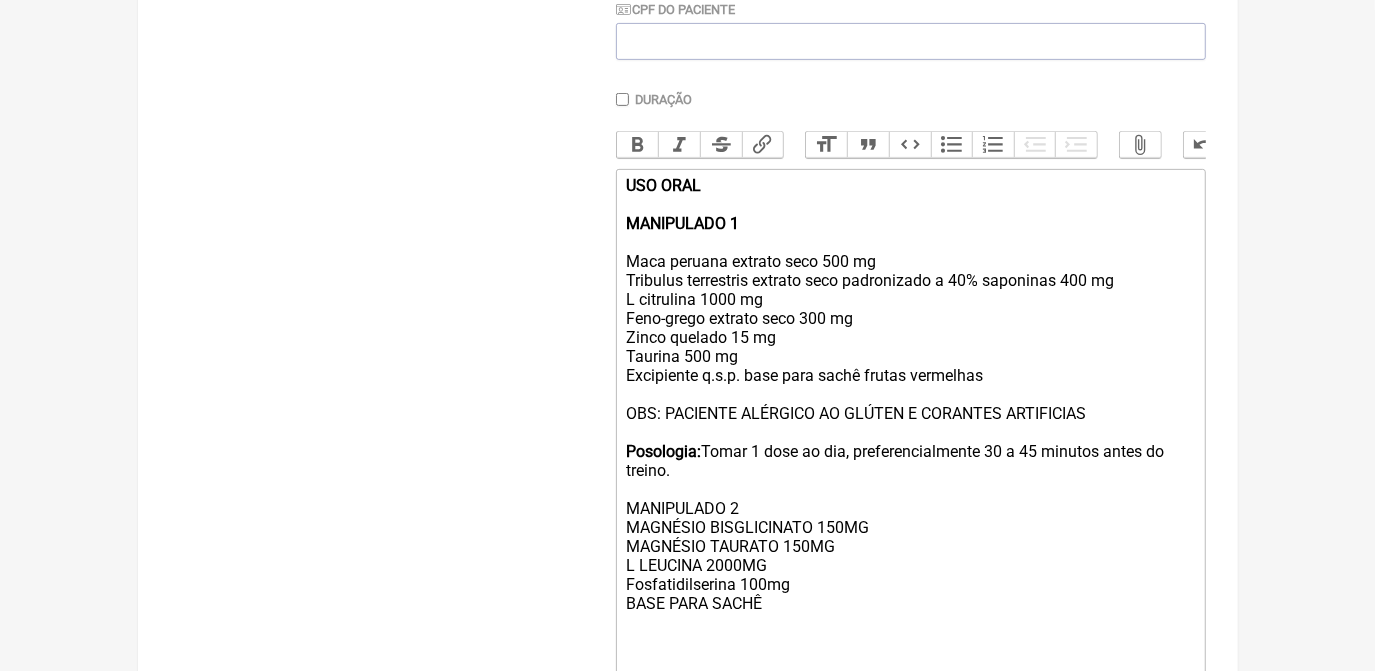 click on "Posologia:  Tomar 1 dose ao dia, preferencialmente 30 a 45 minutos antes do treino. MANIPULADO 2 MAGNÉSIO BISGLICINATO 150MG MAGNÉSIO TAURATO 150MG L LEUCINA 2000MG Fosfatidilserina 100mg BASE PARA SACHÊ" 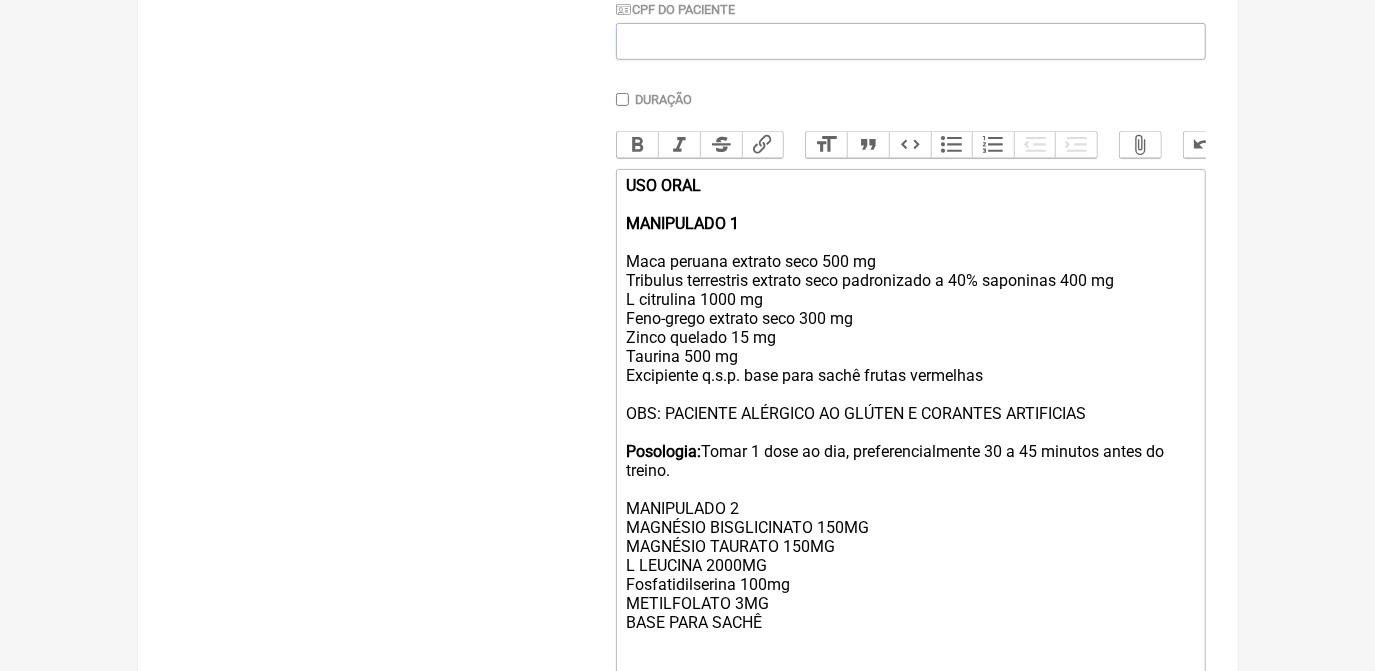 click on "Posologia:  Tomar 1 dose ao dia, preferencialmente 30 a 45 minutos antes do treino. MANIPULADO 2 MAGNÉSIO BISGLICINATO 150MG MAGNÉSIO TAURATO 150MG L LEUCINA 2000MG Fosfatidilserina 100mg METILFOLATO 3MG BASE PARA SACHÊ" 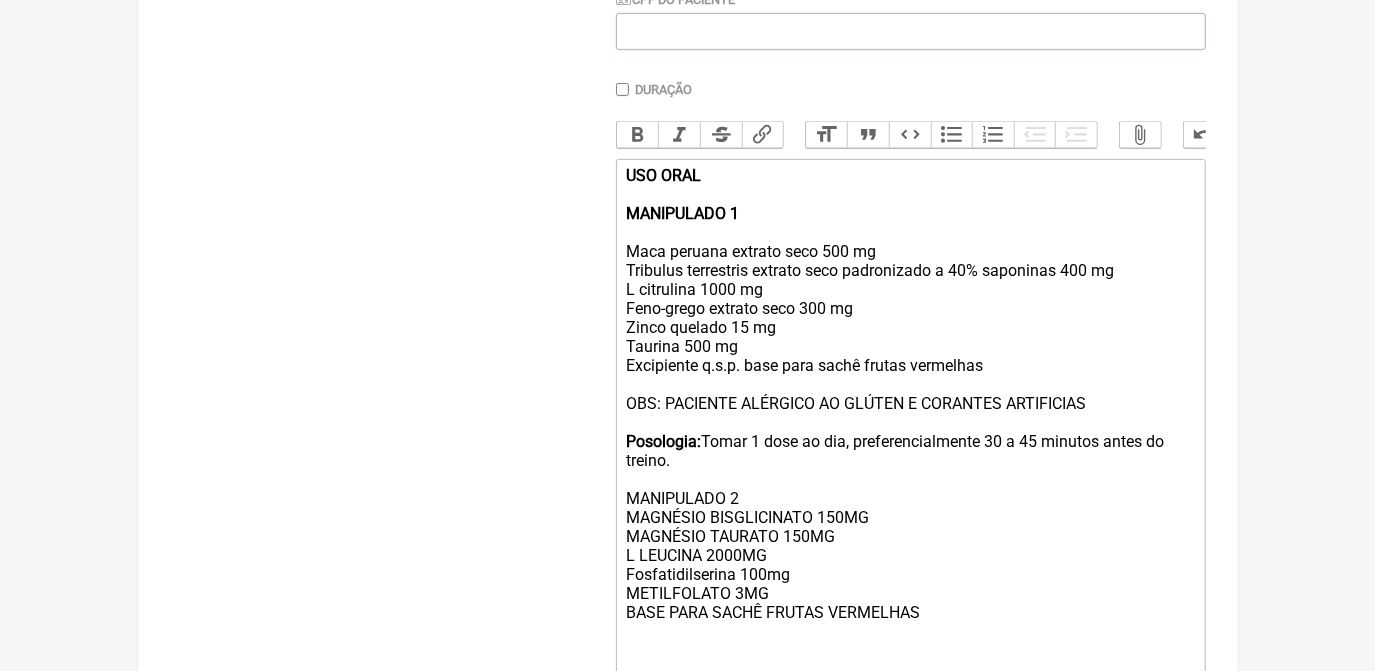scroll, scrollTop: 529, scrollLeft: 0, axis: vertical 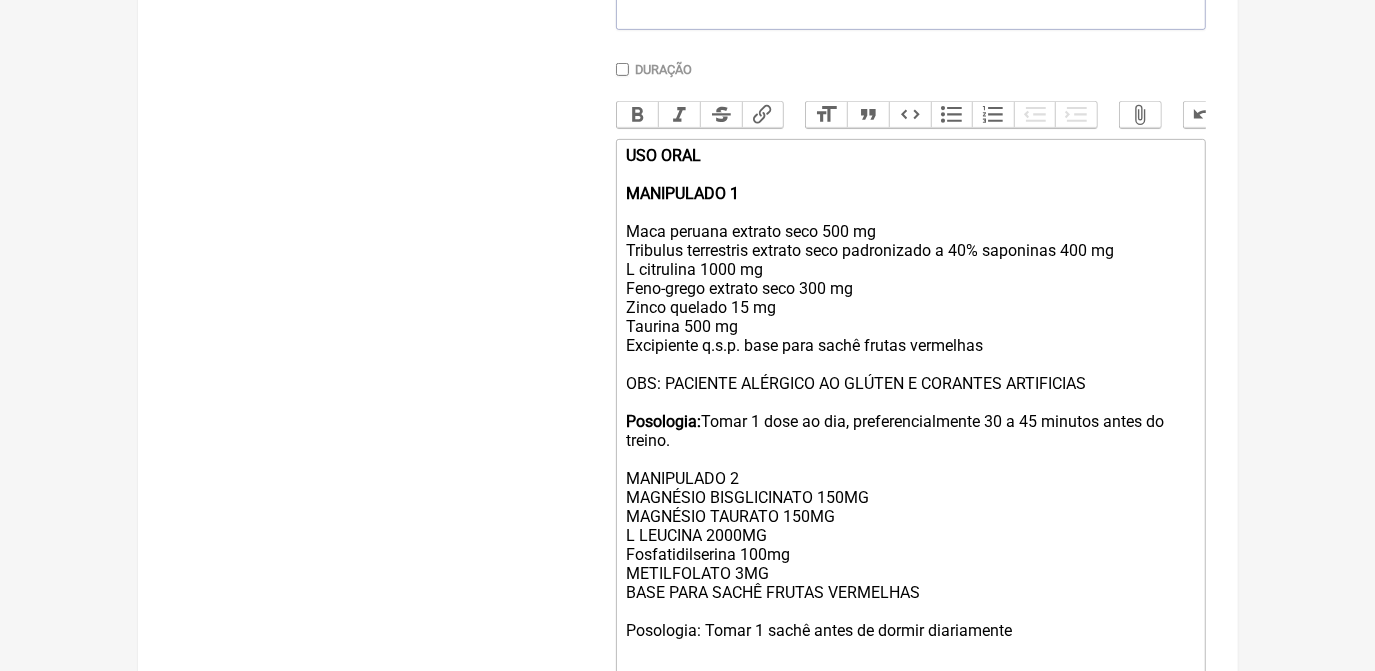 type on "<div><strong>USO ORAL <br><br>MANIPULADO 1</strong><br><br>Maca peruana extrato seco 500 mg&nbsp;<br>Tribulus terrestris extrato seco padronizado a 40% saponinas 400 mg&nbsp;<br>L citrulina 1000 mg&nbsp;<br>Feno-grego extrato seco 300 mg&nbsp;<br>Zinco quelado 15 mg&nbsp;<br>Taurina 500 mg<br>Excipiente q.s.p. base para sachê frutas vermelhas&nbsp;<br><br>OBS: PACIENTE ALÉRGICO AO GLÚTEN E CORANTES ARTIFICIAS&nbsp;</div><div><strong><br>Posologia: </strong>Tomar 1 dose ao dia, preferencialmente 30 a 45 minutos antes do treino.<br><br>MANIPULADO 2<br>MAGNÉSIO BISGLICINATO 150MG<br>MAGNÉSIO TAURATO 150MG<br>L LEUCINA 2000MG<br>Fosfatidilserina 100mg<br>METILFOLATO 3MG<br>BASE PARA SACHÊ FRUTAS VERMELHAS&nbsp;<br><br>Posologia: Tomar 1 sachê antes de dormir diariamente&nbsp;<br><br><br><br></div>" 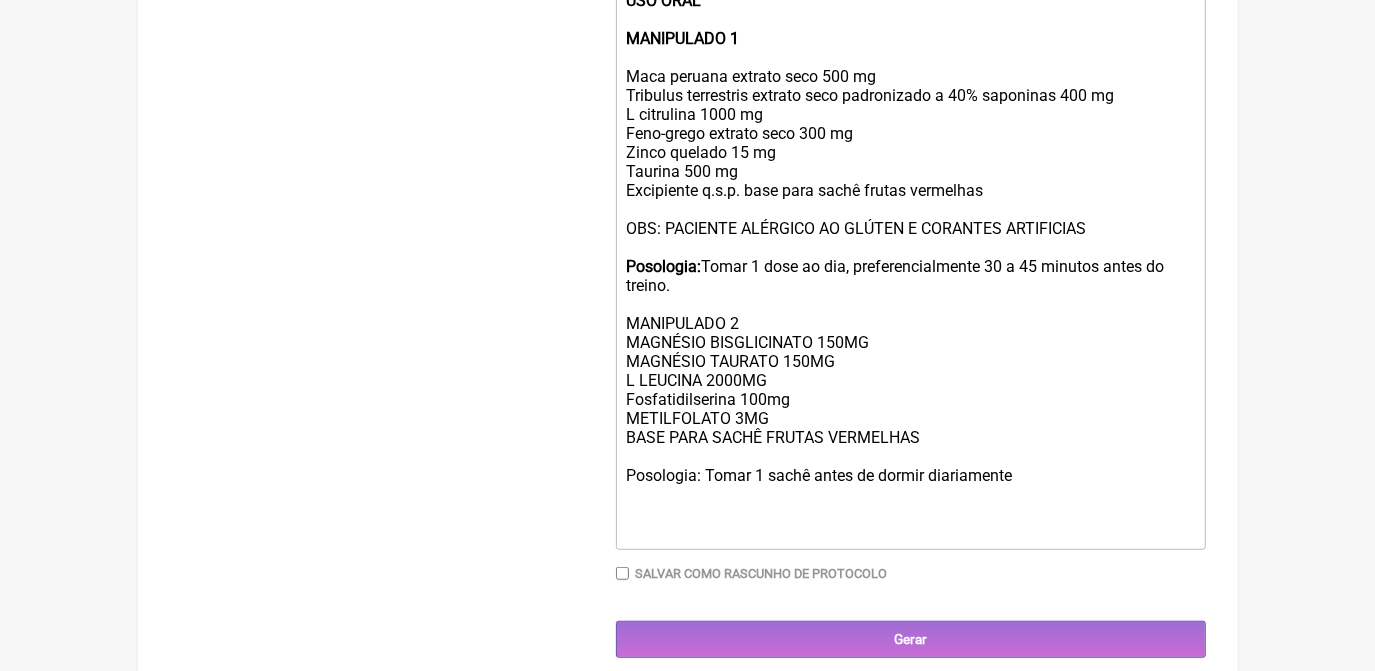 scroll, scrollTop: 711, scrollLeft: 0, axis: vertical 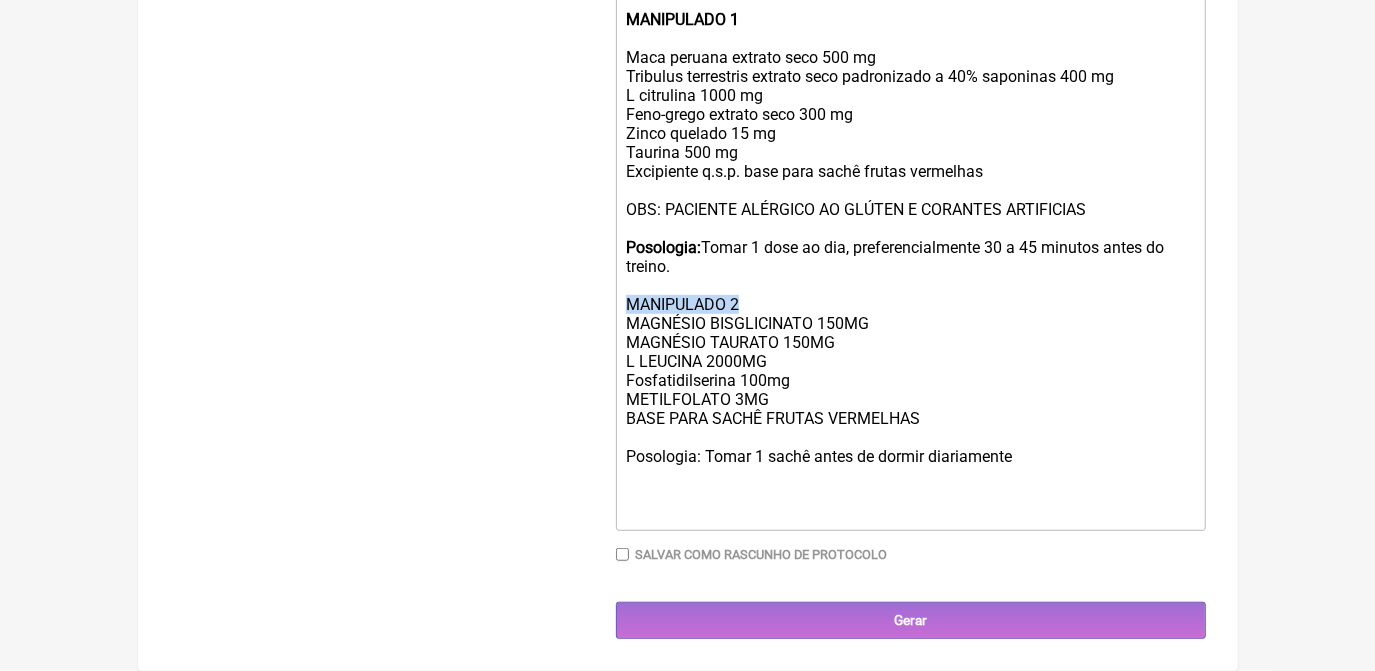 drag, startPoint x: 622, startPoint y: 318, endPoint x: 744, endPoint y: 321, distance: 122.03688 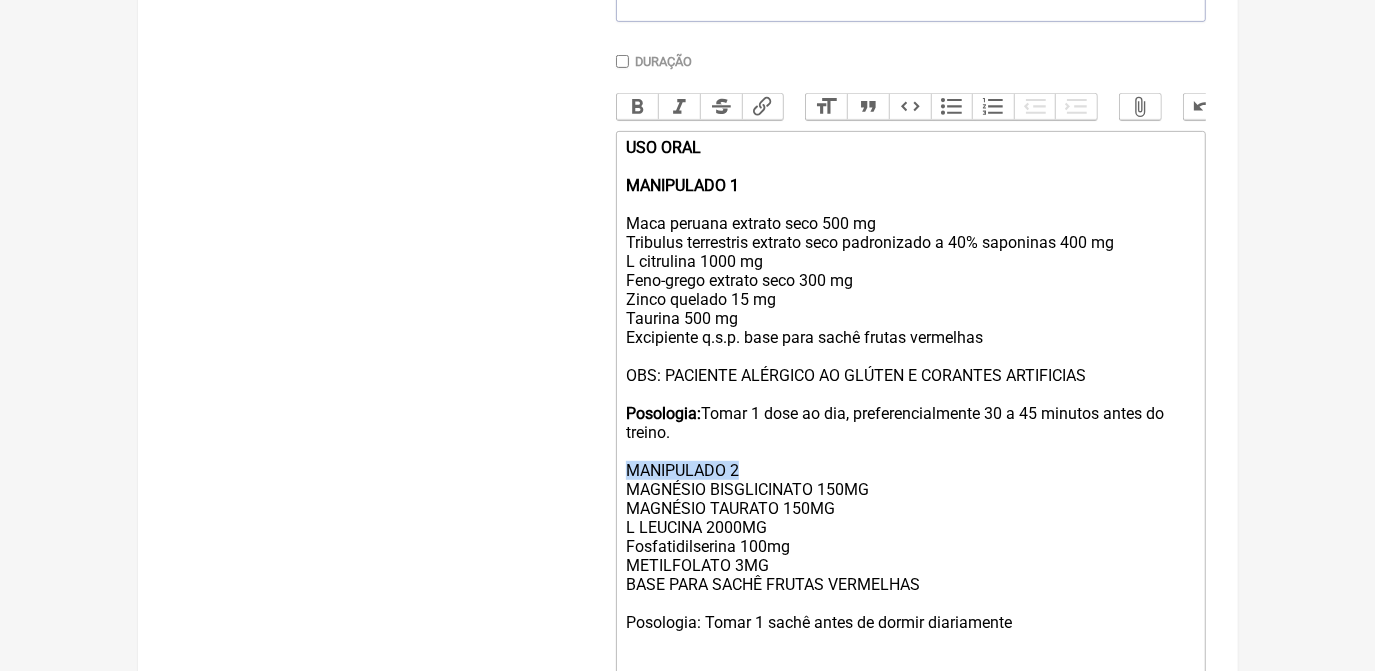 scroll, scrollTop: 529, scrollLeft: 0, axis: vertical 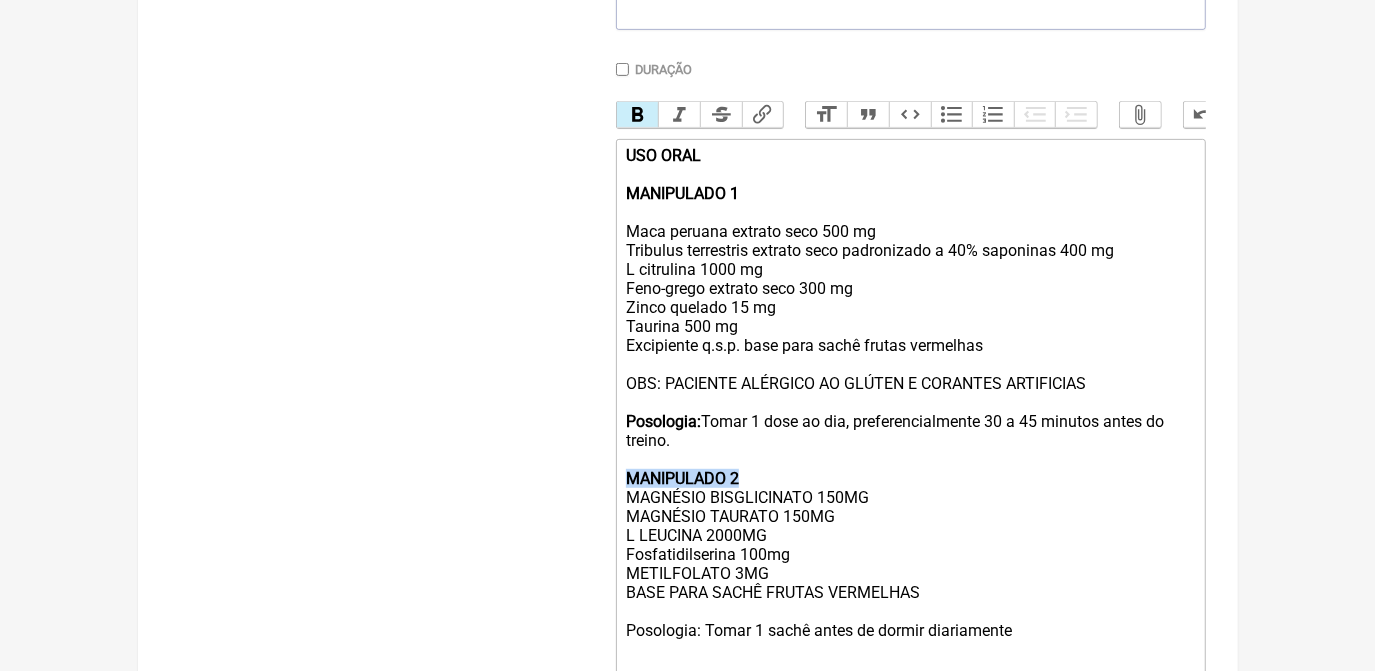 click on "Bold" at bounding box center (638, 115) 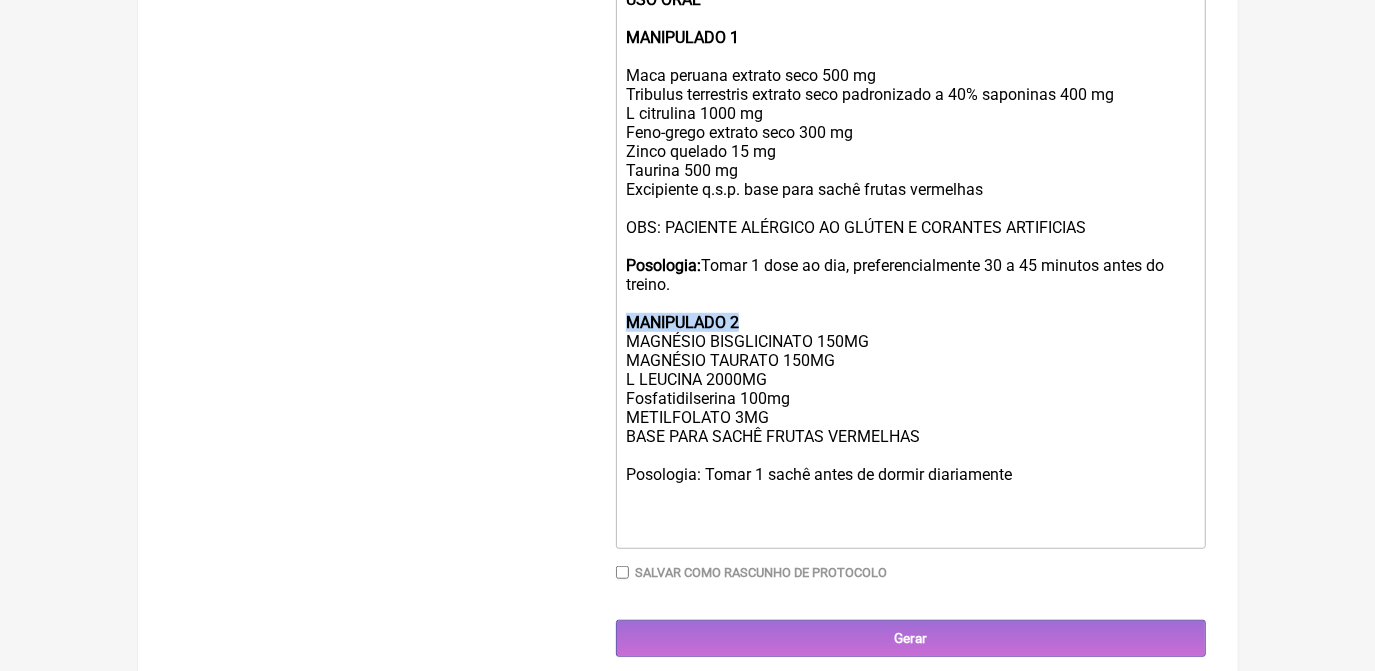 scroll, scrollTop: 711, scrollLeft: 0, axis: vertical 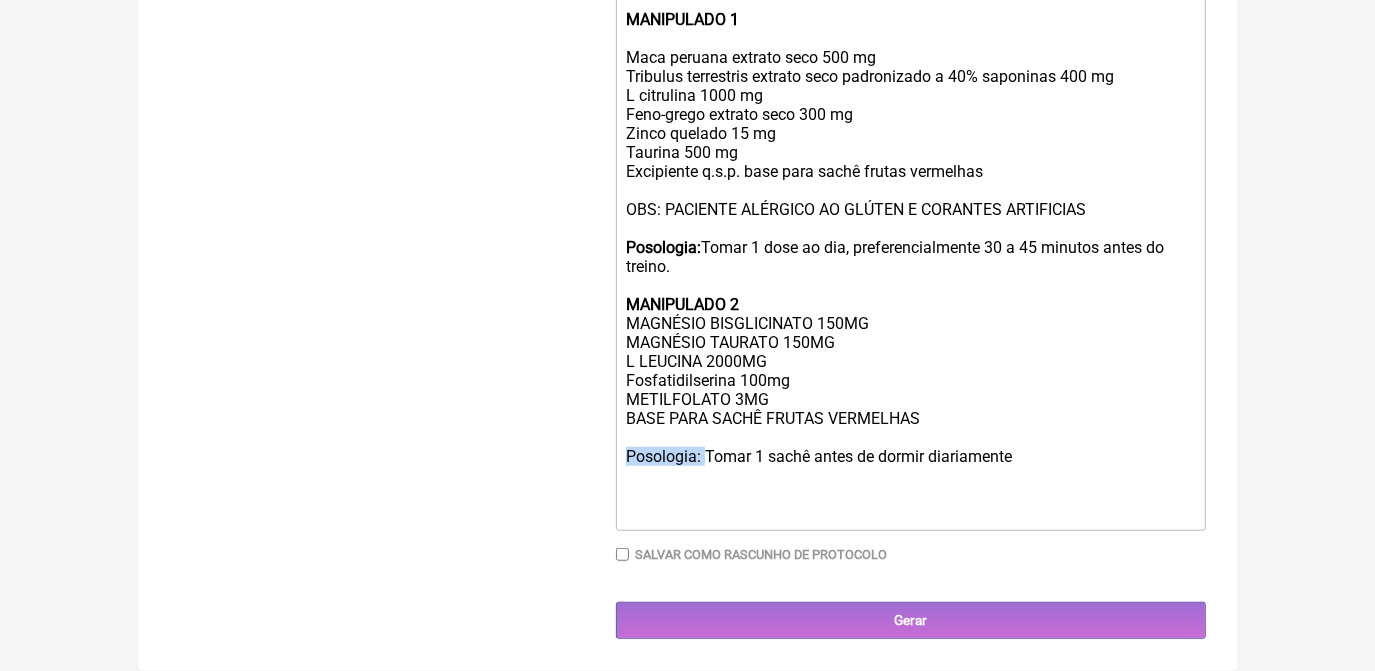 drag, startPoint x: 624, startPoint y: 475, endPoint x: 709, endPoint y: 486, distance: 85.70881 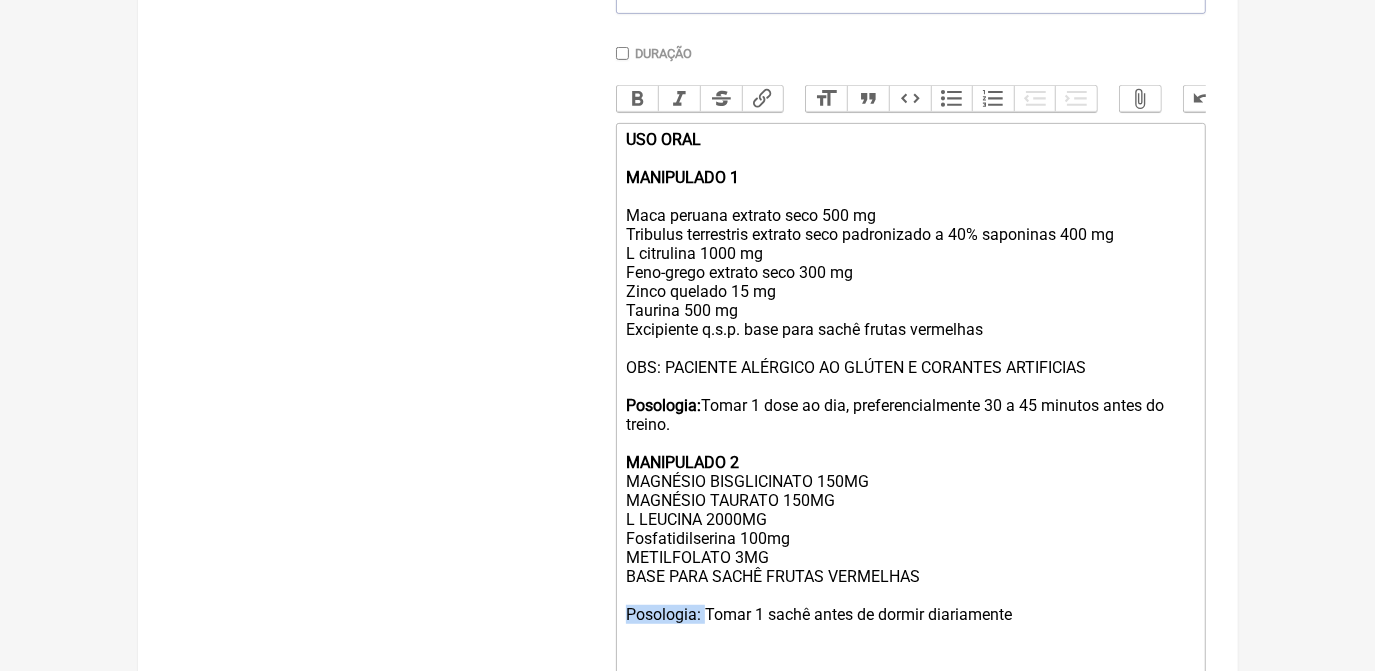 scroll, scrollTop: 529, scrollLeft: 0, axis: vertical 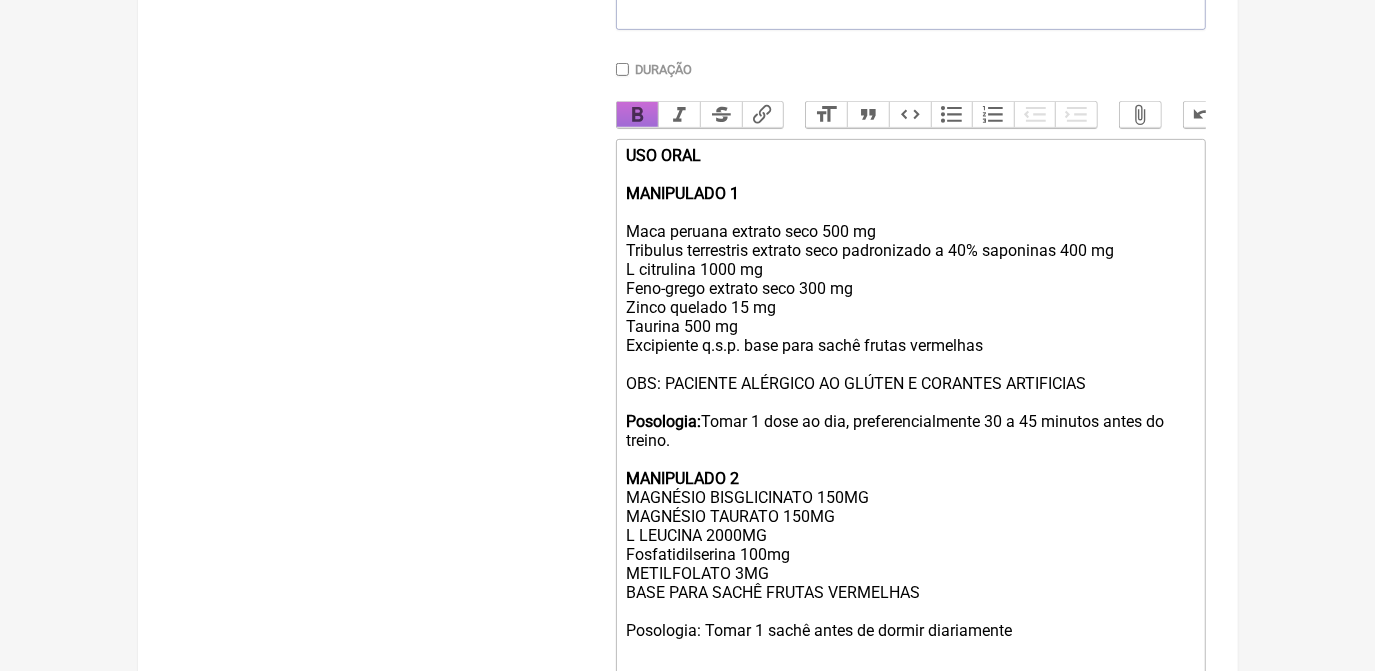 click on "Bold" at bounding box center [638, 115] 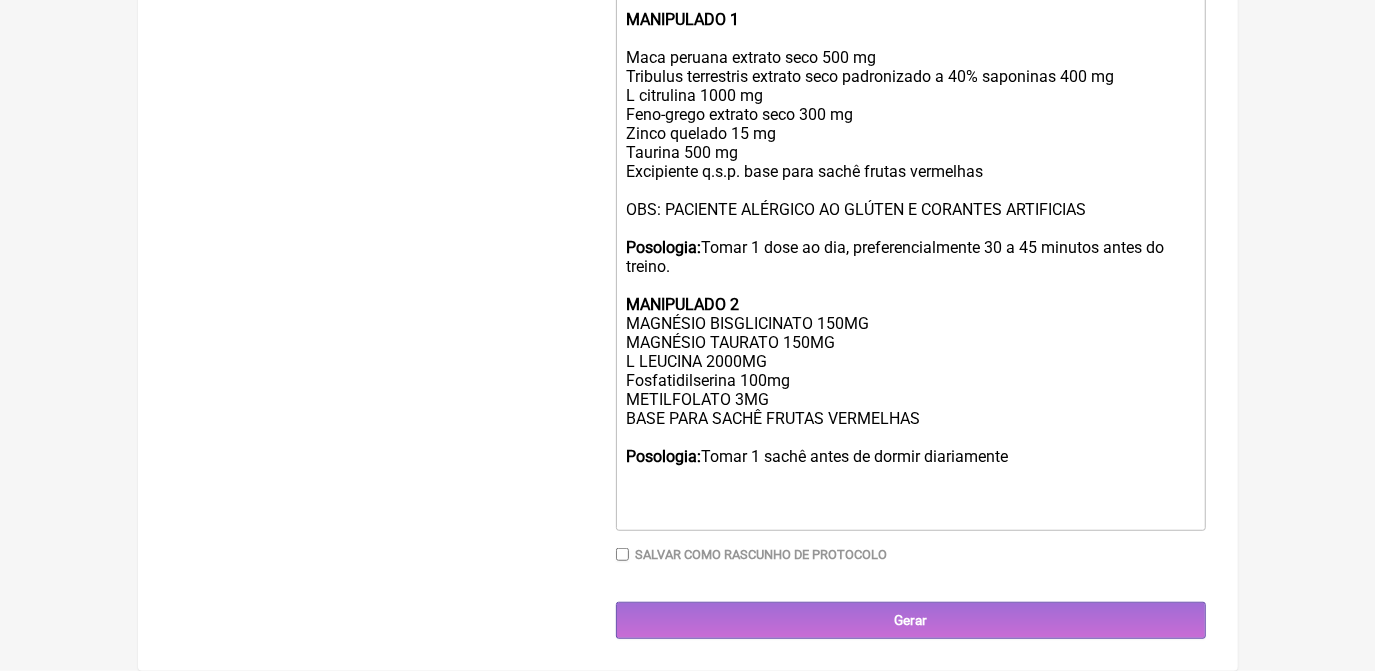 scroll, scrollTop: 735, scrollLeft: 0, axis: vertical 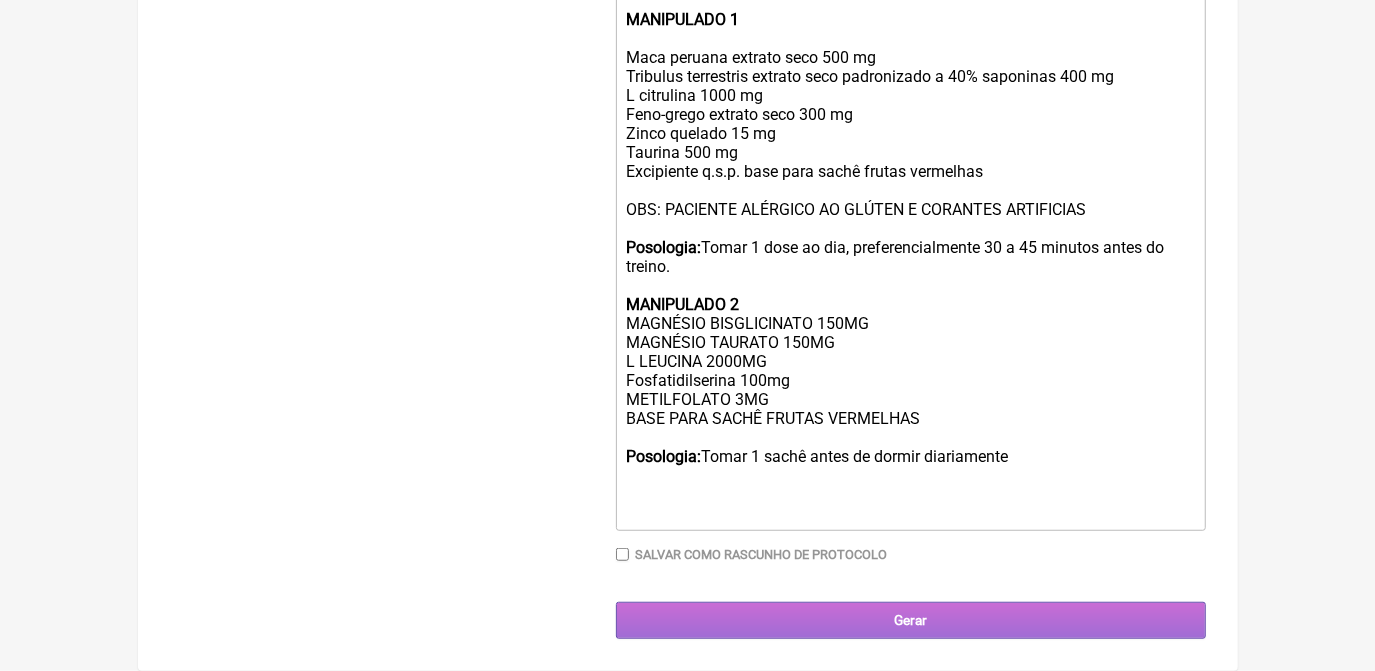 click on "Gerar" at bounding box center [911, 620] 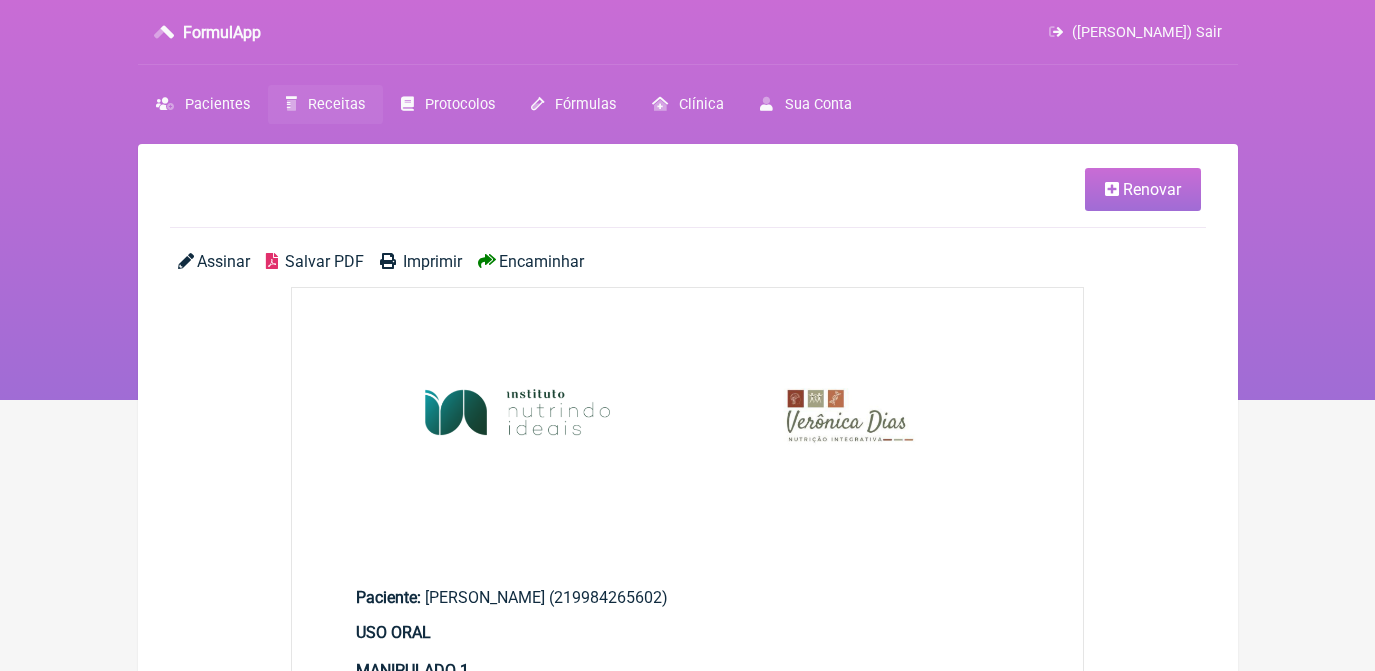scroll, scrollTop: 0, scrollLeft: 0, axis: both 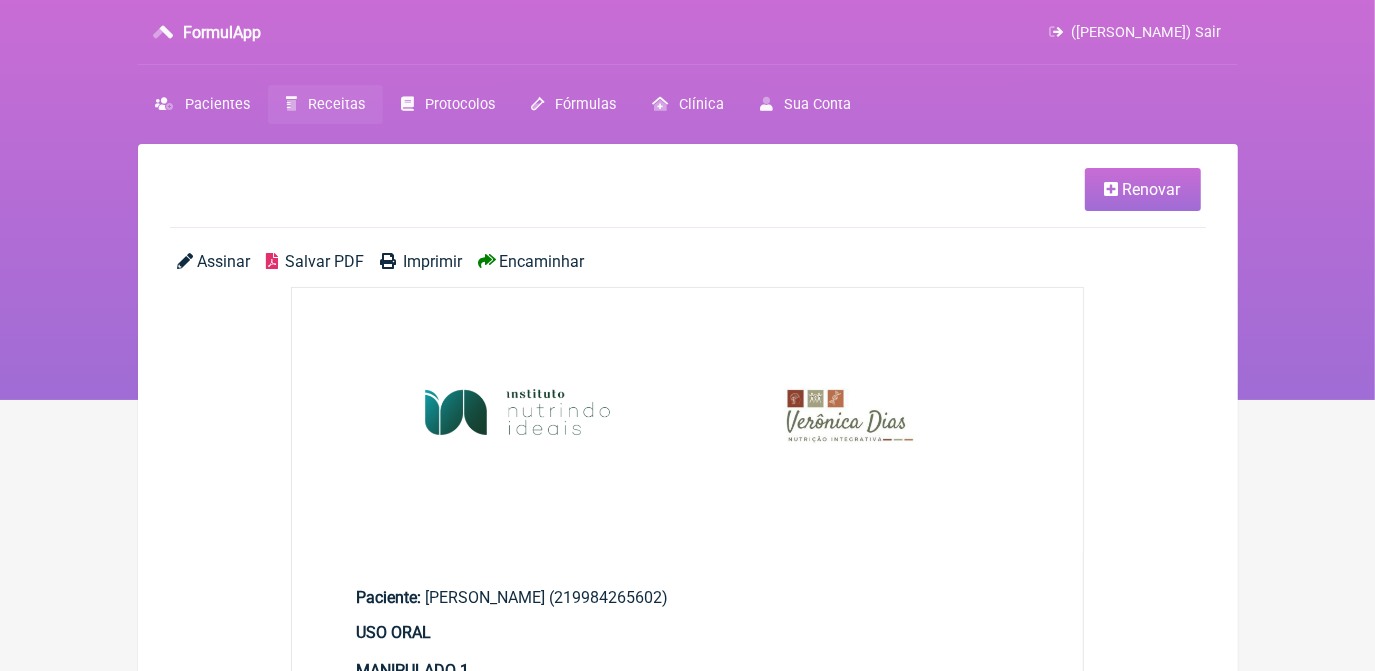 click on "Salvar PDF" at bounding box center (324, 261) 